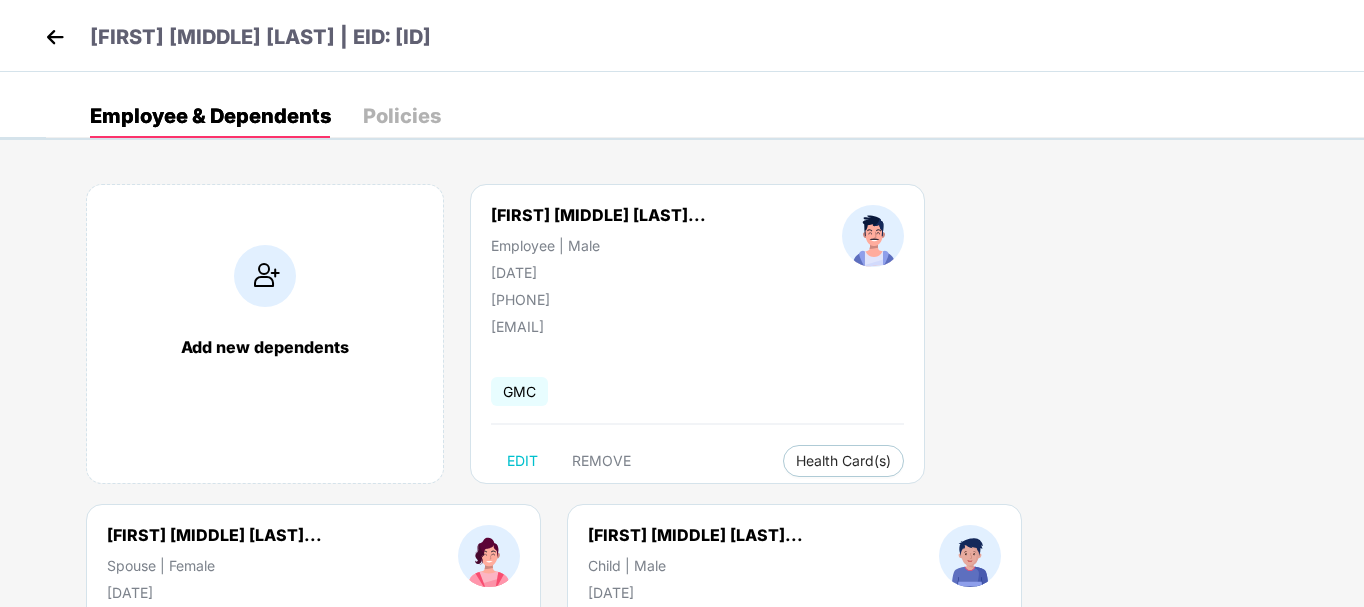 scroll, scrollTop: 247, scrollLeft: 0, axis: vertical 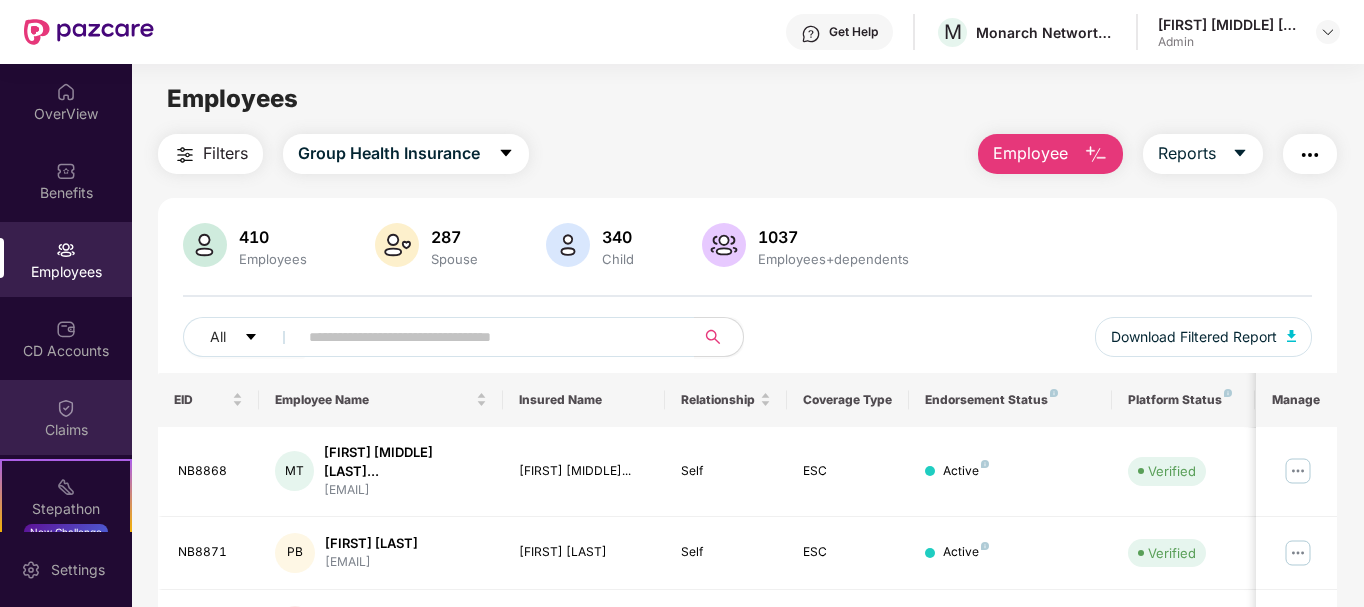 click at bounding box center (66, 408) 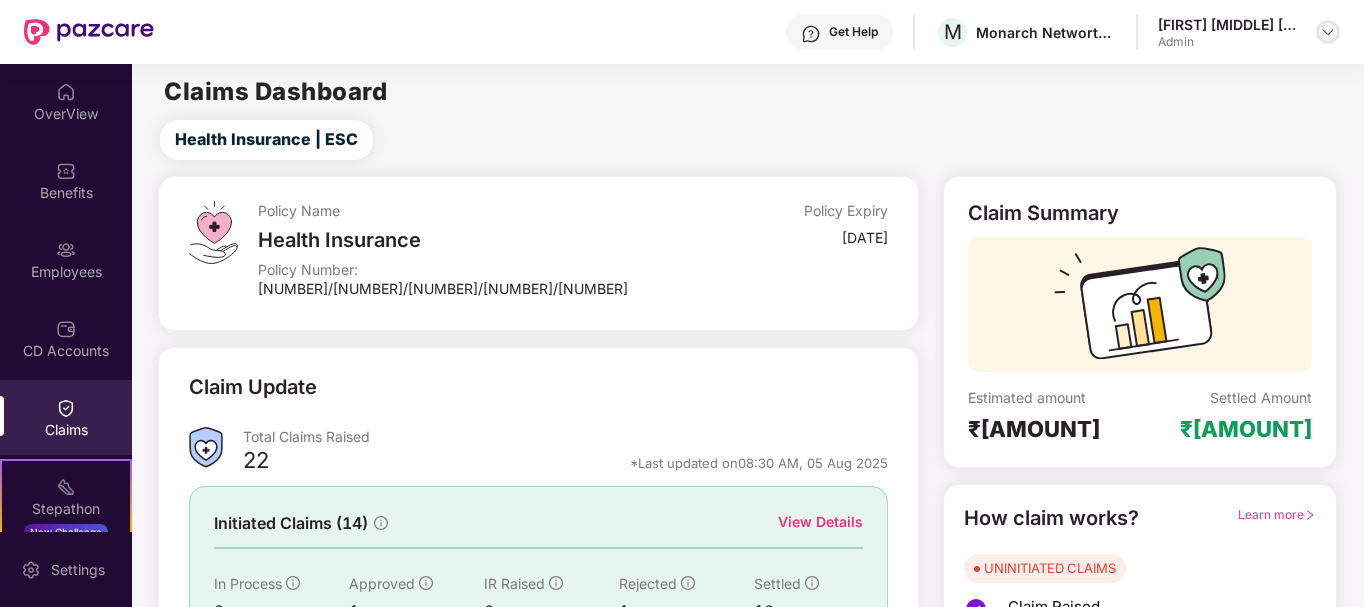 click at bounding box center [1328, 32] 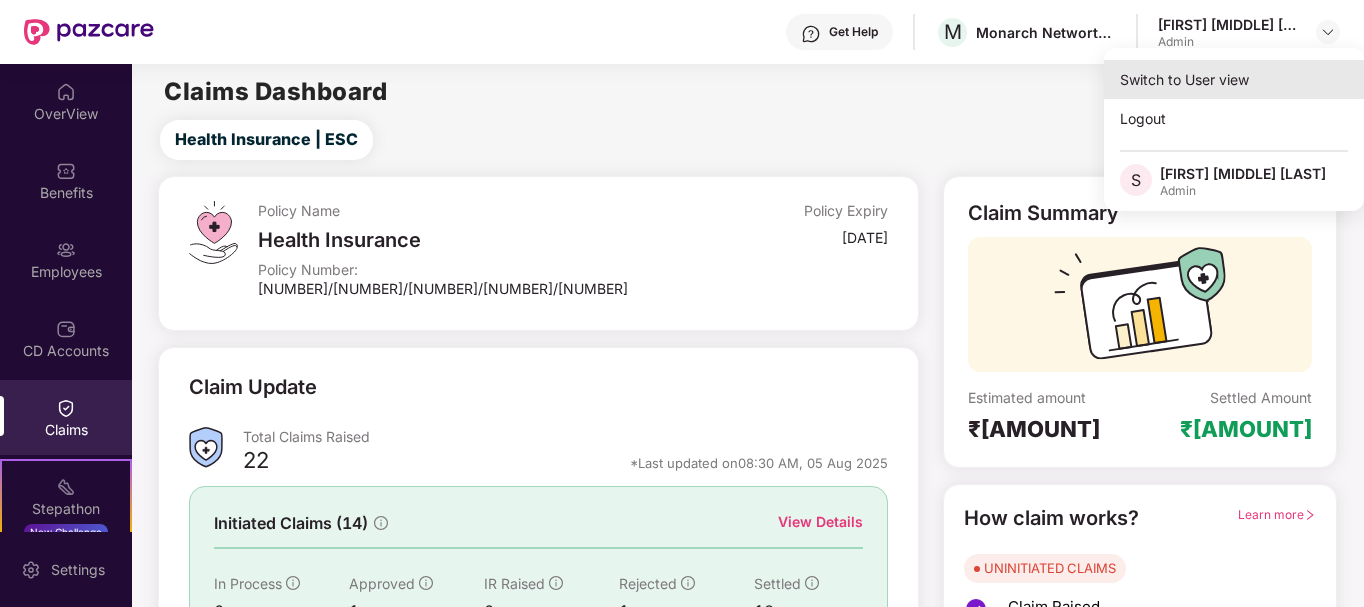 click on "Switch to User view" at bounding box center (1234, 79) 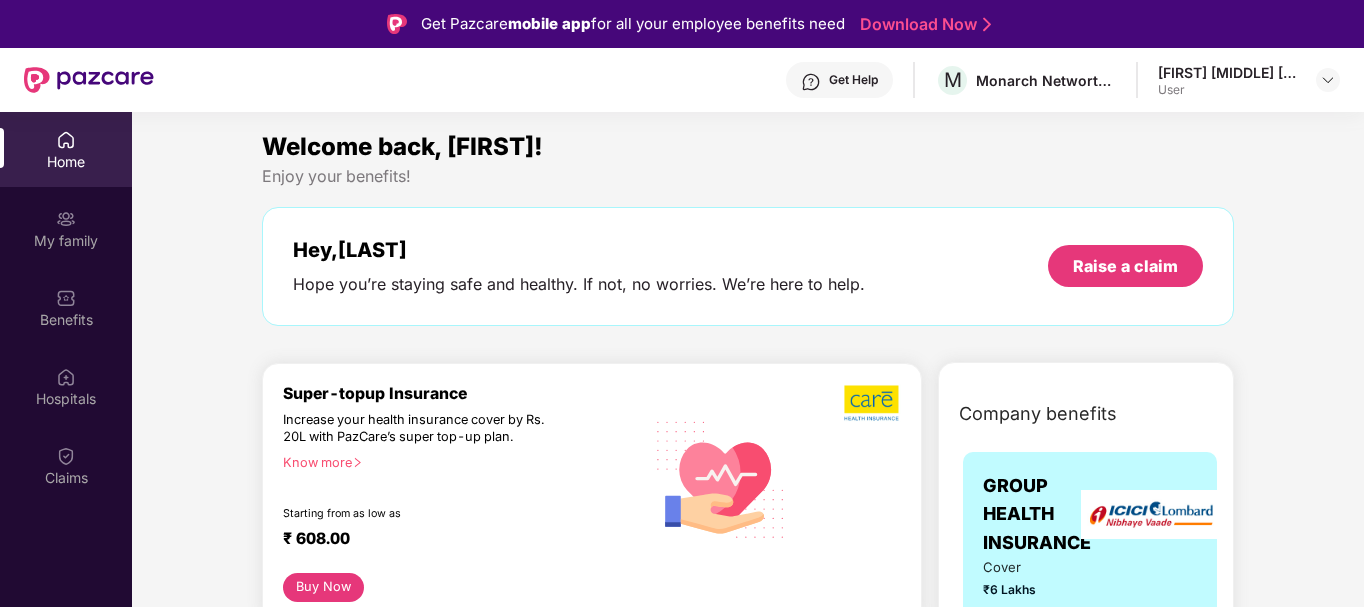 scroll, scrollTop: 3, scrollLeft: 0, axis: vertical 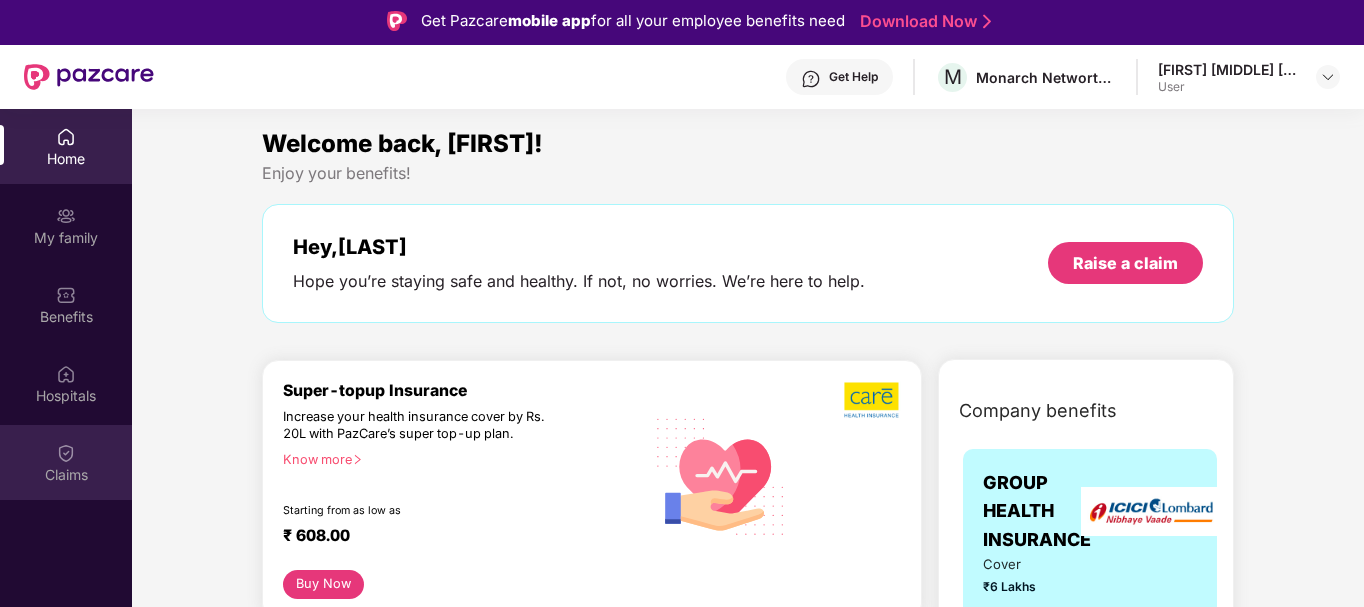 click on "Claims" at bounding box center [66, 462] 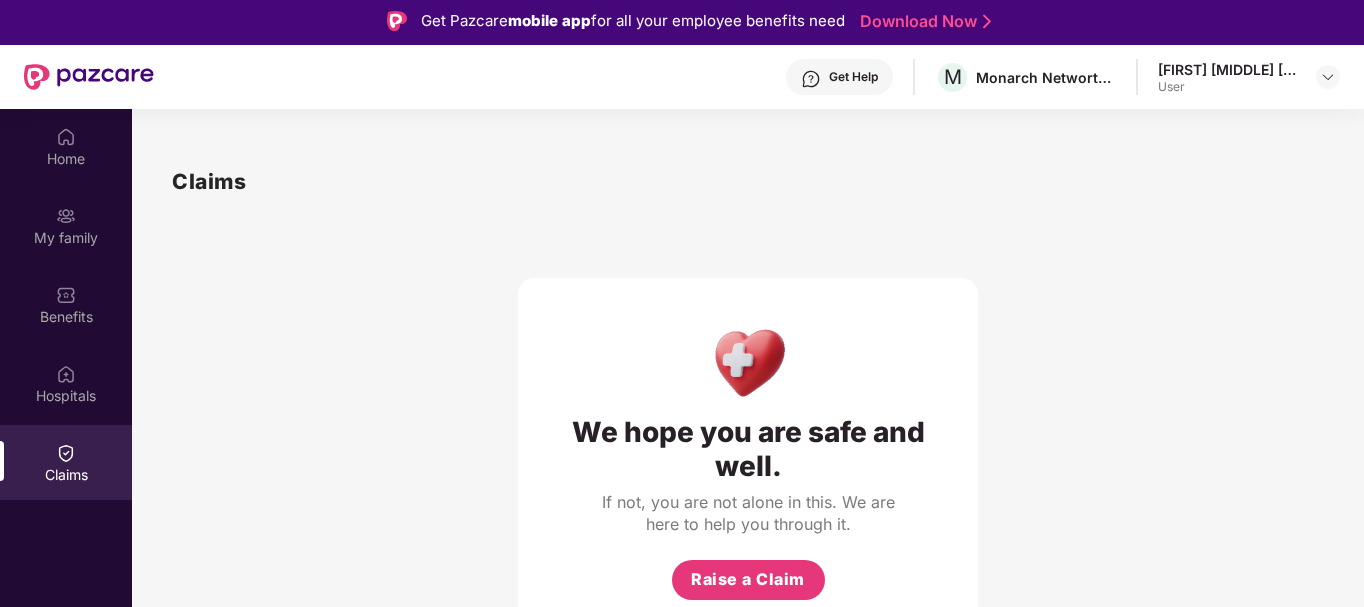 click on "Claims We hope you are safe and well. If not, you are not alone in this. We are here to help you through it. Raise a Claim" at bounding box center [748, 402] 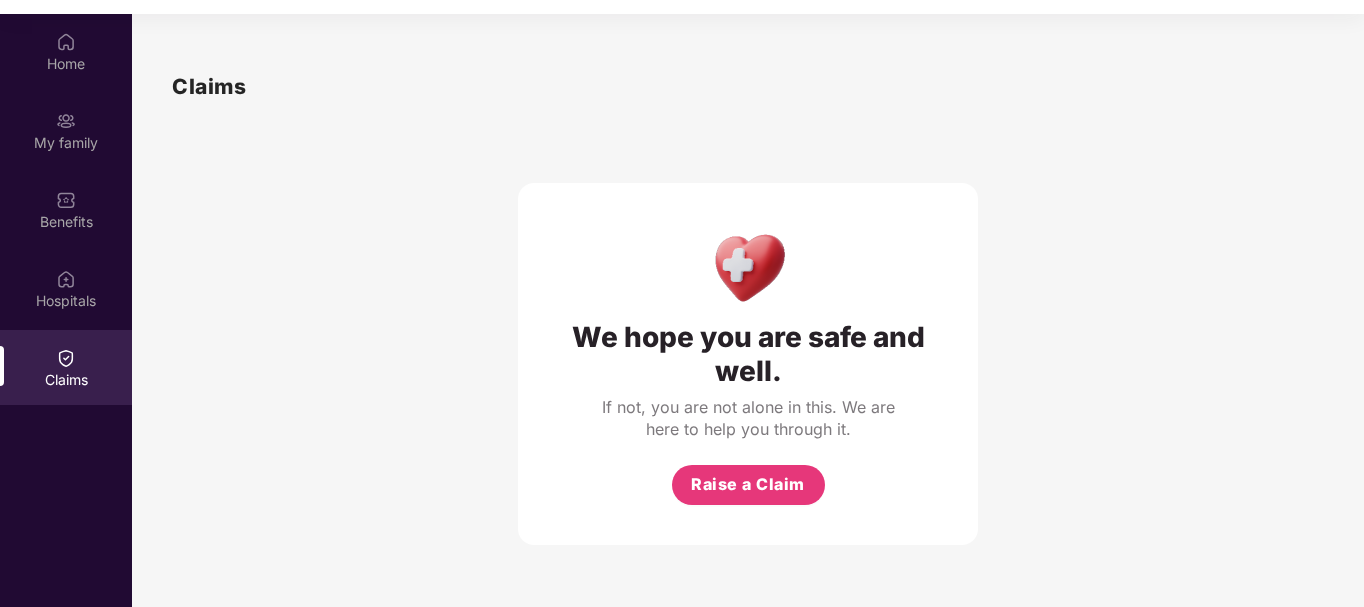 scroll, scrollTop: 112, scrollLeft: 0, axis: vertical 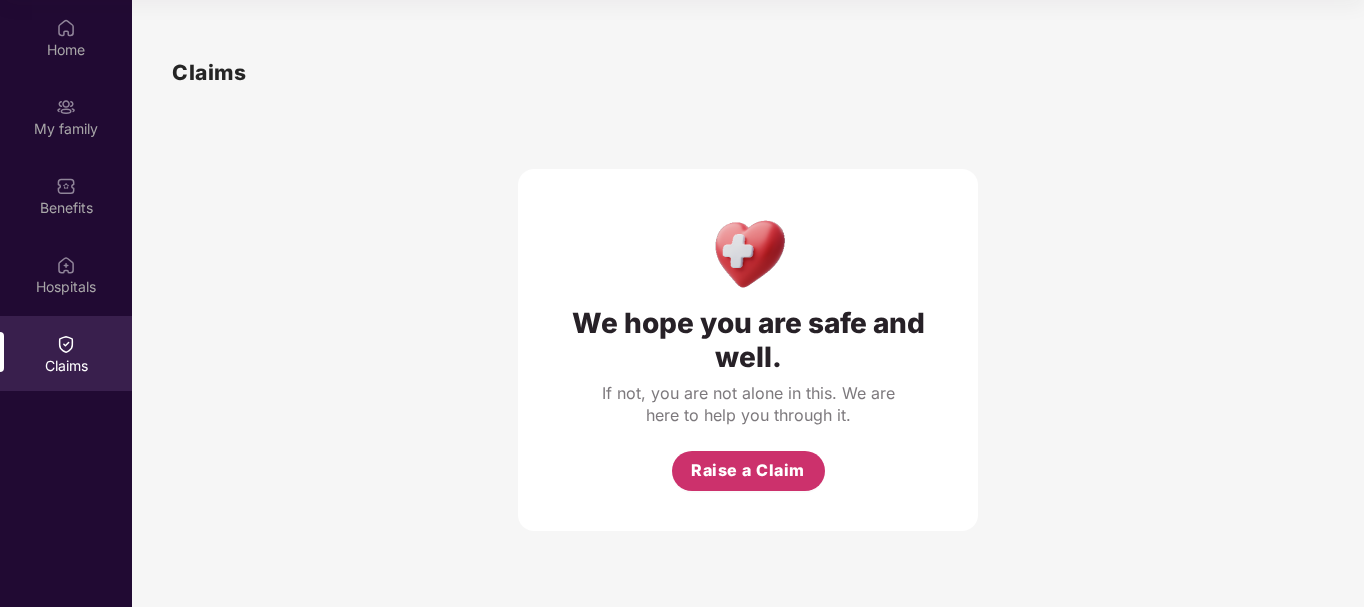 click on "Raise a Claim" at bounding box center (748, 471) 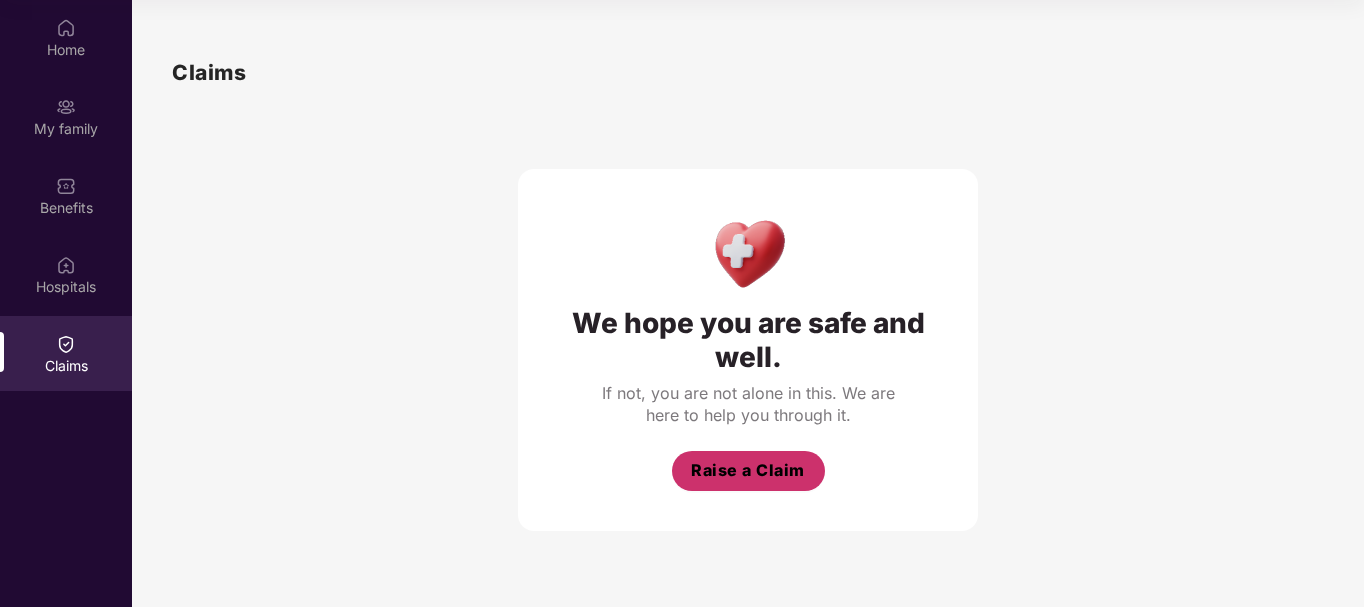 scroll, scrollTop: 48, scrollLeft: 0, axis: vertical 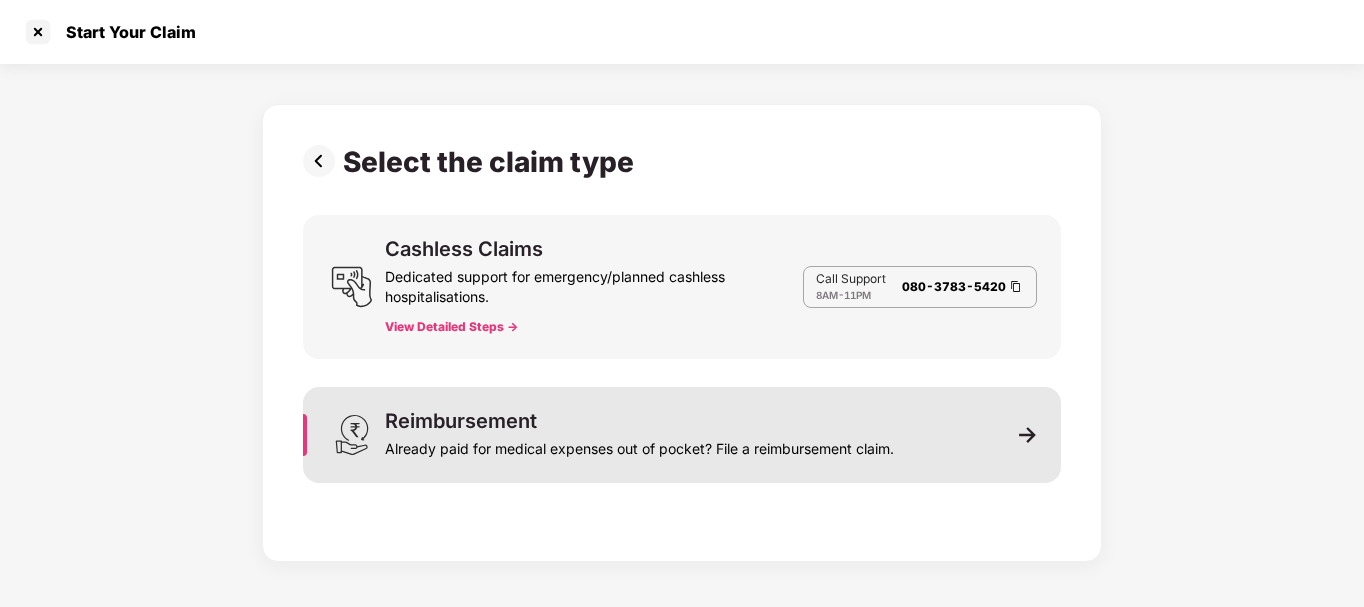 click on "Reimbursement Already paid for medical expenses out of pocket? File a reimbursement claim." at bounding box center [682, 435] 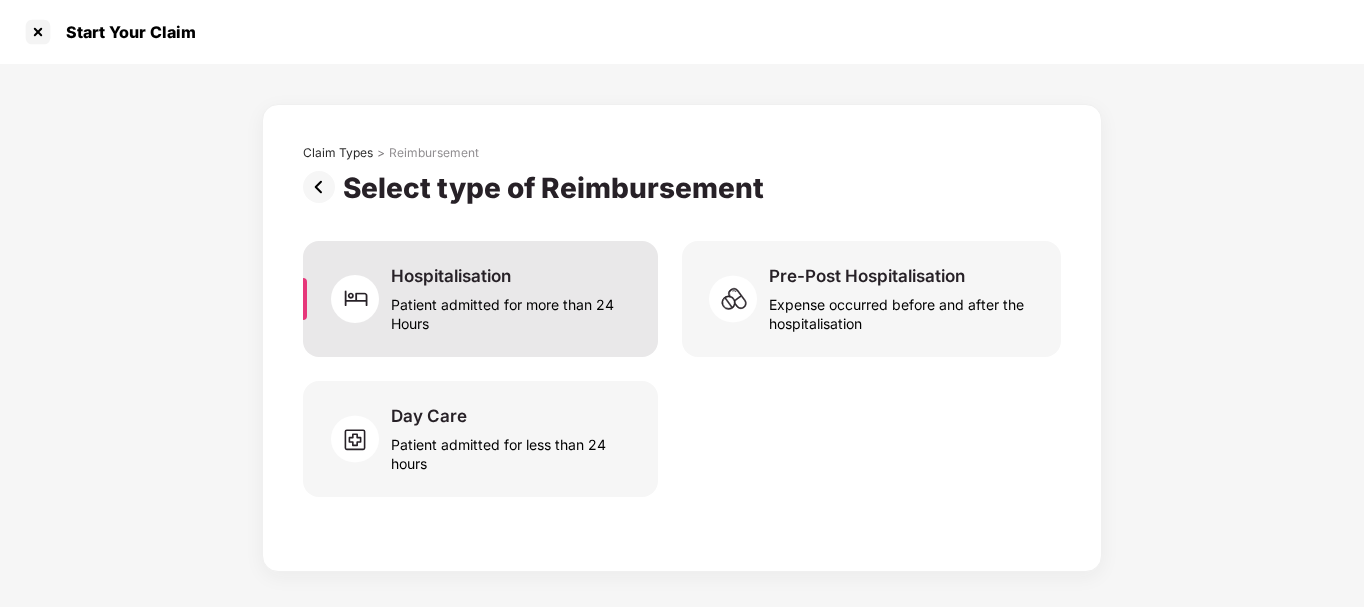 click on "Hospitalisation Patient admitted for more than 24 Hours" at bounding box center (480, 299) 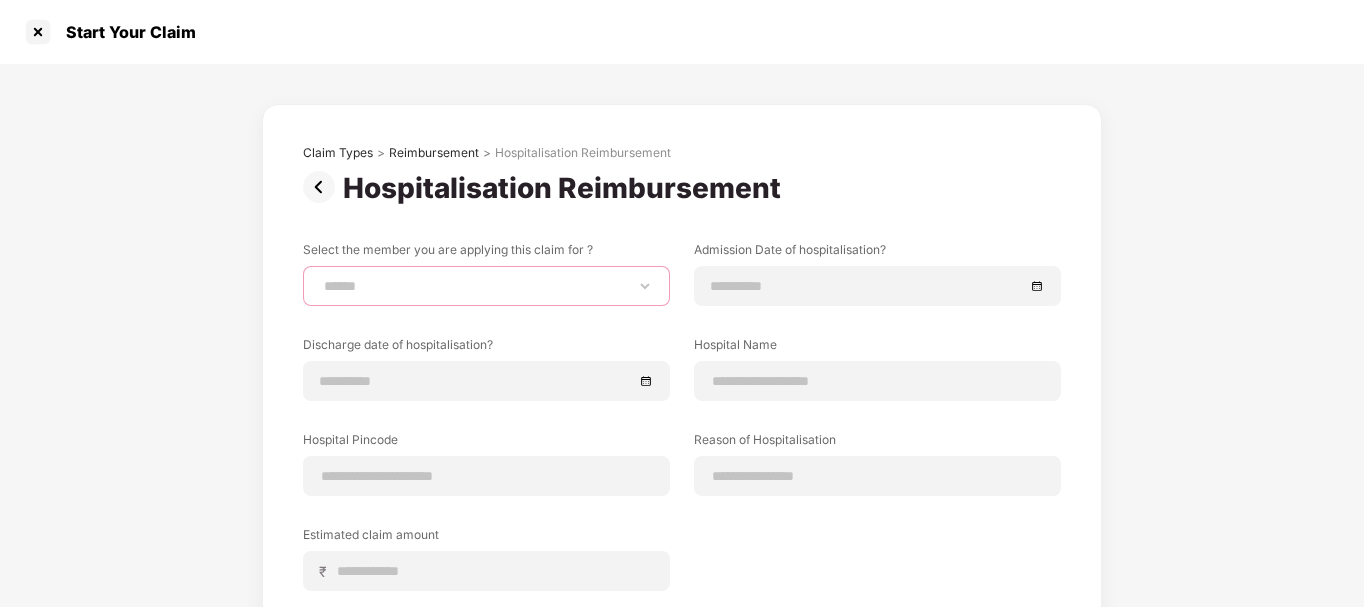 click on "**********" at bounding box center (486, 286) 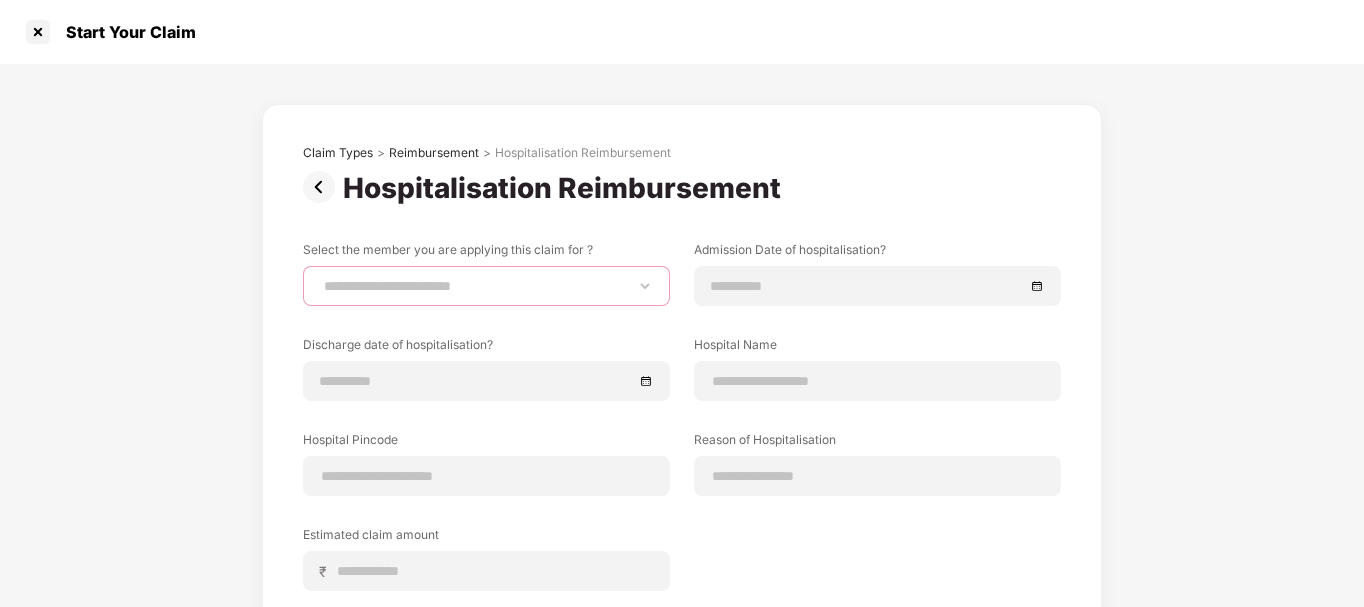 click on "**********" at bounding box center (486, 286) 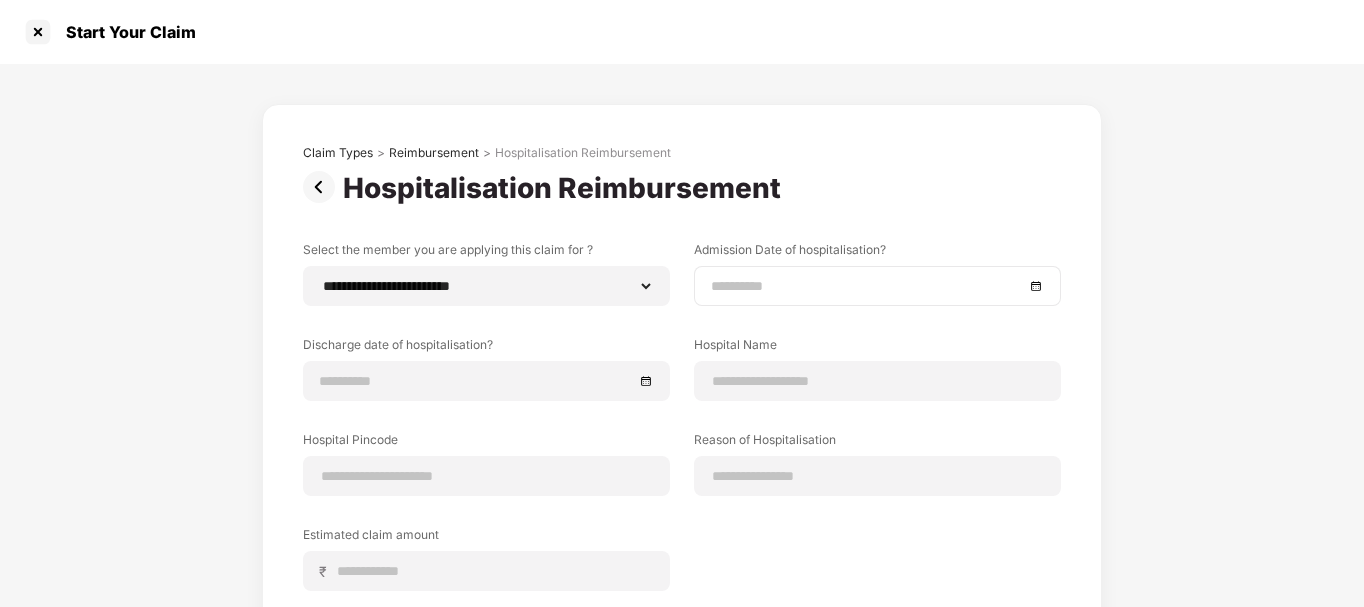 click at bounding box center (867, 286) 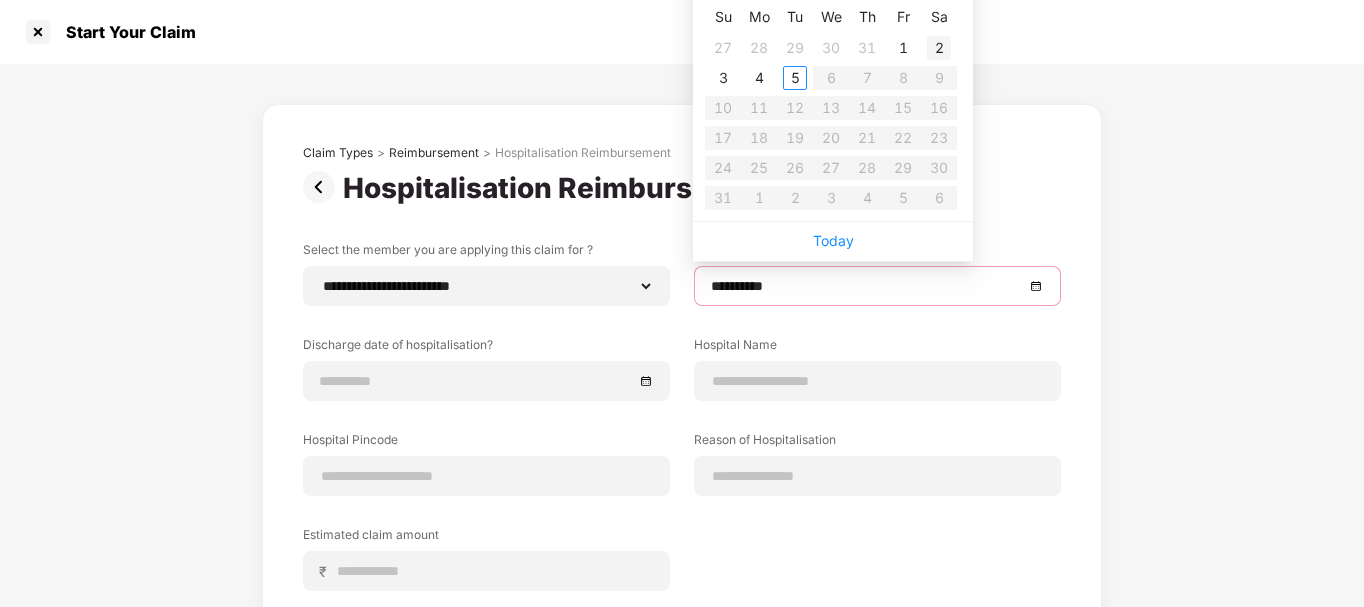 type on "**********" 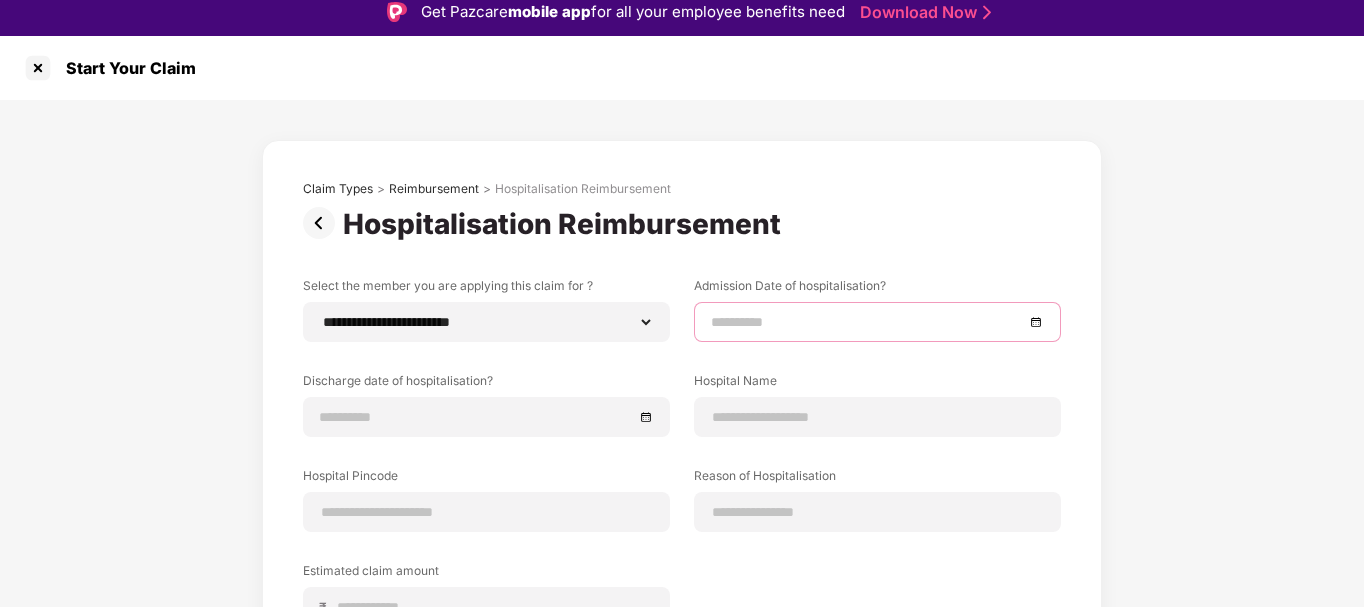 scroll, scrollTop: 3, scrollLeft: 0, axis: vertical 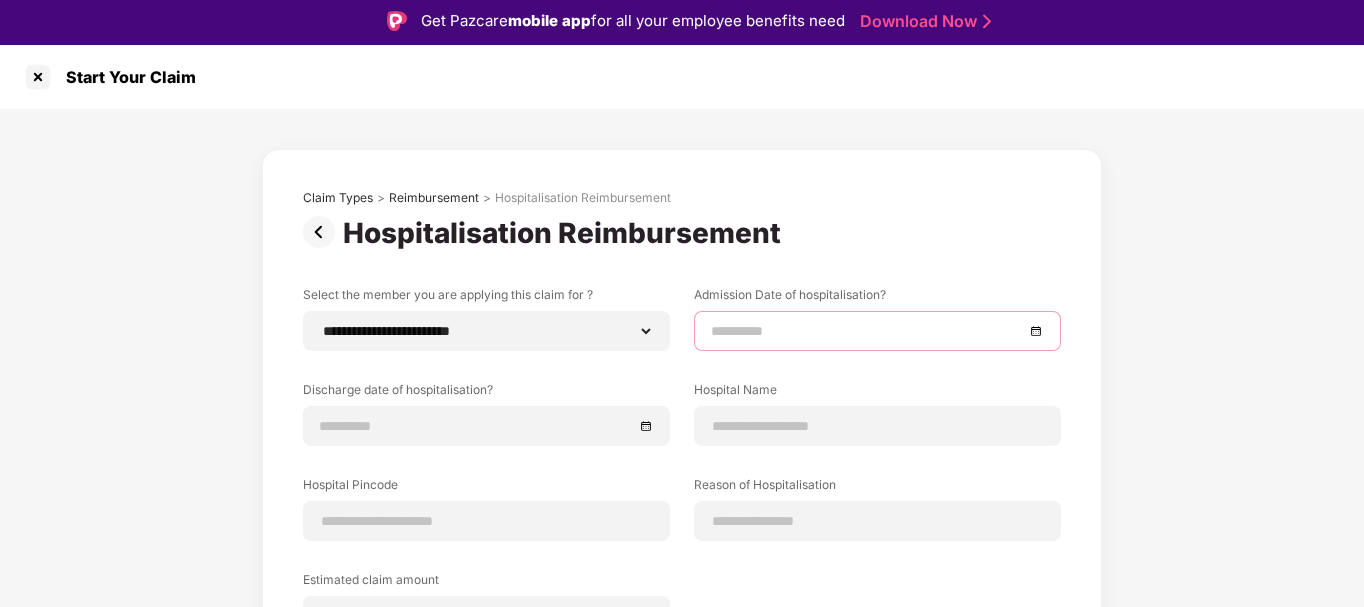 click at bounding box center (877, 331) 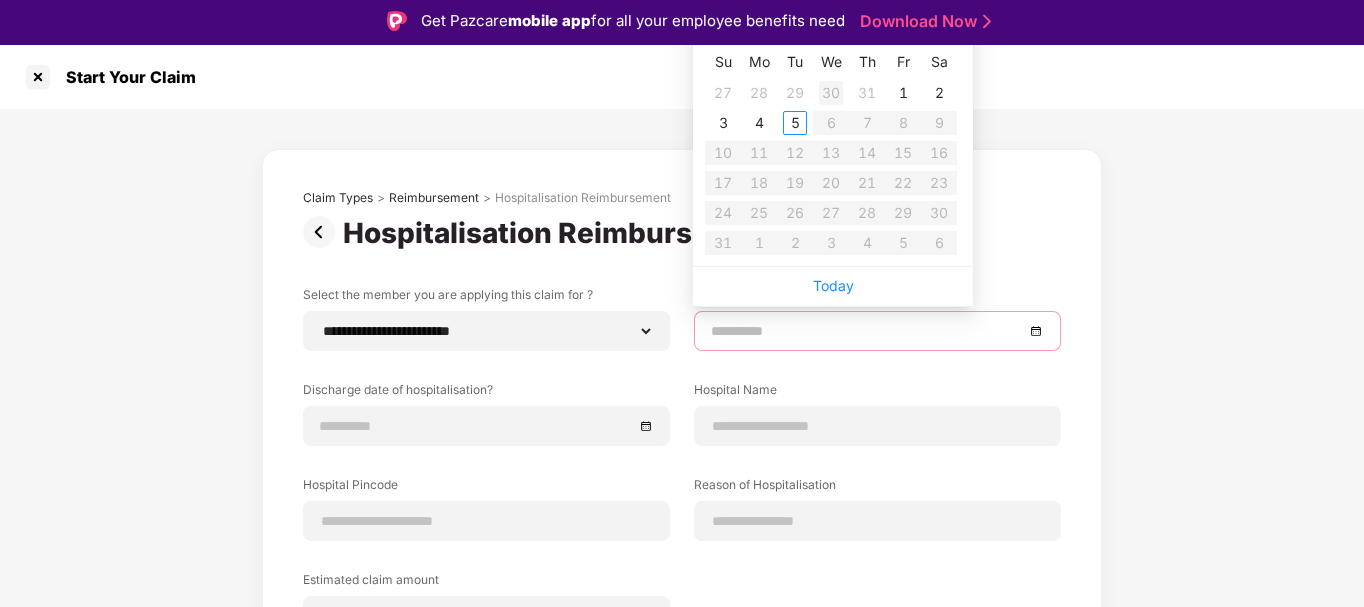 type on "**********" 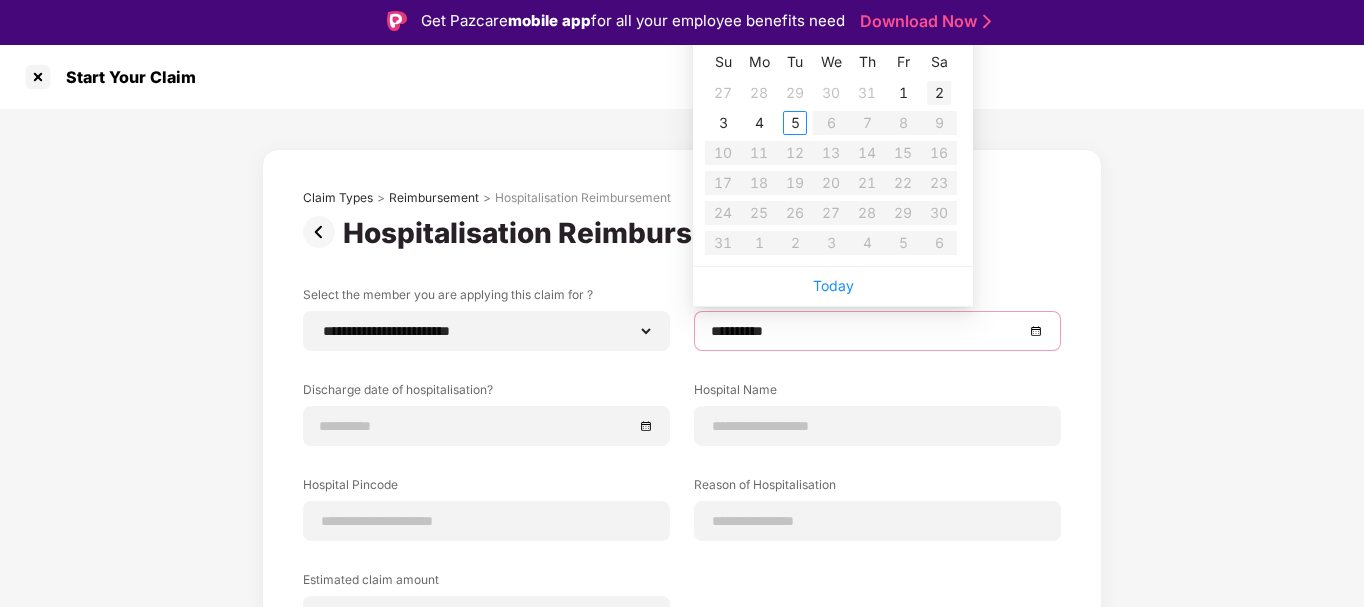 type on "**********" 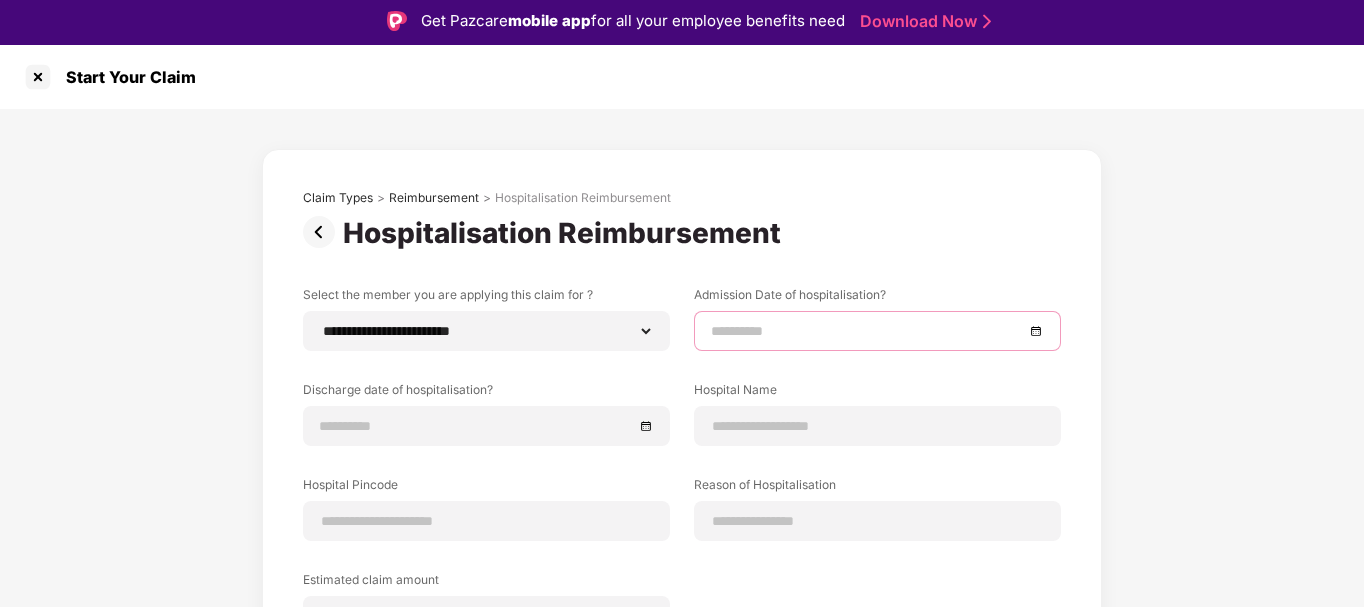 scroll, scrollTop: 0, scrollLeft: 0, axis: both 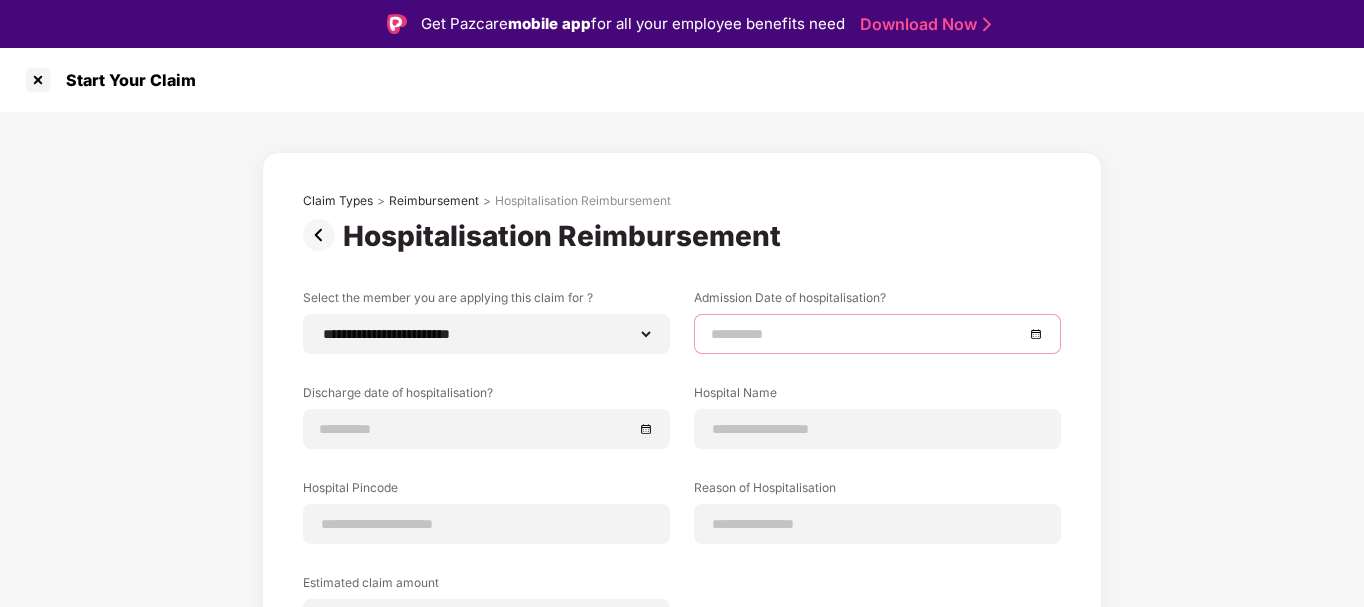 click at bounding box center (867, 334) 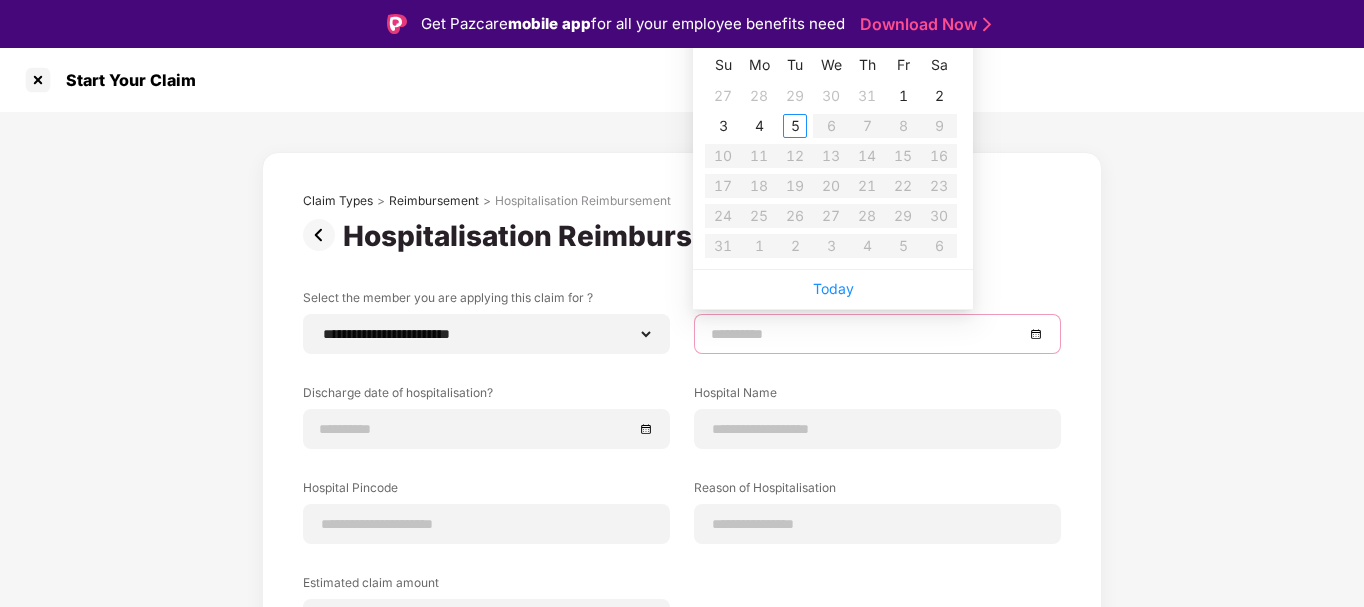 click at bounding box center [867, 334] 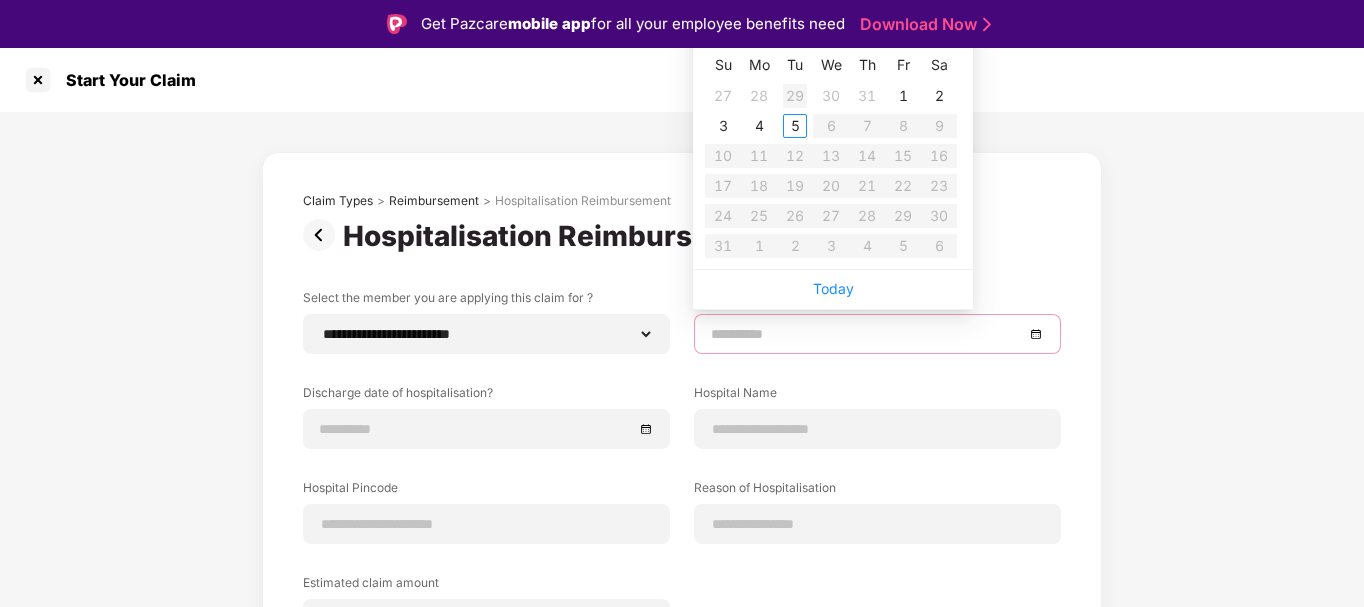 type on "**********" 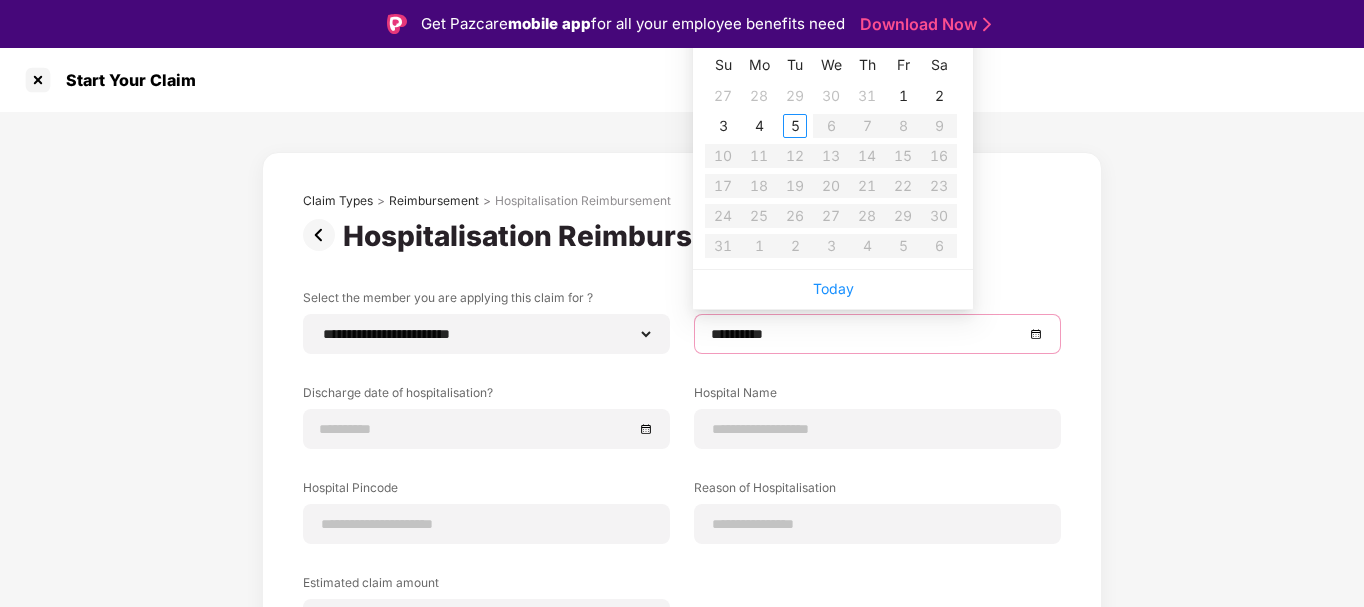 type on "**********" 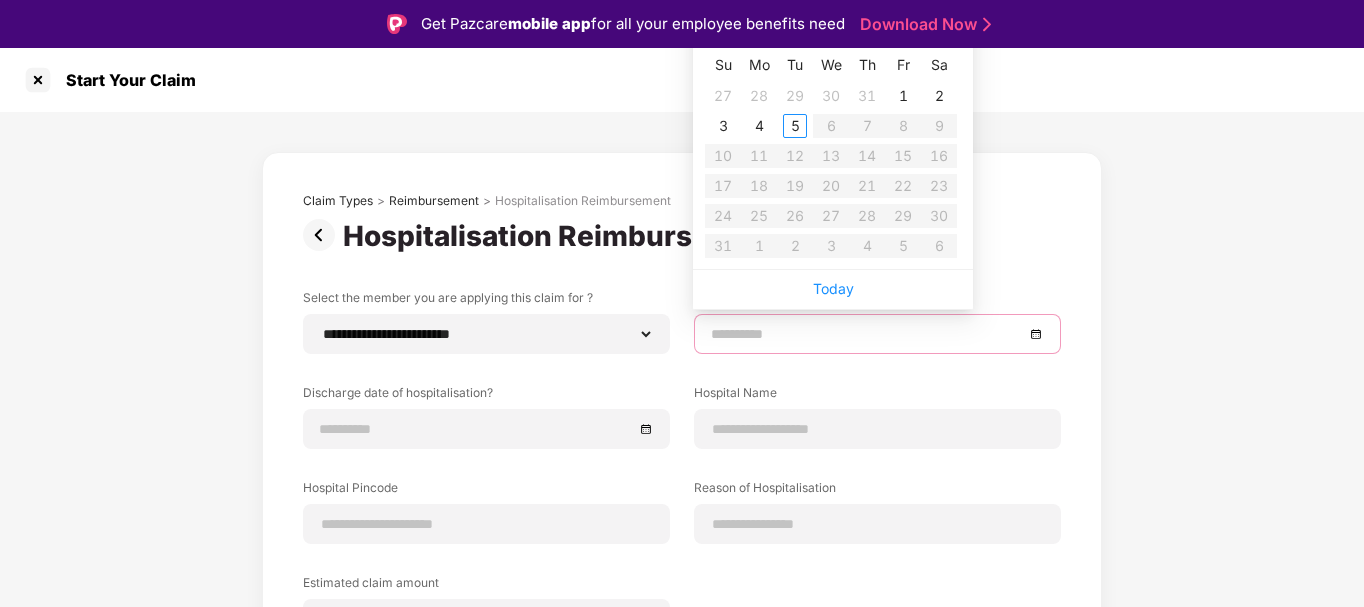 click on "**********" at bounding box center (682, 508) 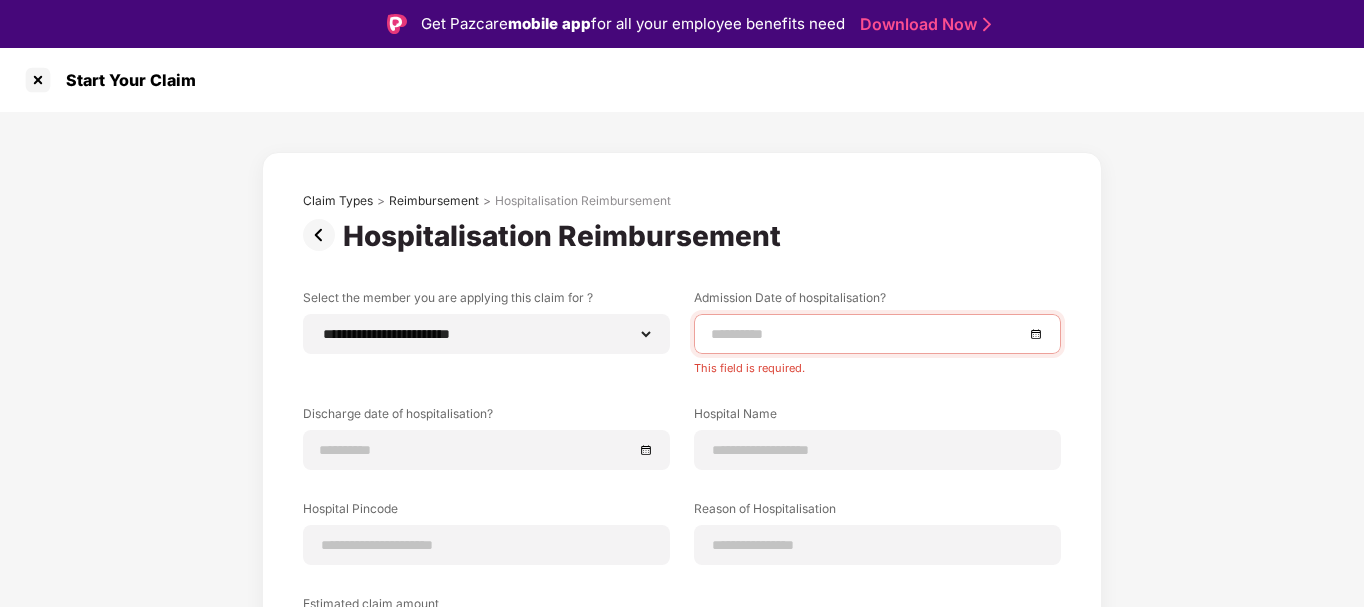 click at bounding box center [867, 334] 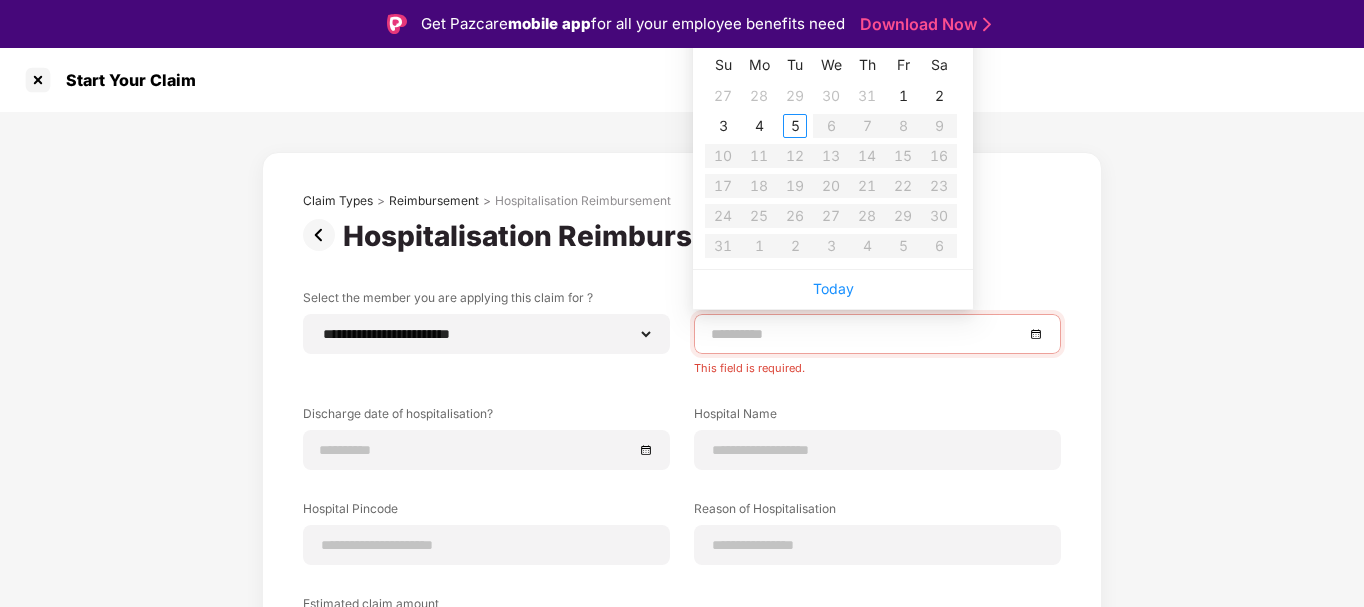 type on "**********" 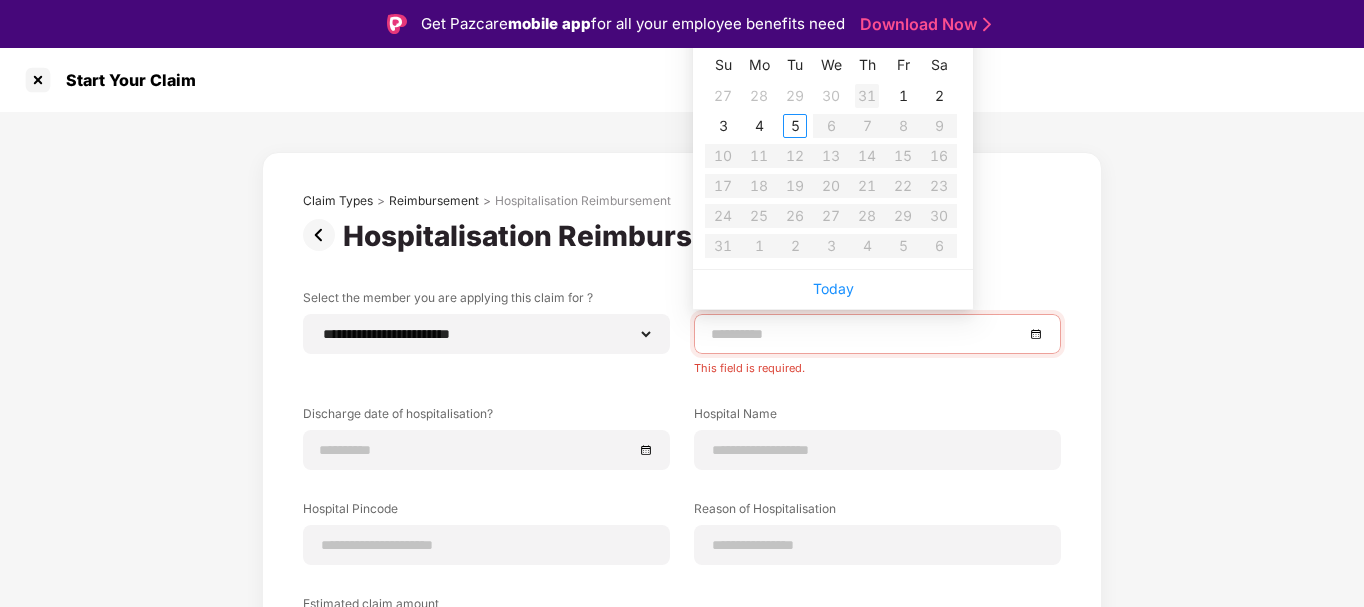 type on "**********" 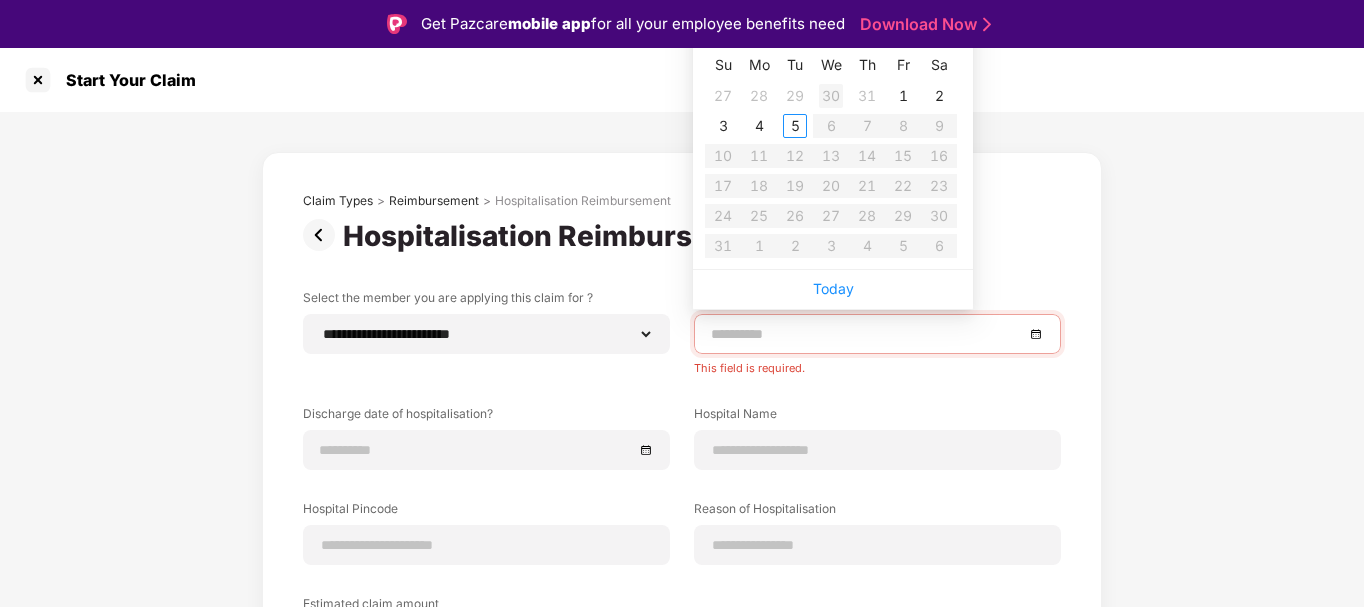 type on "**********" 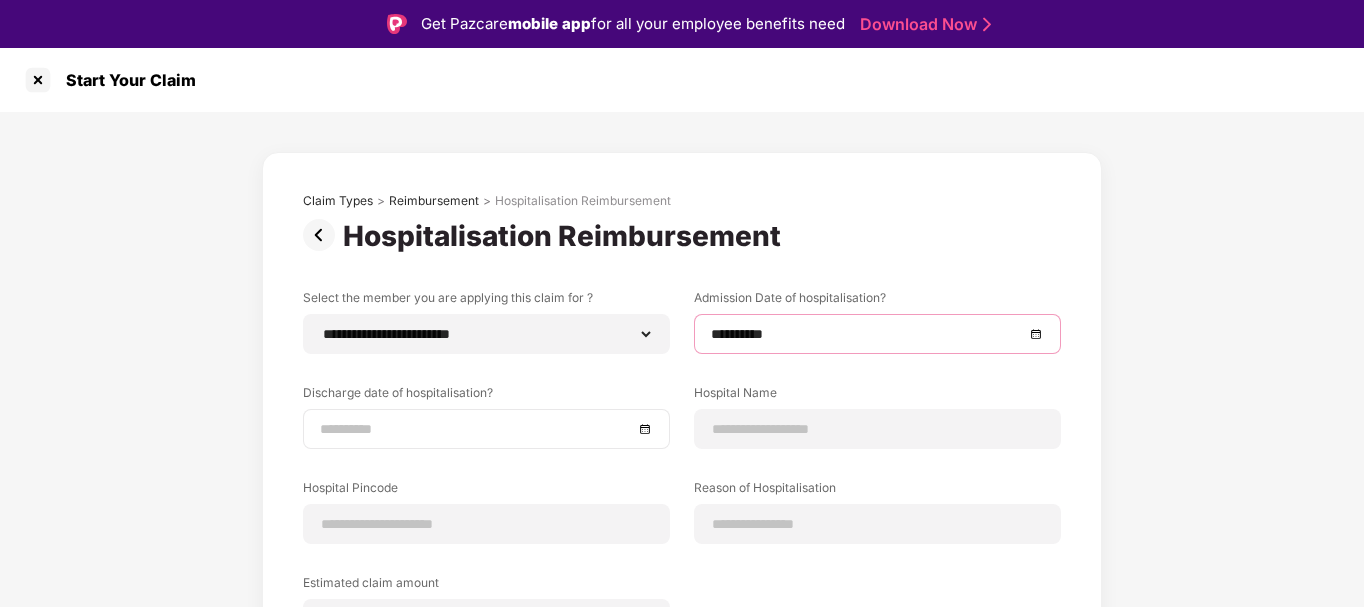 click at bounding box center (476, 429) 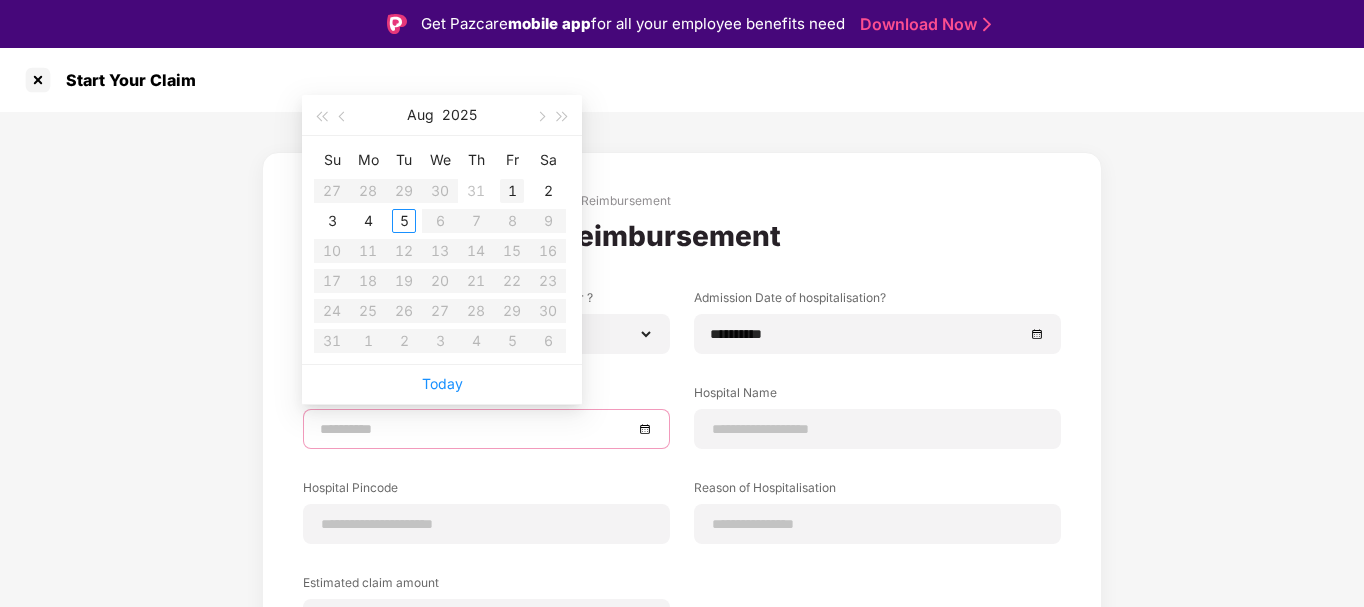 type on "**********" 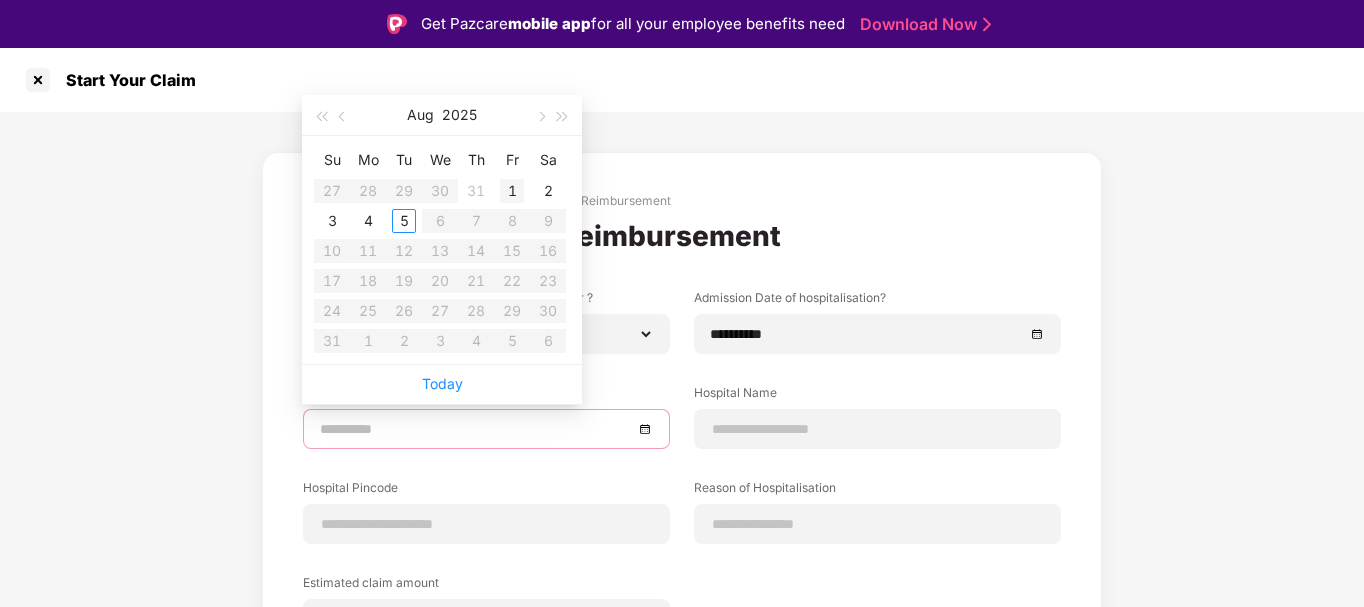 click on "1" at bounding box center [512, 191] 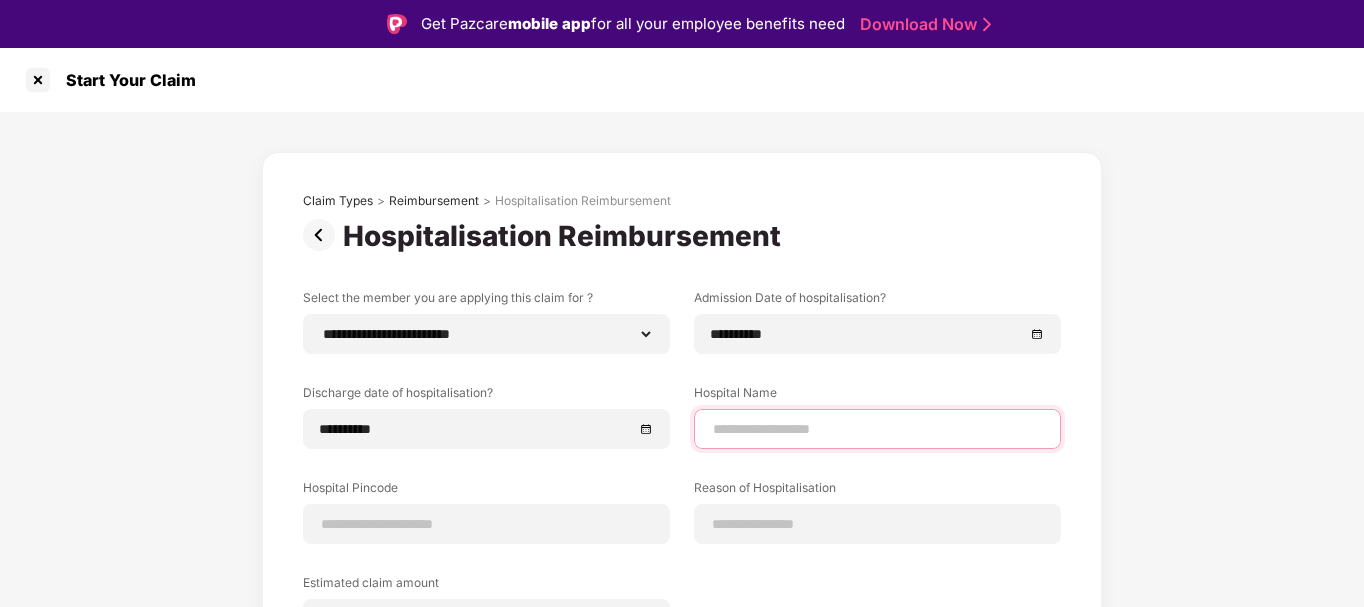 click at bounding box center (877, 429) 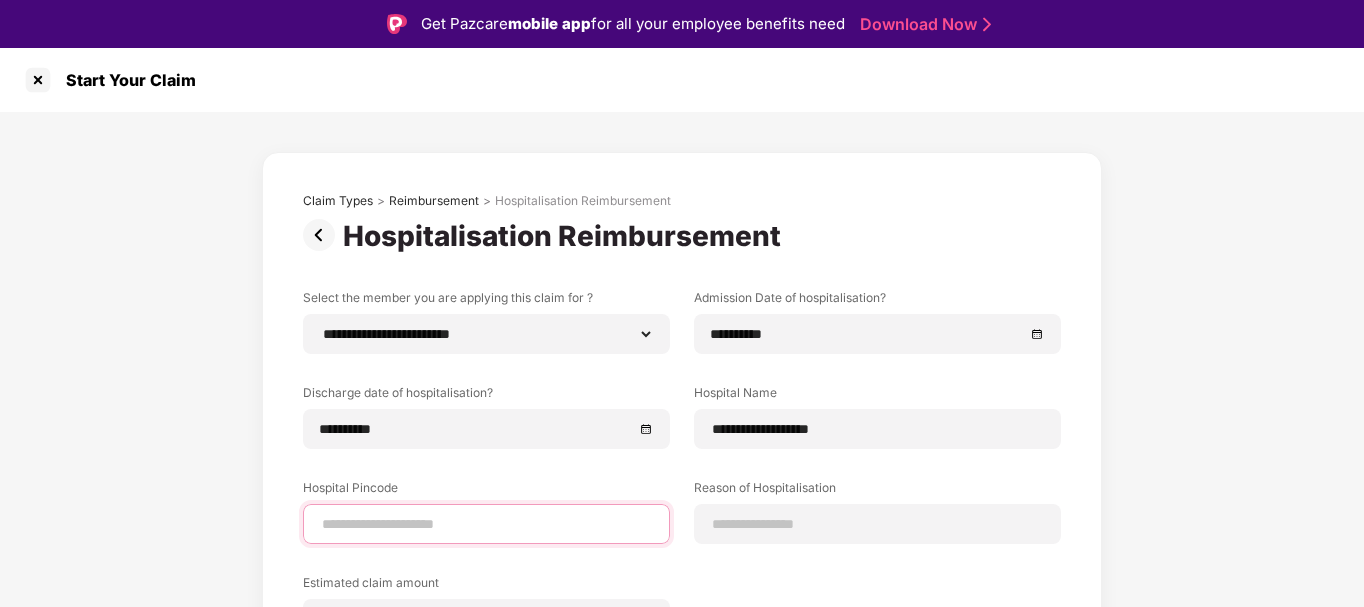 click on "Hospital Pincode" at bounding box center (486, 511) 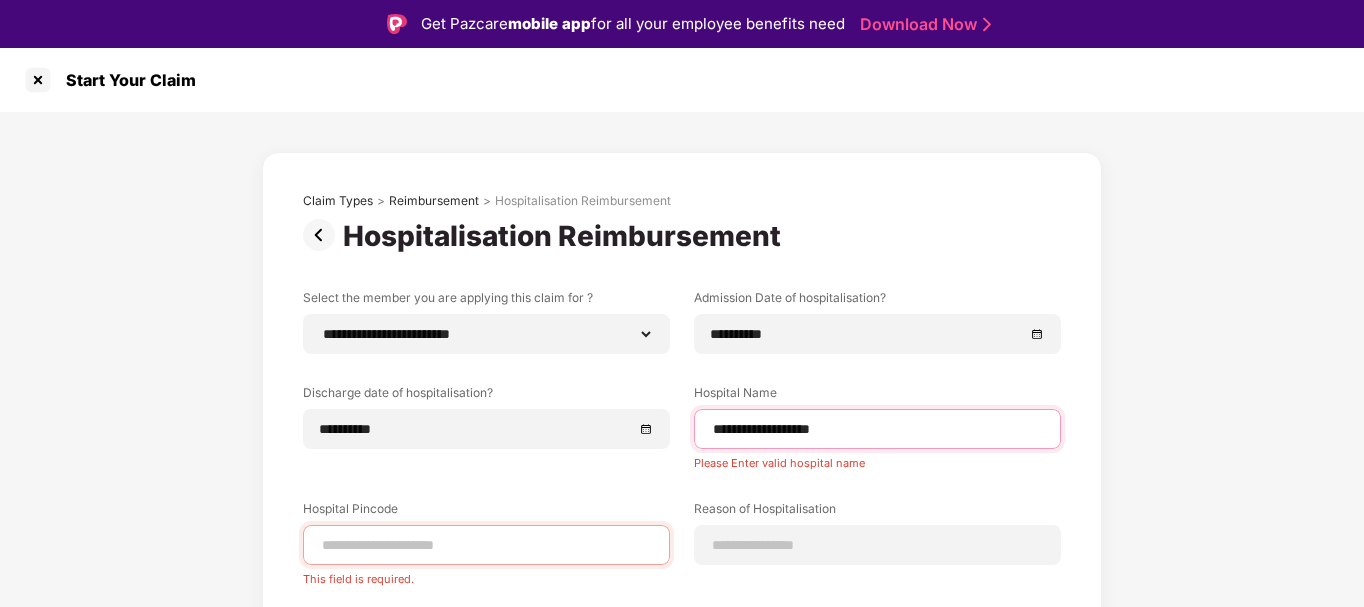 click on "**********" at bounding box center [877, 429] 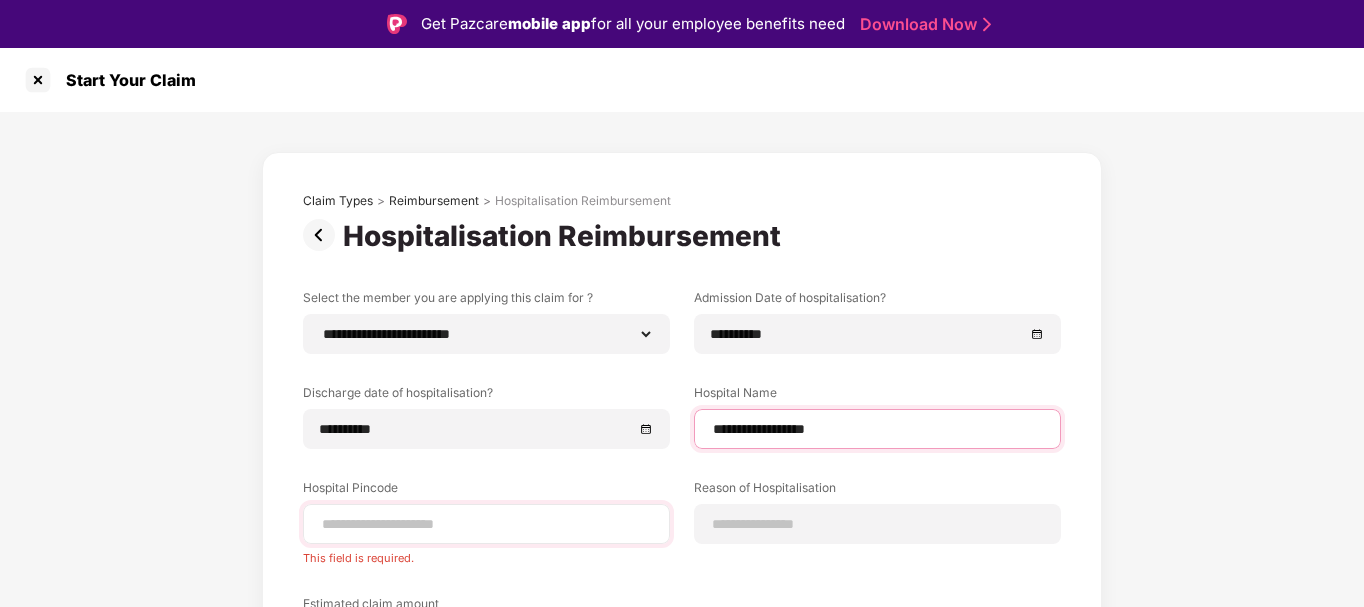 type on "**********" 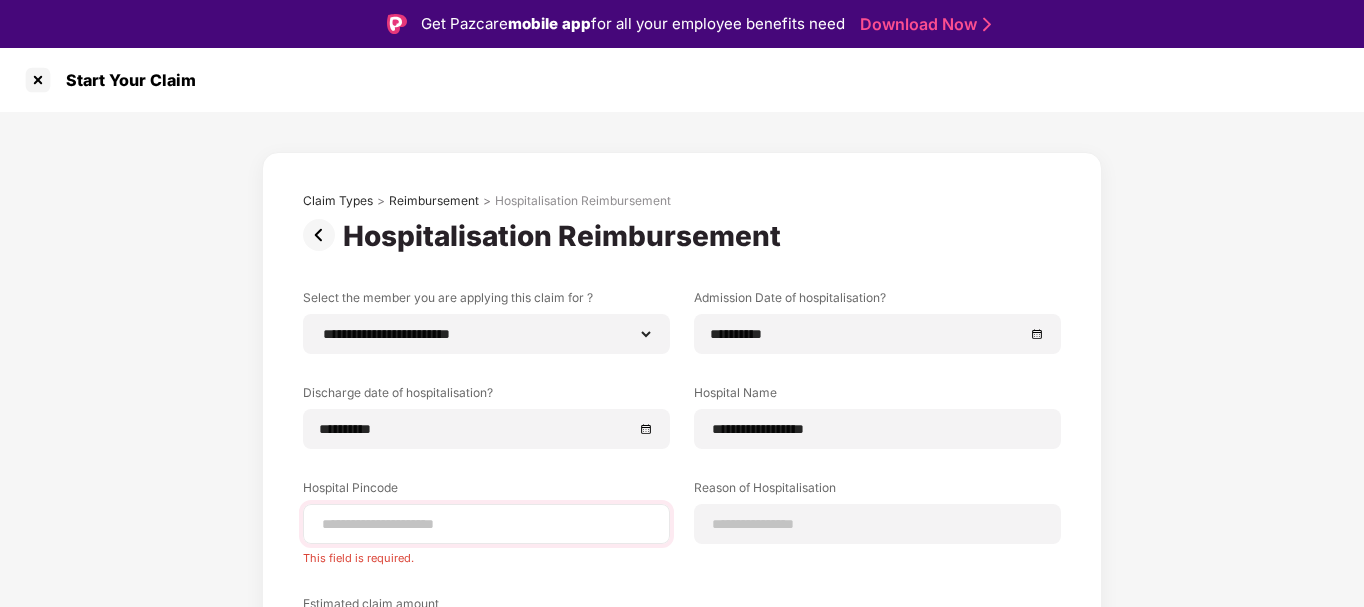 click at bounding box center (486, 524) 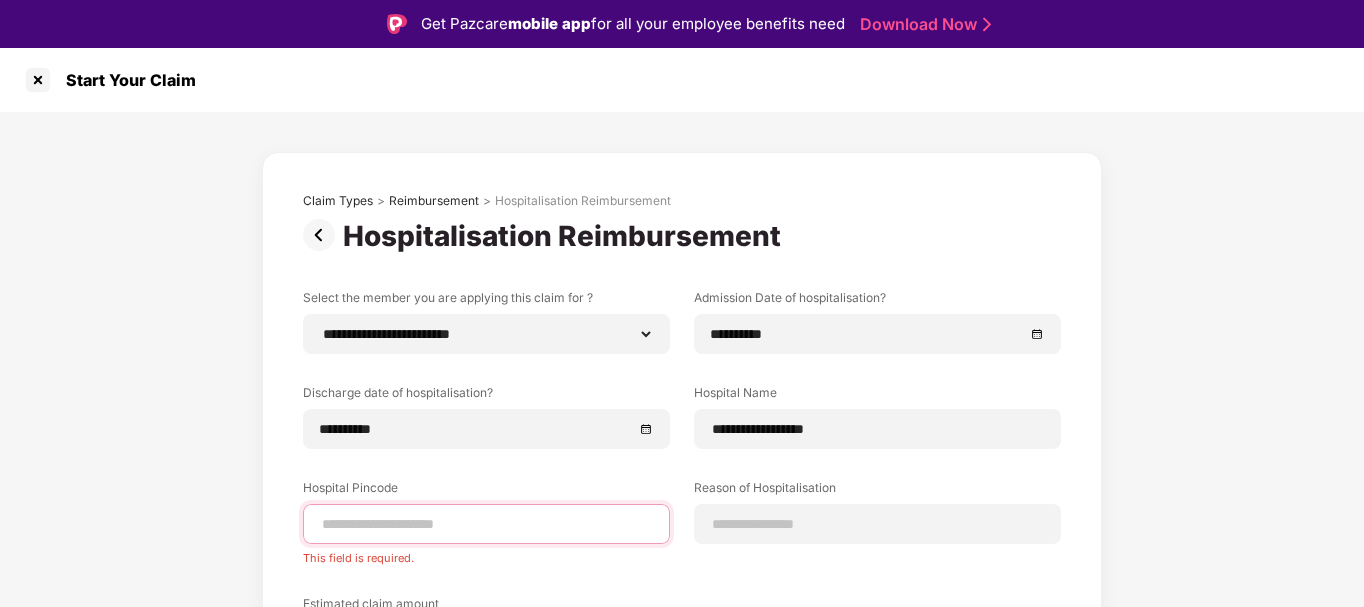click at bounding box center [486, 524] 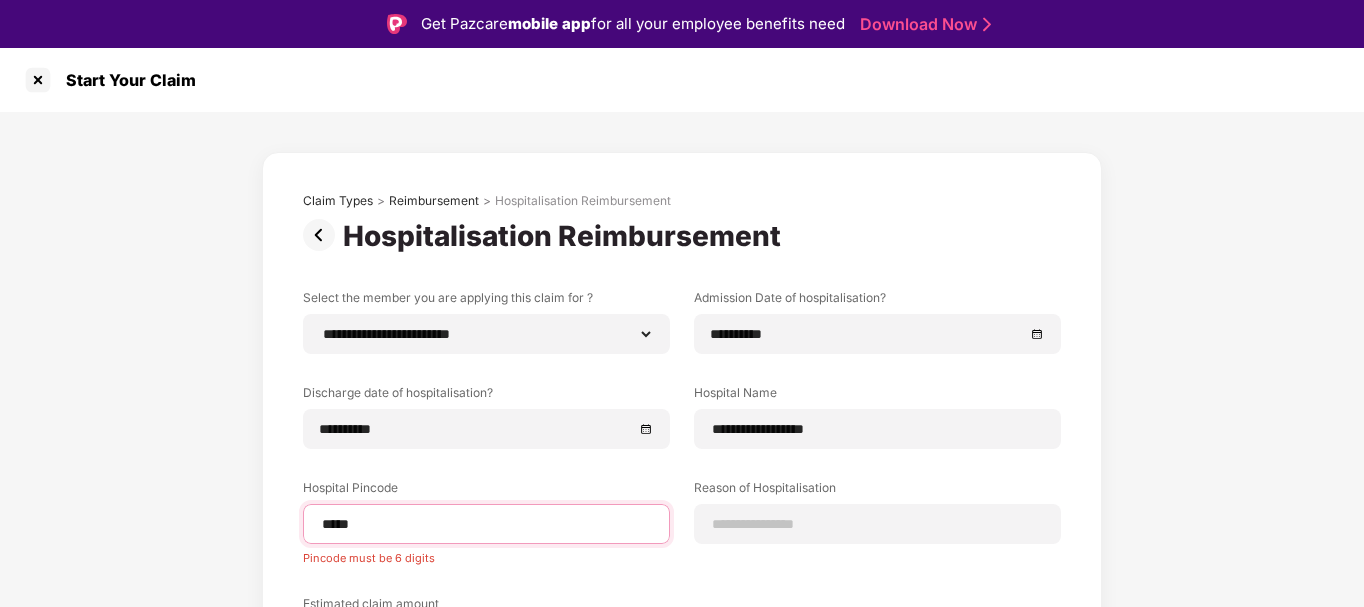 type on "******" 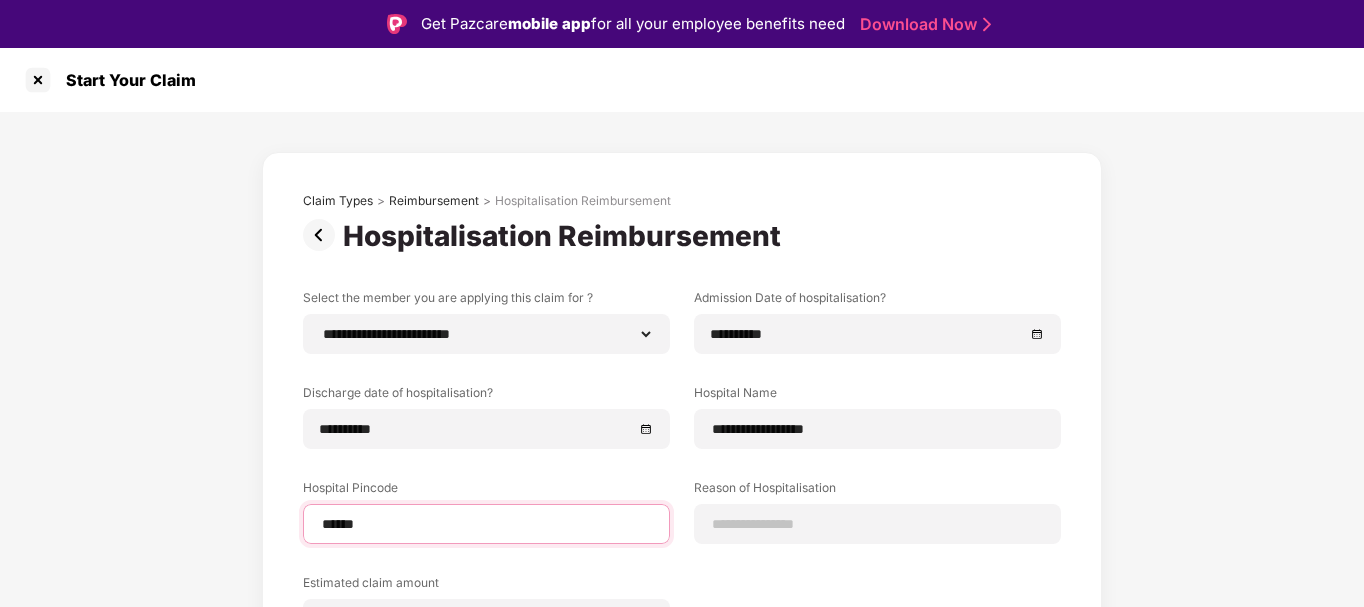 select on "*****" 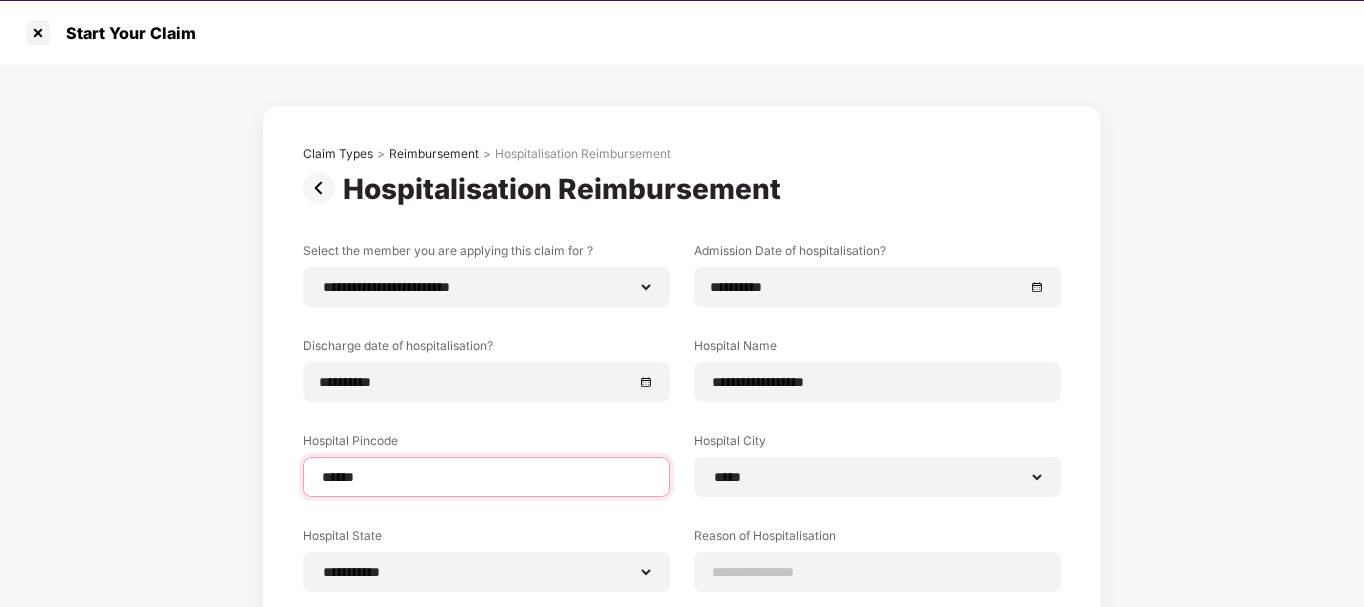 scroll, scrollTop: 48, scrollLeft: 0, axis: vertical 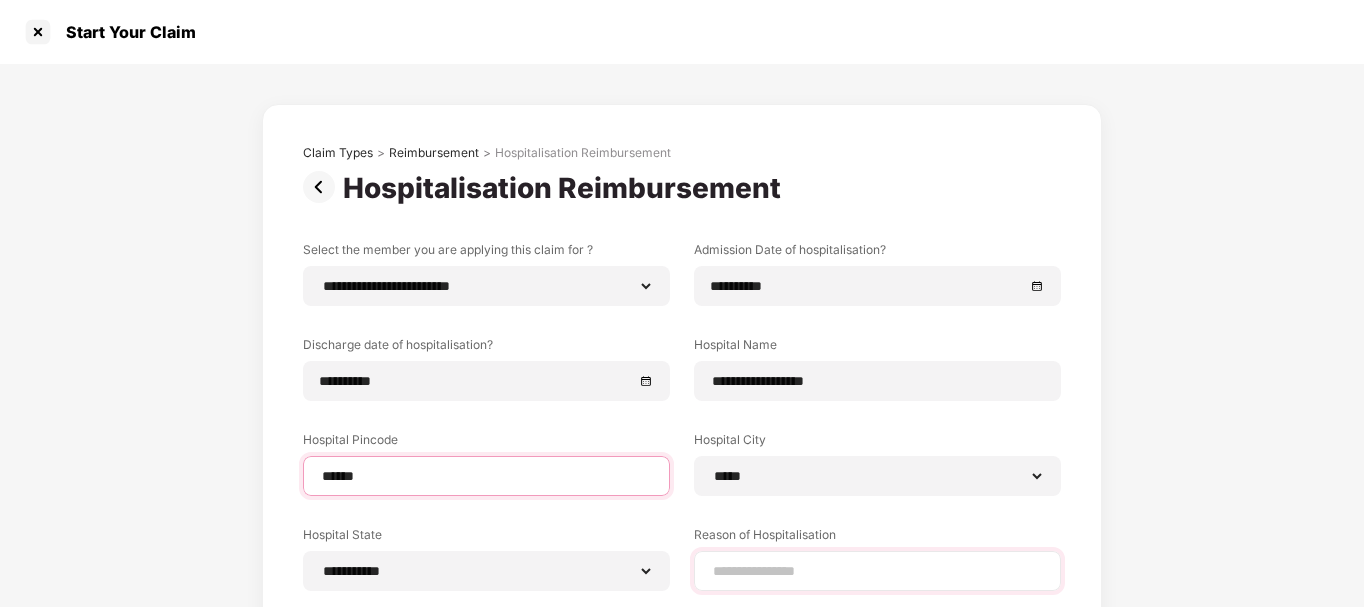 type on "******" 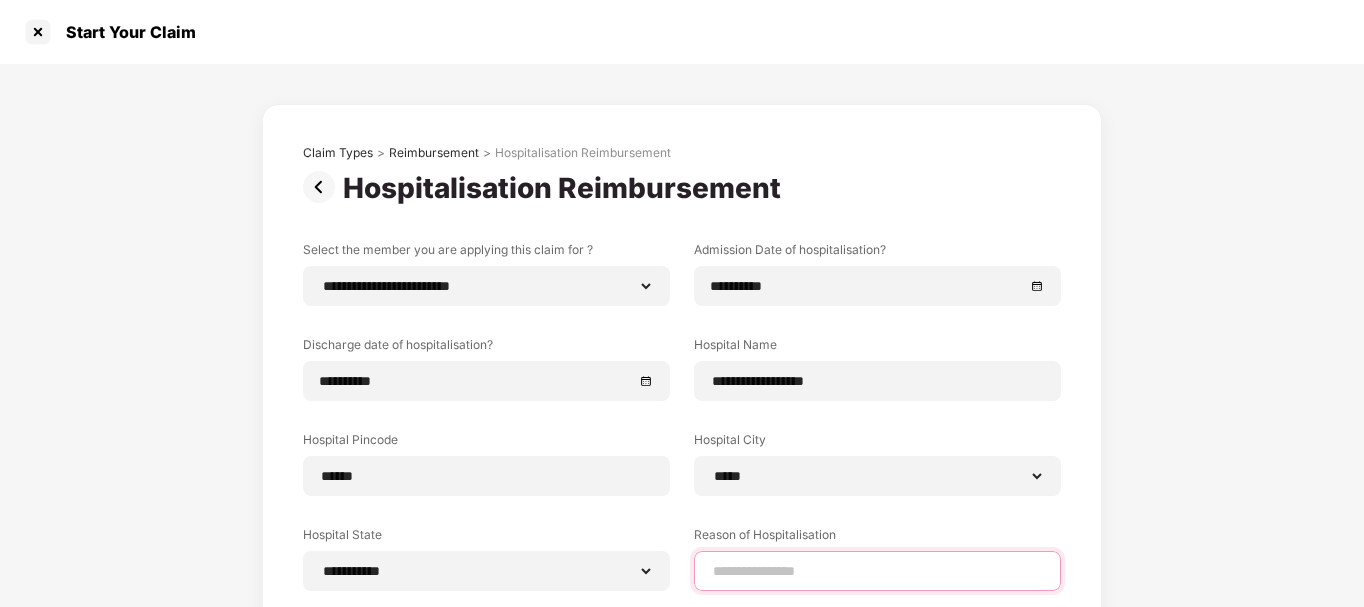 click at bounding box center (877, 571) 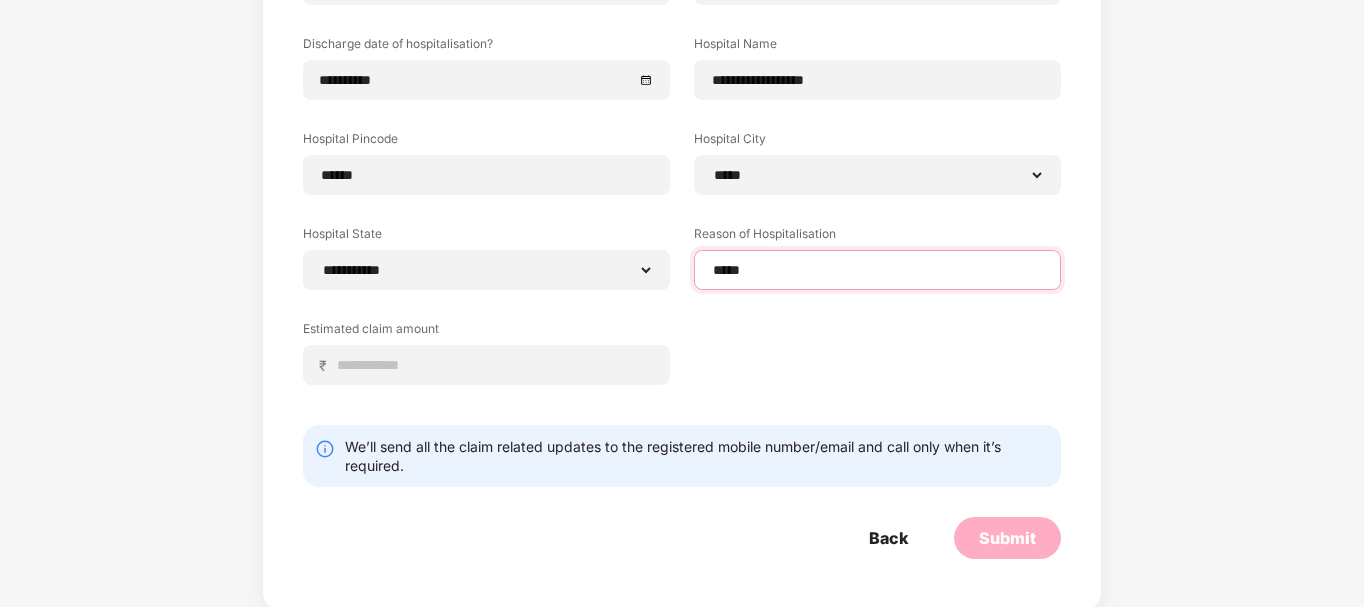 scroll, scrollTop: 304, scrollLeft: 0, axis: vertical 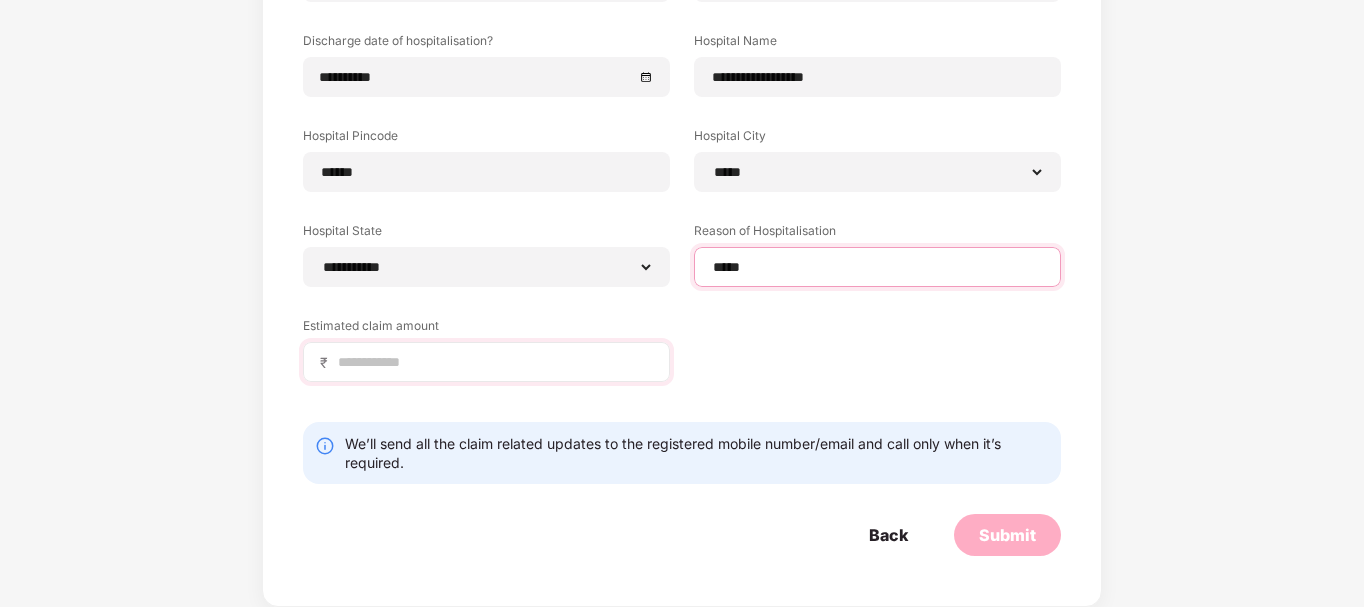 type on "*****" 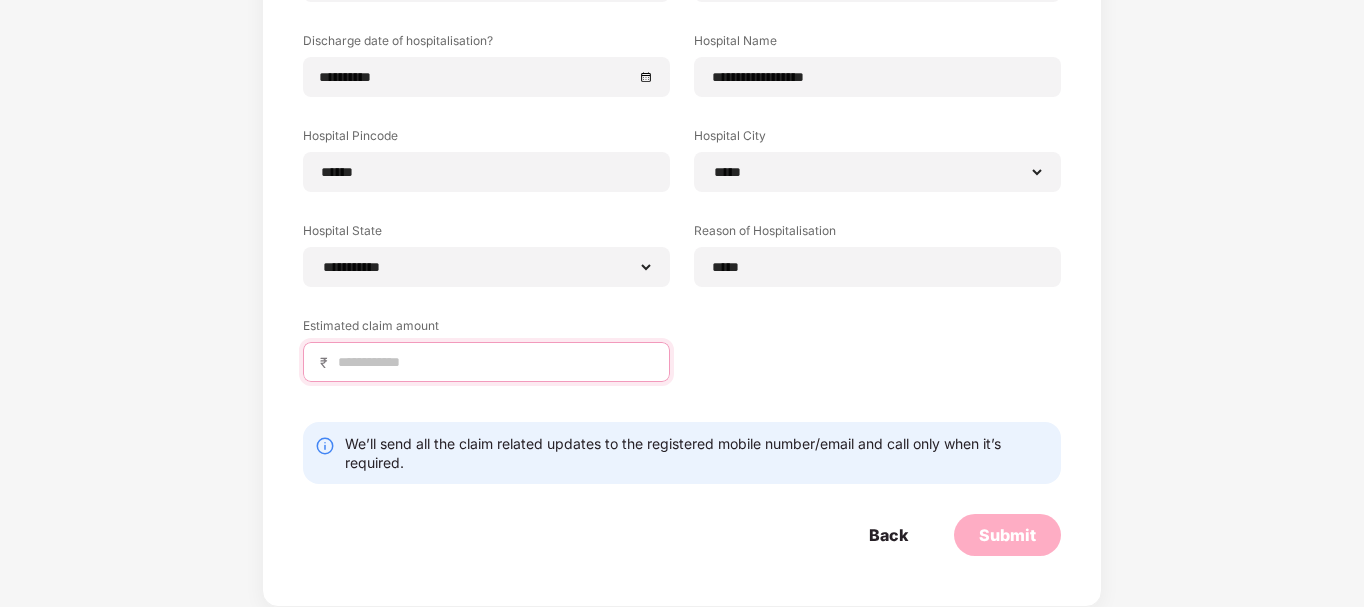click at bounding box center (494, 362) 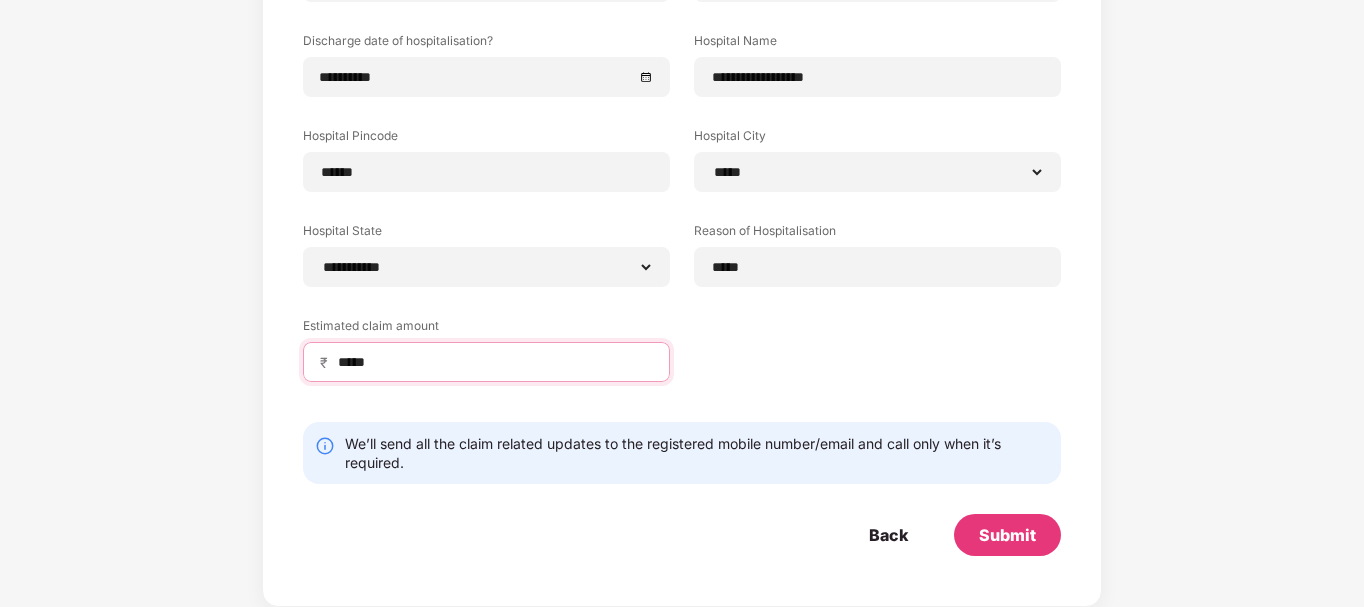 type on "*****" 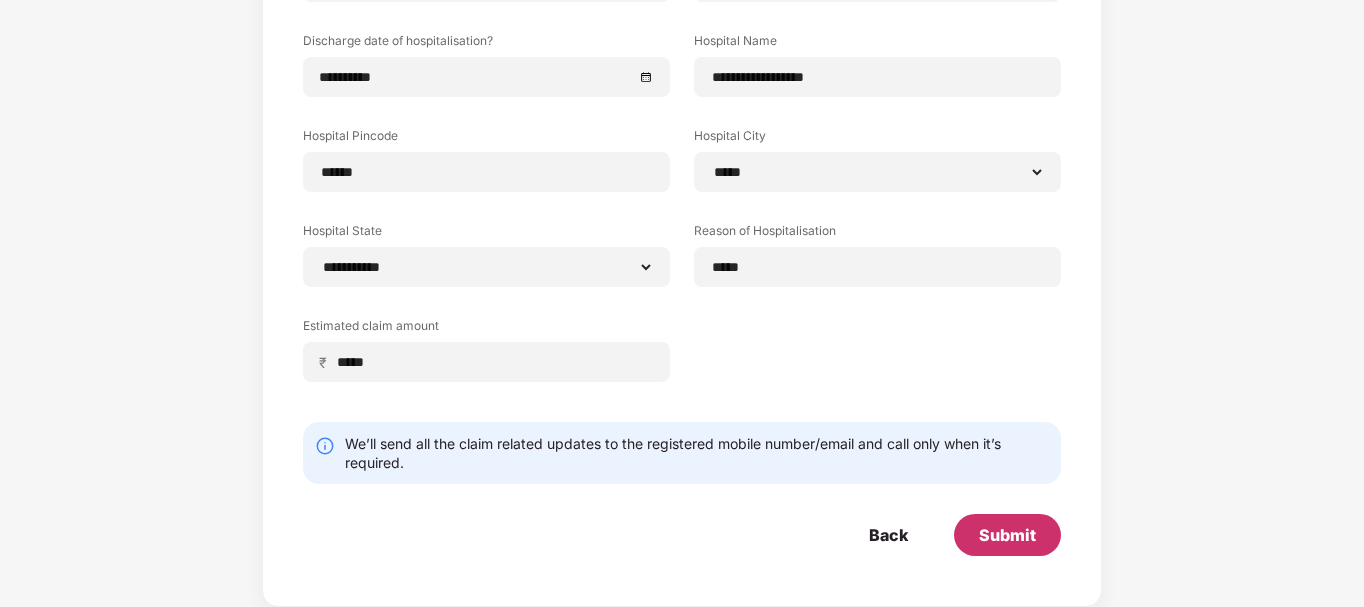 click on "Submit" at bounding box center [1007, 535] 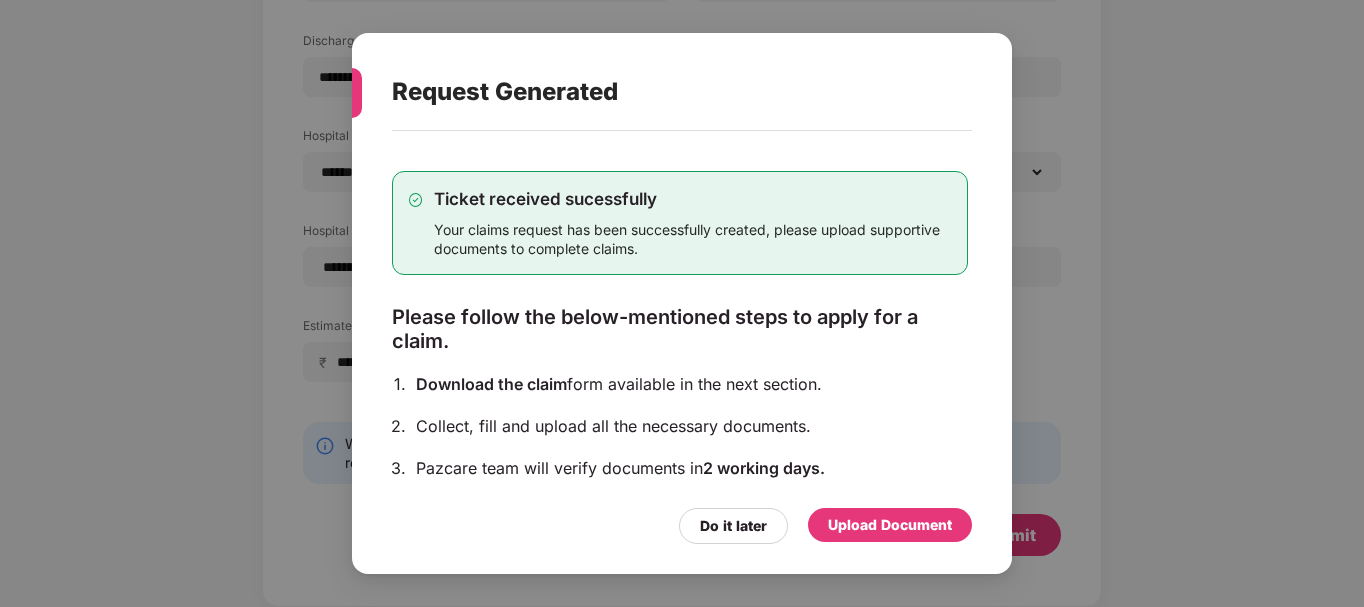 click on "Upload Document" at bounding box center [890, 525] 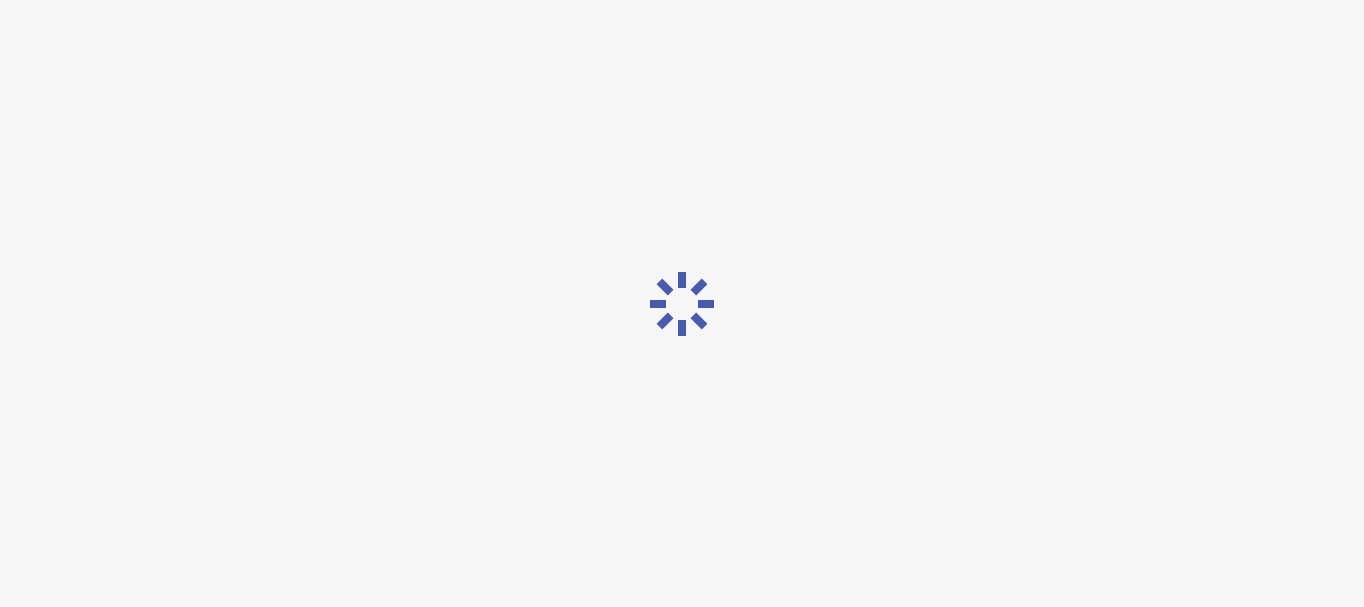 scroll, scrollTop: 0, scrollLeft: 0, axis: both 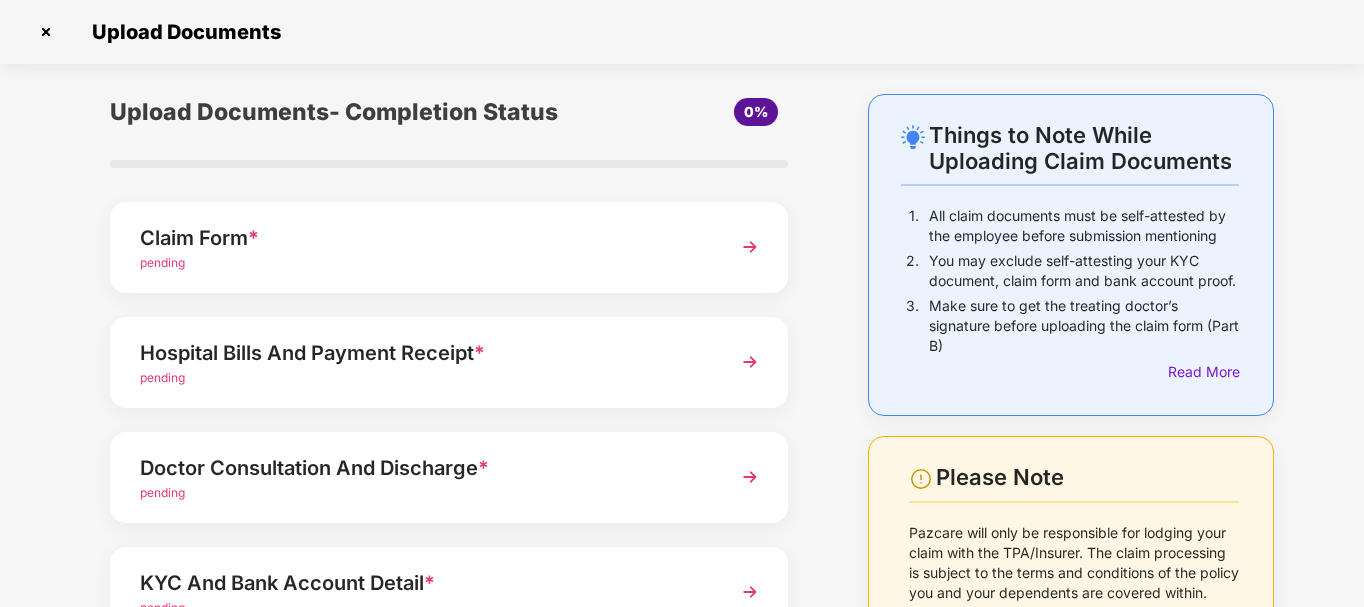 click at bounding box center [750, 247] 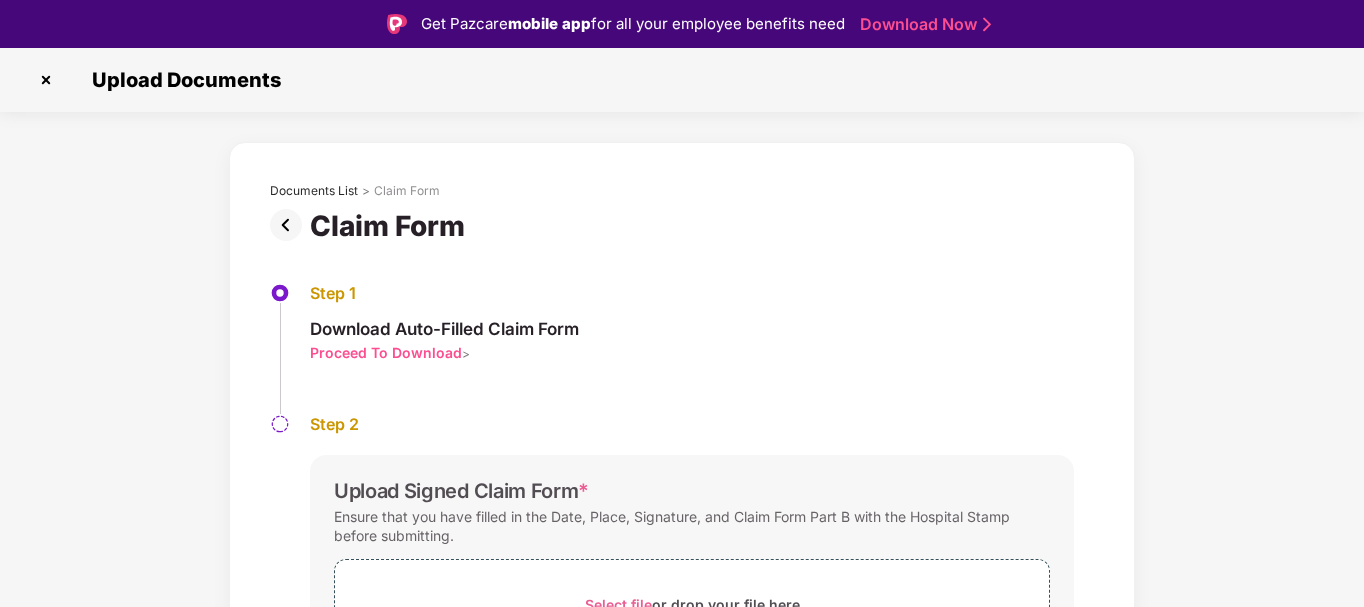 scroll, scrollTop: 48, scrollLeft: 0, axis: vertical 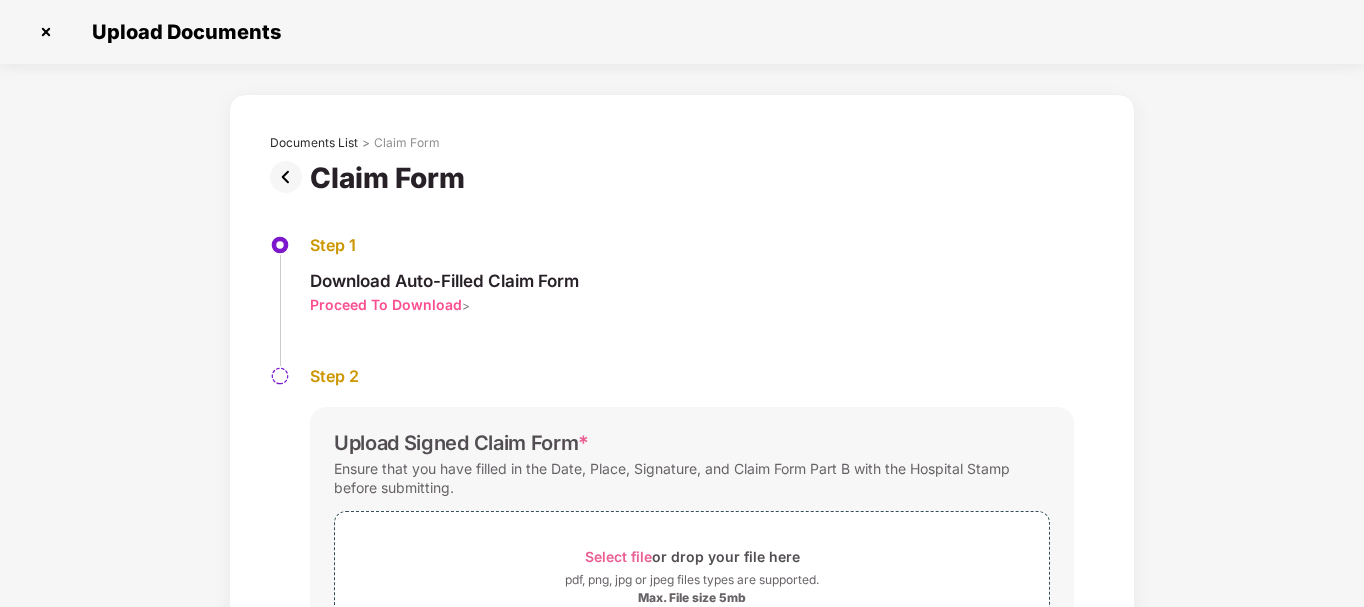 click on "Documents List > Claim Form   Claim Form Step 1 Download Auto-Filled Claim Form Proceed To Download  > Step 2 Upload Signed Claim Form * Ensure that you have filled in the Date, Place, Signature, and Claim Form Part B with the Hospital Stamp before submitting.   Select file  or drop your file here pdf, png, jpg or jpeg files types are supported. Max. File size 5mb   If you face any issue while generating the auto-filled claim form click   here" at bounding box center (682, 433) 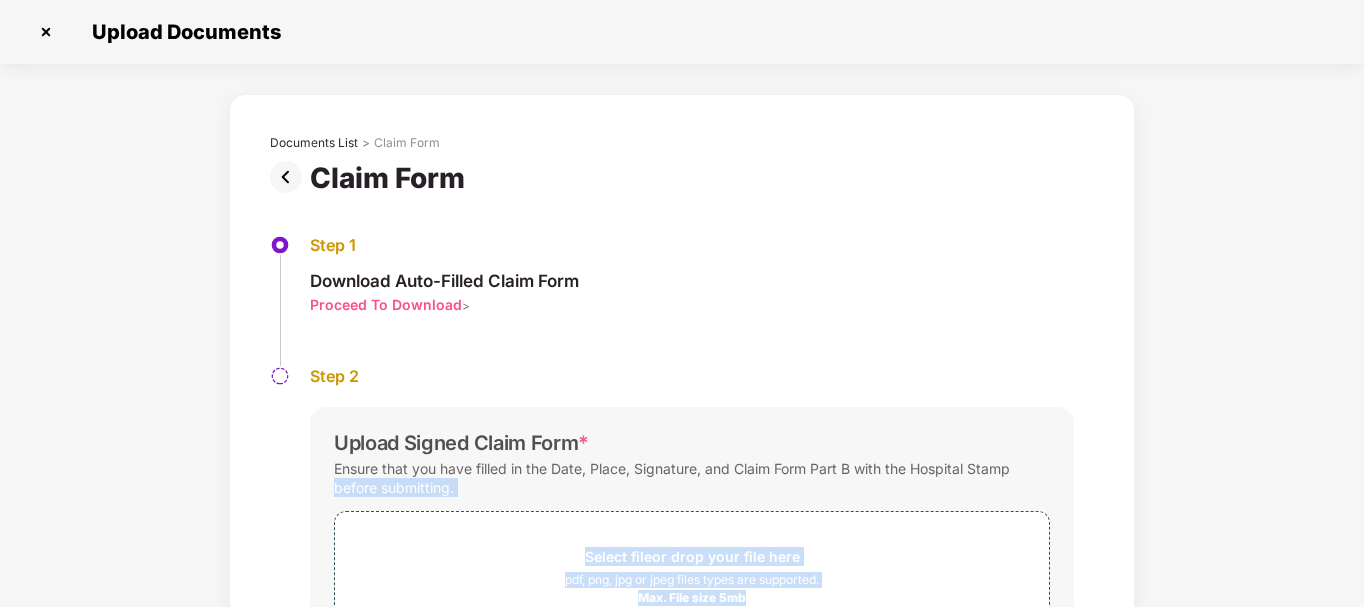 drag, startPoint x: 1361, startPoint y: 463, endPoint x: 1365, endPoint y: 548, distance: 85.09406 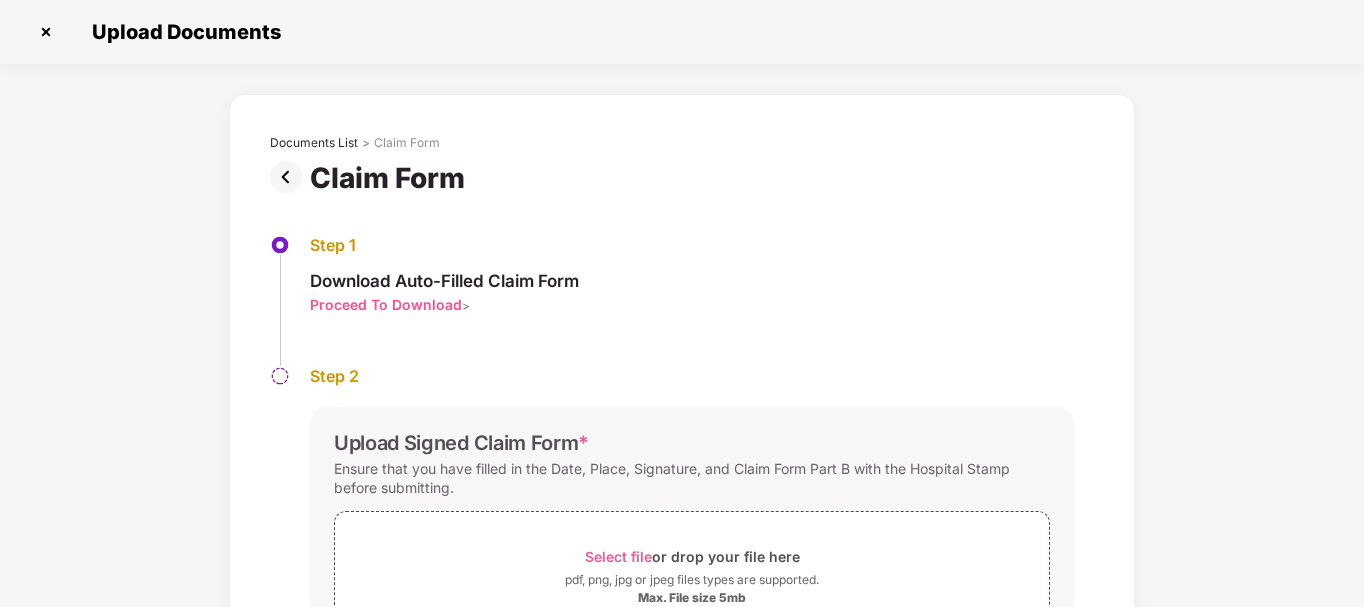 click on "Documents List > Claim Form   Claim Form Step 1 Download Auto-Filled Claim Form Proceed To Download  > Step 2 Upload Signed Claim Form * Ensure that you have filled in the Date, Place, Signature, and Claim Form Part B with the Hospital Stamp before submitting.   Select file  or drop your file here pdf, png, jpg or jpeg files types are supported. Max. File size 5mb   If you face any issue while generating the auto-filled claim form click   here" at bounding box center [682, 433] 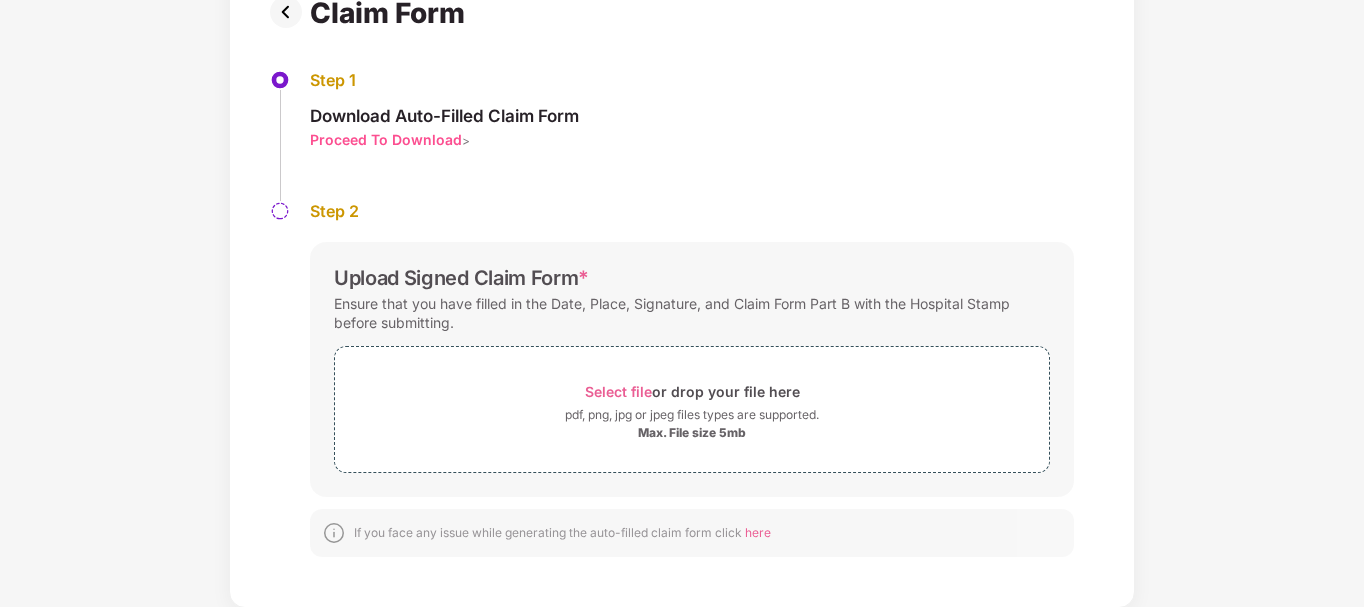 scroll, scrollTop: 166, scrollLeft: 0, axis: vertical 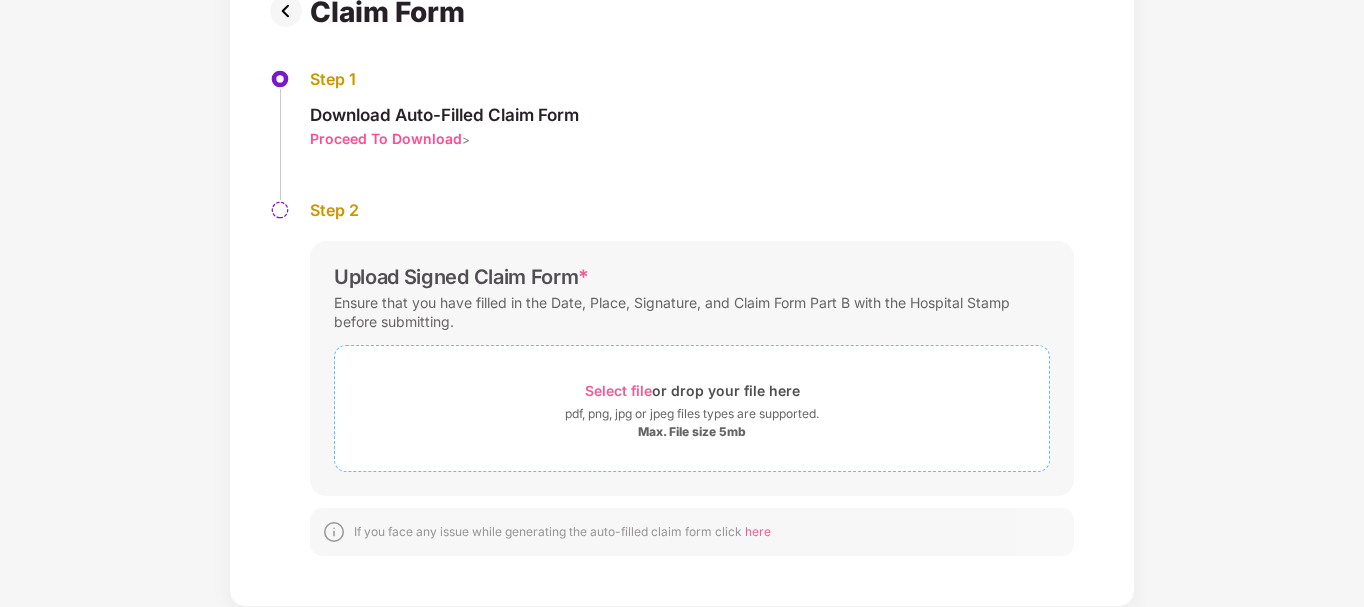 click on "pdf, png, jpg or jpeg files types are supported." at bounding box center (692, 414) 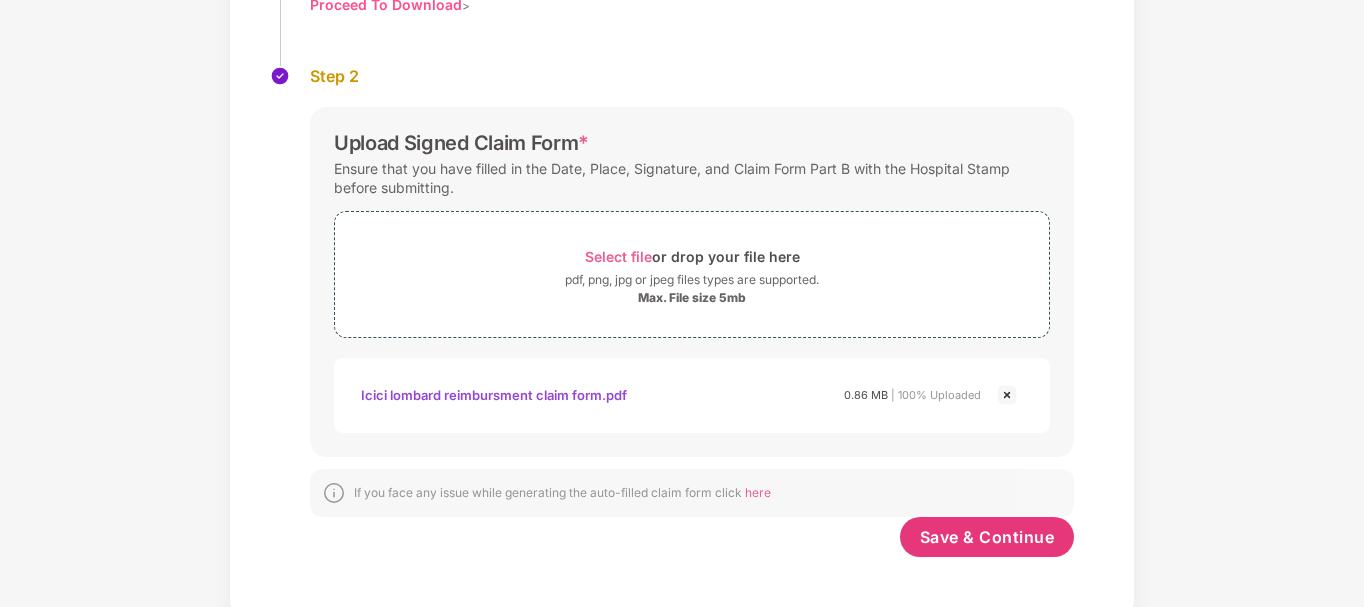 scroll, scrollTop: 311, scrollLeft: 0, axis: vertical 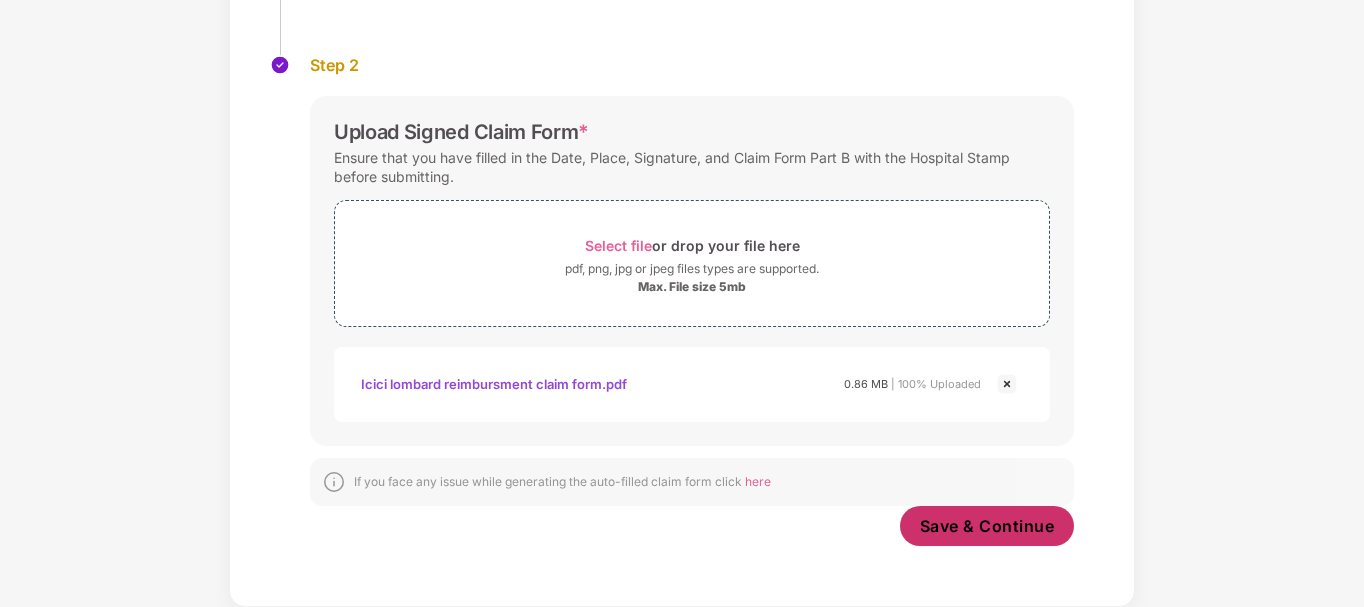 click on "Save & Continue" at bounding box center (987, 526) 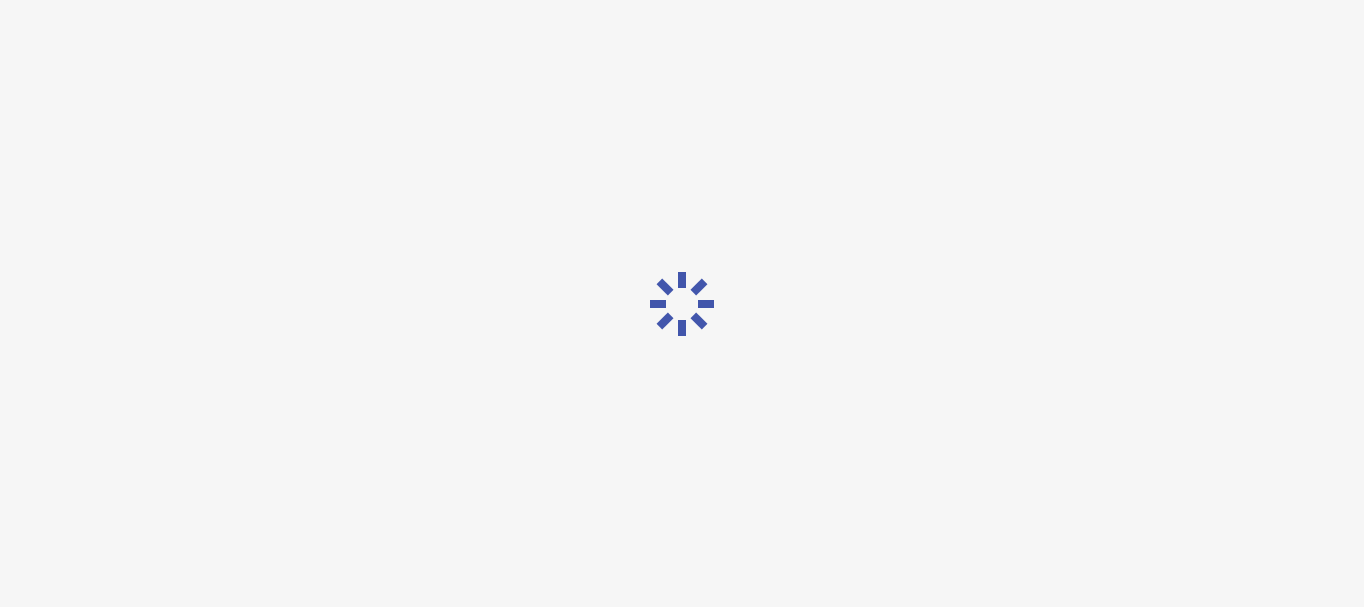 scroll, scrollTop: 0, scrollLeft: 0, axis: both 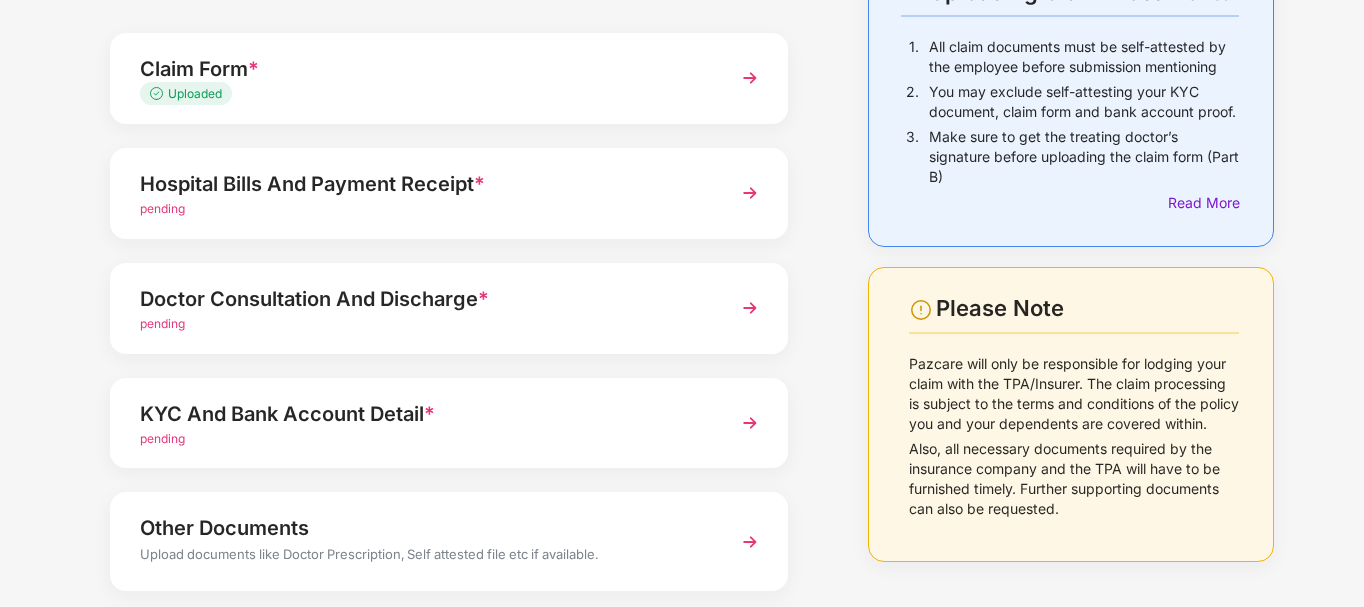 click at bounding box center (750, 193) 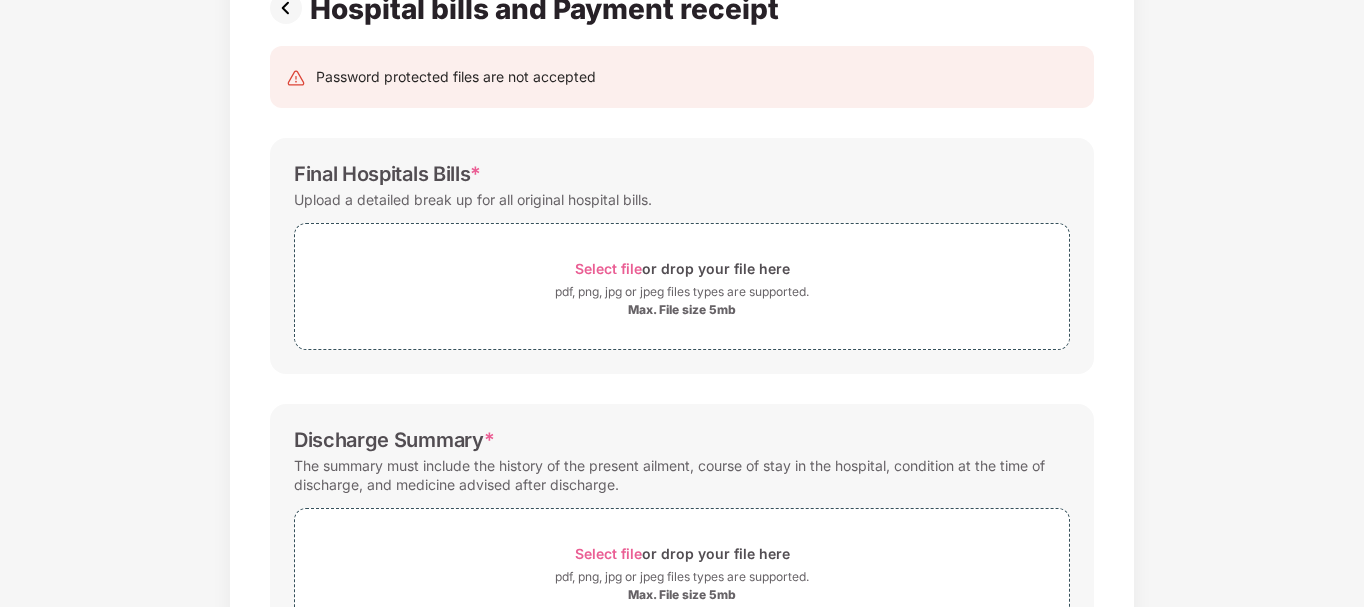 scroll, scrollTop: 0, scrollLeft: 0, axis: both 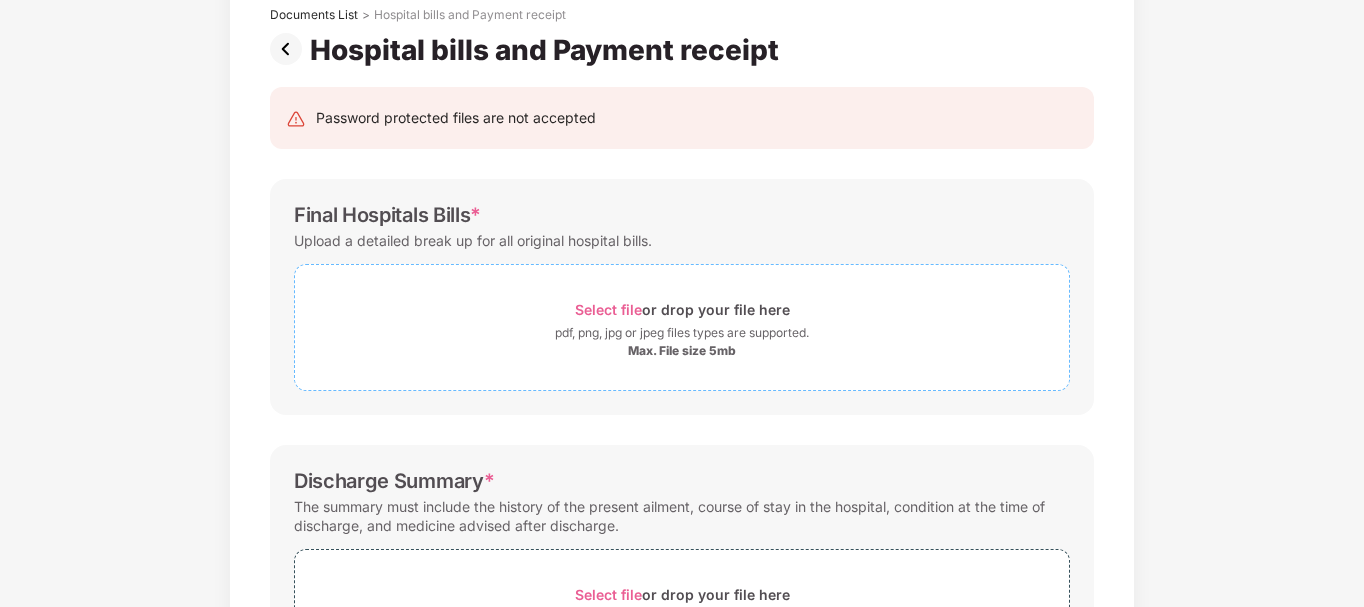 click on "Select file" at bounding box center [608, 309] 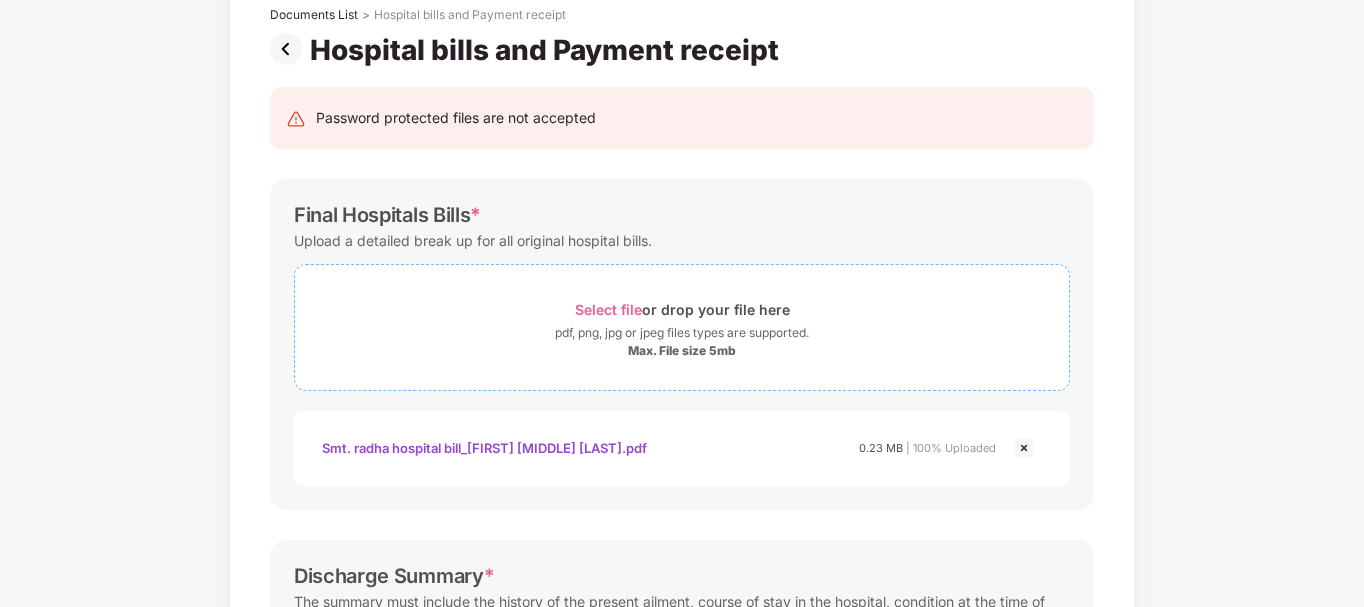 click on "Select file" at bounding box center (608, 309) 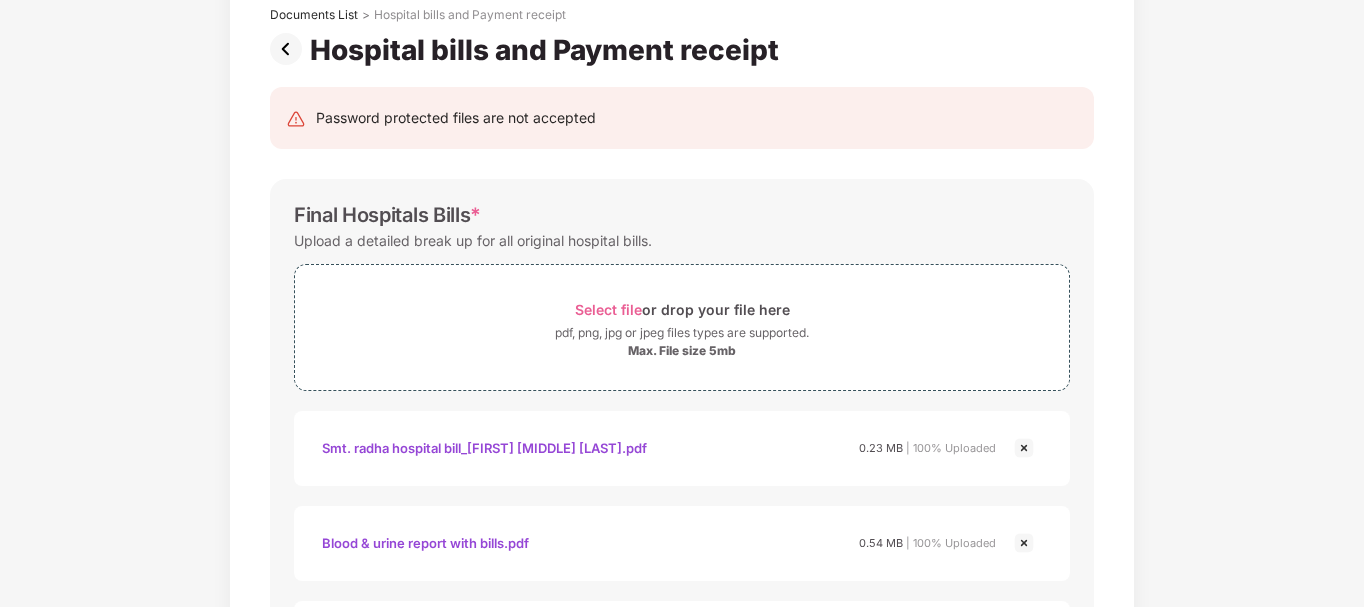 click on "Documents List > Hospital bills and Payment receipt   Hospital bills and Payment receipt Password protected files are not accepted Final Hospitals Bills * Upload a detailed break up for all original hospital bills.   Select file  or drop your file here pdf, png, jpg or jpeg files types are supported. Max. File size 5mb SMT. Radha Hospital Bill_[FIRST] [MIDDLE] [LAST].pdf Blood & Urine Report With Bills.pdf Blood Report With Bills.pdf Medicals Bills.pdf   Smt. radha hospital bill_[FIRST] [MIDDLE] [LAST].pdf 0.23 MB    | 100% Uploaded Blood & urine report with bills.pdf 0.54 MB    | 100% Uploaded Blood report with bills.pdf 0.24 MB    | 100% Uploaded Medicals bills.pdf 83.20 KB    | 100% Uploaded Discharge Summary * The summary must include the history of the present ailment, course of stay in the hospital, condition at the time of discharge, and medicine advised after discharge.   Select file  or drop your file here pdf, png, jpg or jpeg files types are supported. Max. File size 5mb   *   Select file" at bounding box center (682, 716) 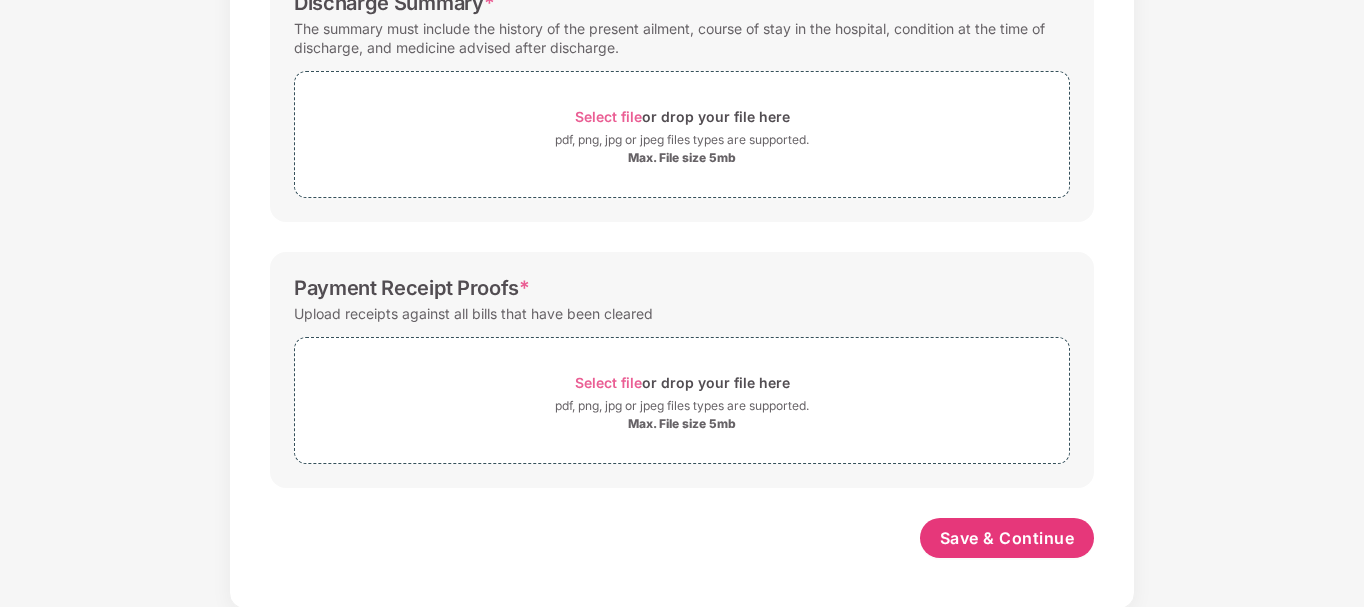 scroll, scrollTop: 988, scrollLeft: 0, axis: vertical 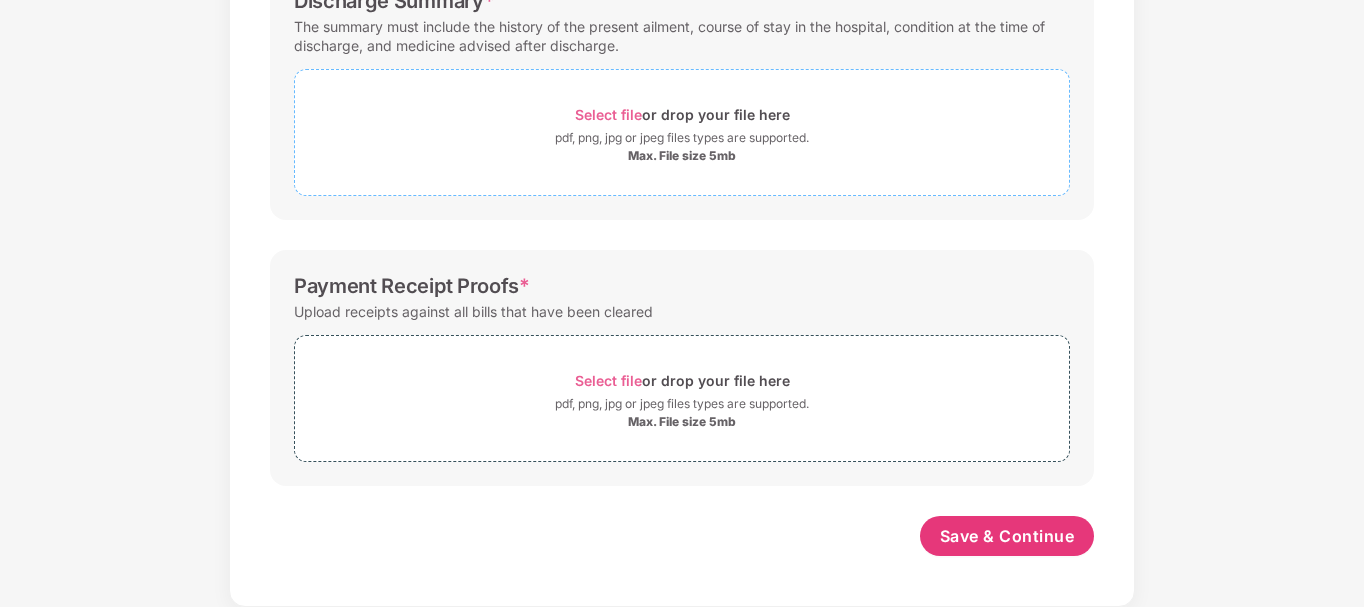 click on "Select file" at bounding box center (608, 114) 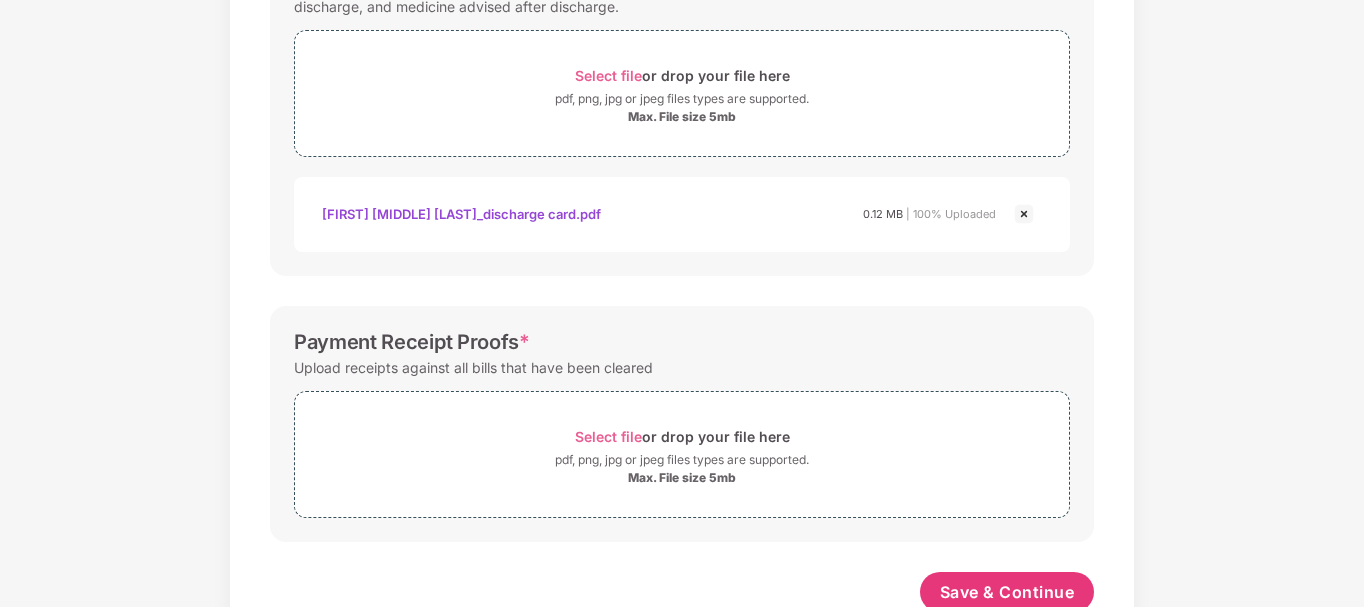 scroll, scrollTop: 1083, scrollLeft: 0, axis: vertical 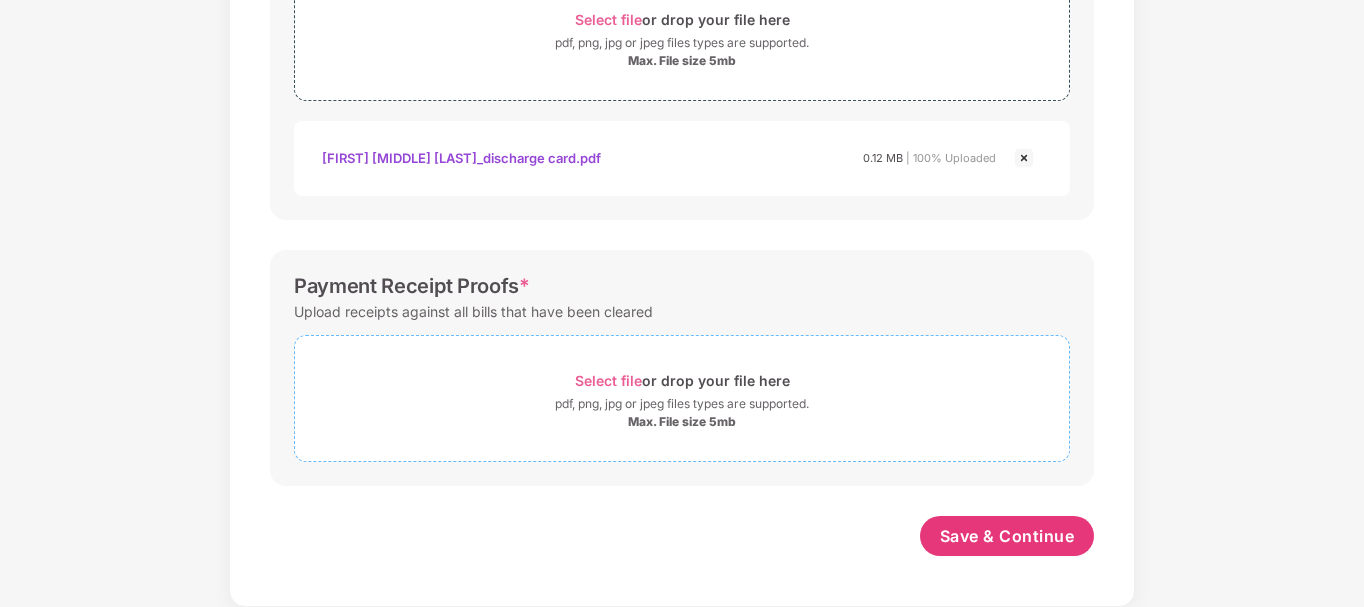click on "Select file" at bounding box center [608, 380] 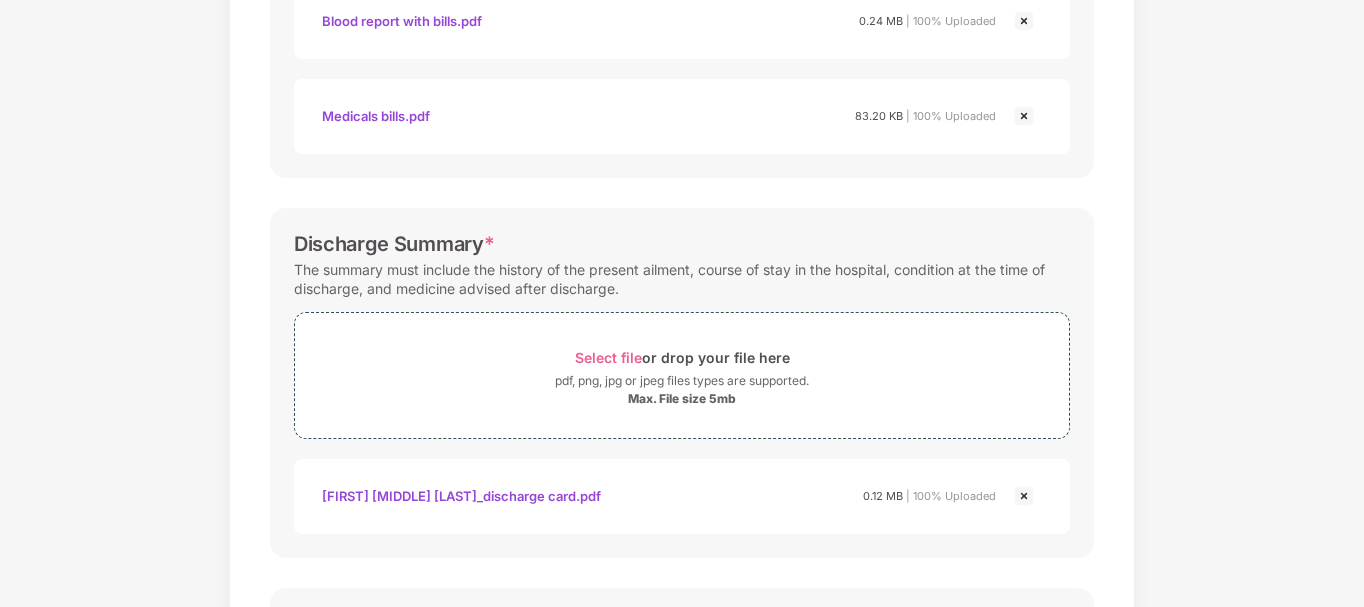 scroll, scrollTop: 743, scrollLeft: 0, axis: vertical 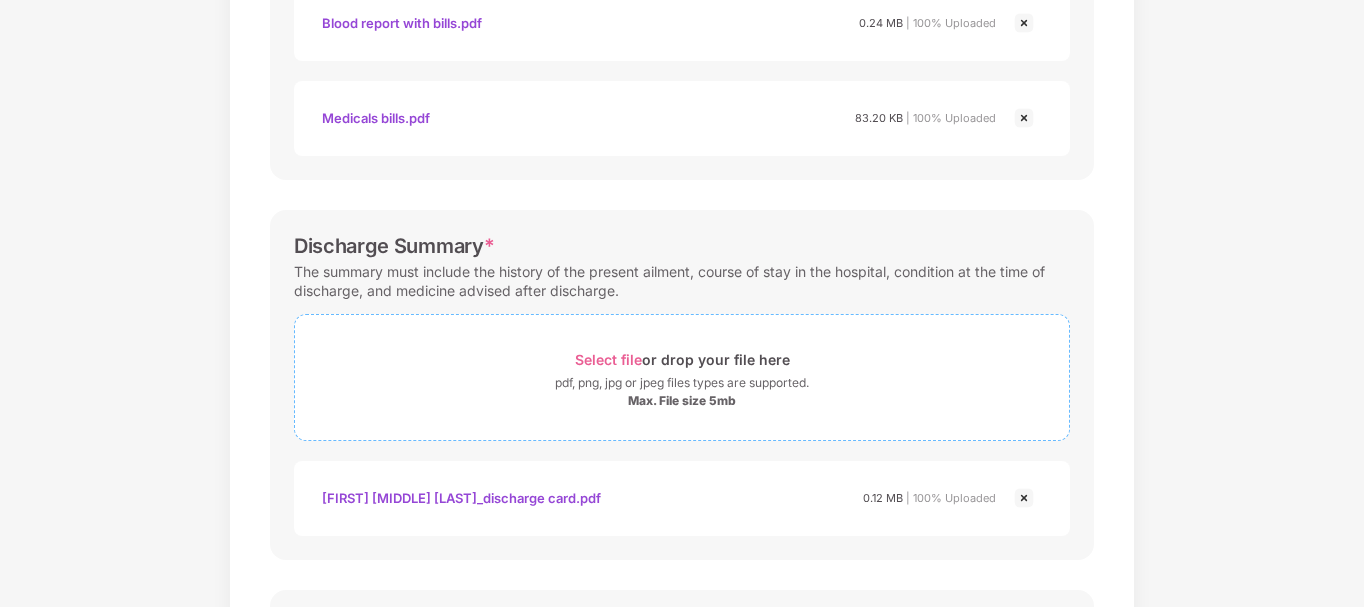 click on "Select file" at bounding box center [608, 359] 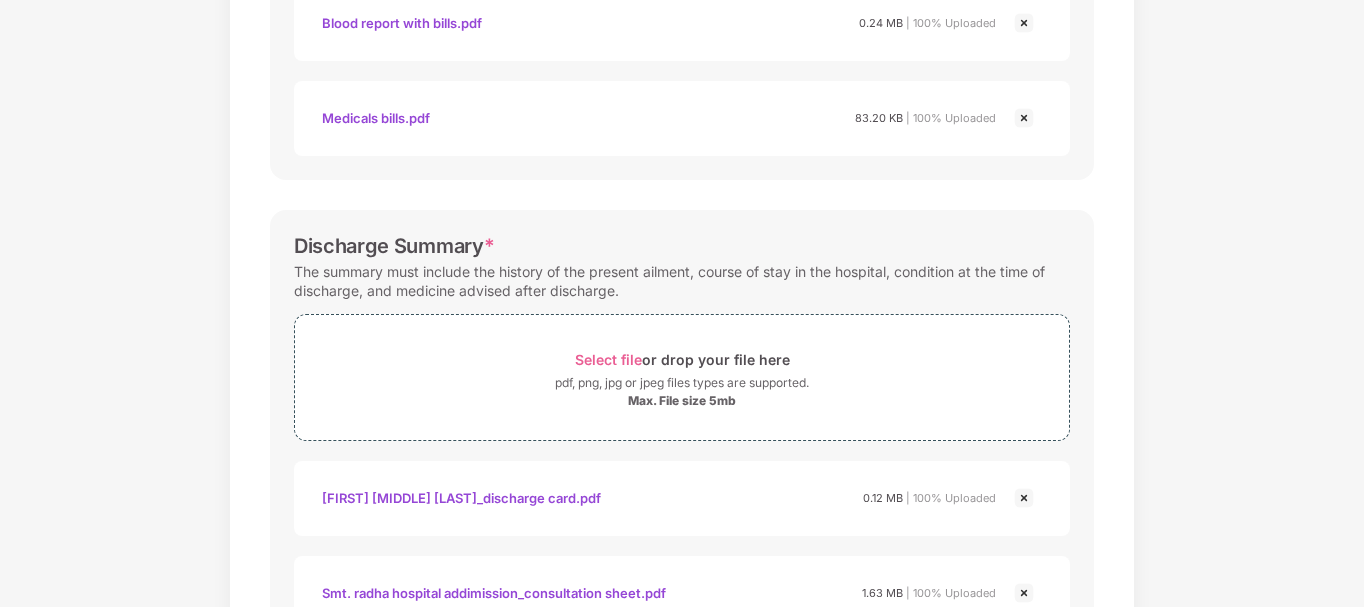 click on "Documents List > Hospital bills and Payment receipt   Hospital bills and Payment receipt Password protected files are not accepted Final Hospitals Bills * Upload a detailed break up for all original hospital bills.   Select file  or drop your file here pdf, png, jpg or jpeg files types are supported. Max. File size 5mb SMT. Radha Hospital Bill_[FIRST] [MIDDLE] [LAST].pdf Blood & Urine Report With Bills.pdf Blood Report With Bills.pdf Medicals Bills.pdf   Smt. radha hospital bill_[FIRST] [MIDDLE] [LAST].pdf 0.23 MB    | 100% Uploaded Blood & urine report with bills.pdf 0.54 MB    | 100% Uploaded Blood report with bills.pdf 0.24 MB    | 100% Uploaded Medicals bills.pdf 83.20 KB    | 100% Uploaded Discharge Summary * The summary must include the history of the present ailment, course of stay in the hospital, condition at the time of discharge, and medicine advised after discharge.   Select file  or drop your file here pdf, png, jpg or jpeg files types are supported. Max. File size 5mb   0.12 MB   1.63 MB" at bounding box center [682, 386] 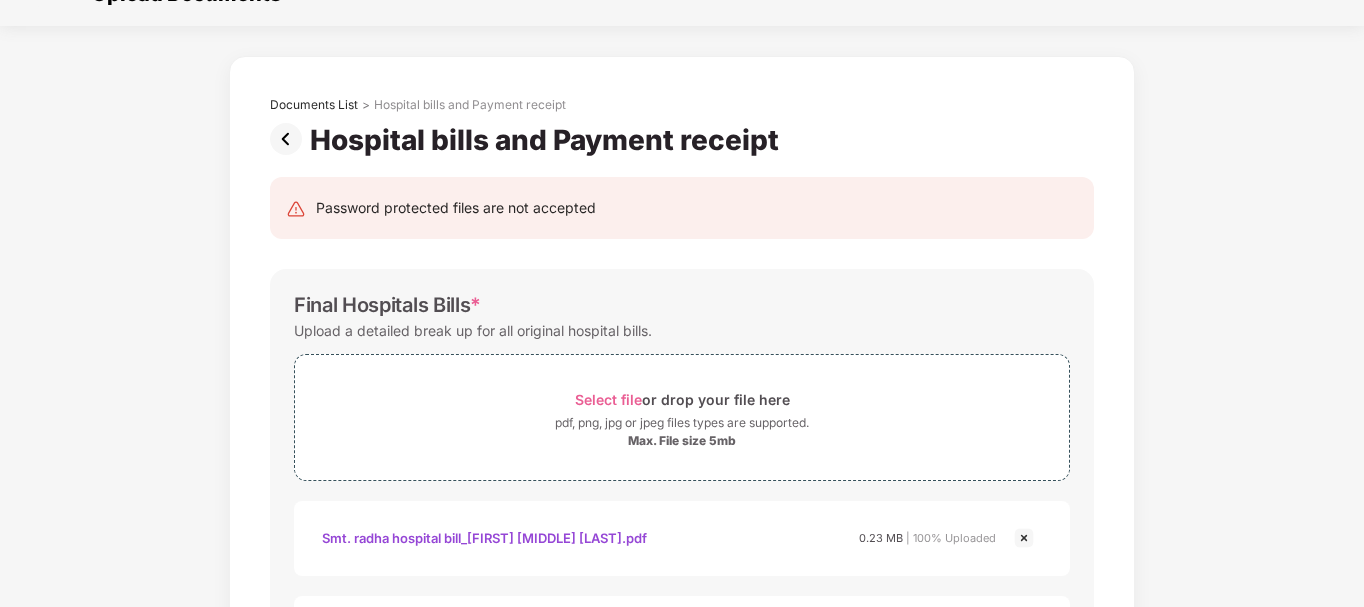 scroll, scrollTop: 0, scrollLeft: 0, axis: both 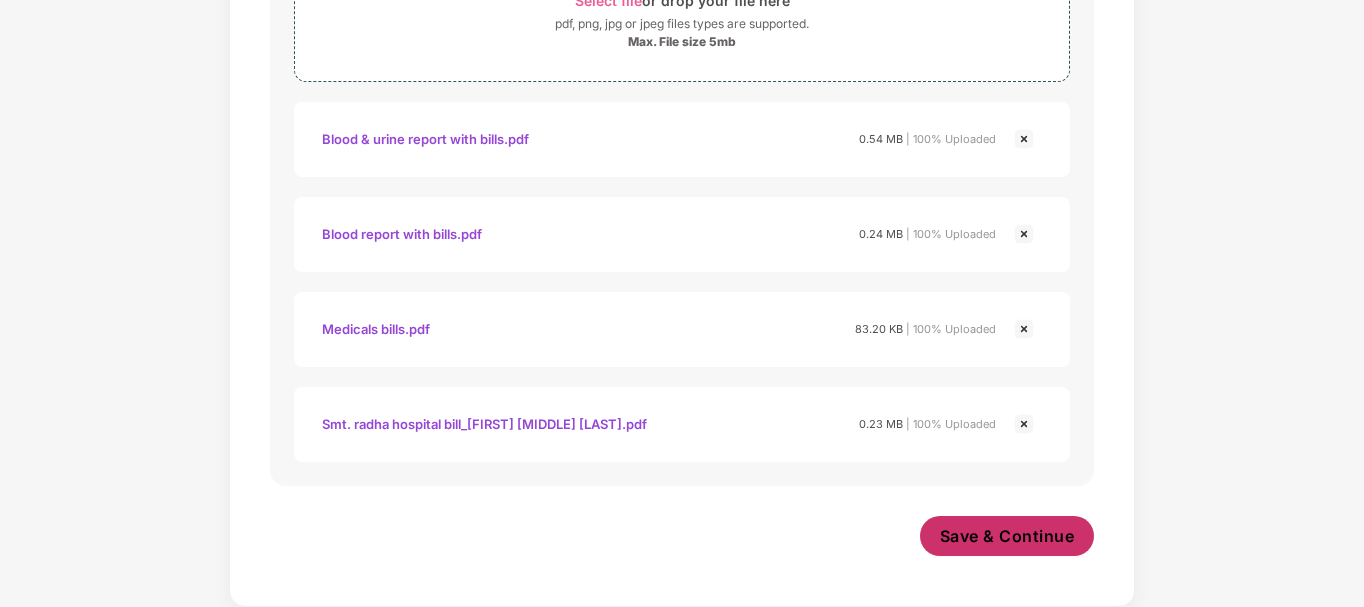 click on "Save & Continue" at bounding box center [1007, 536] 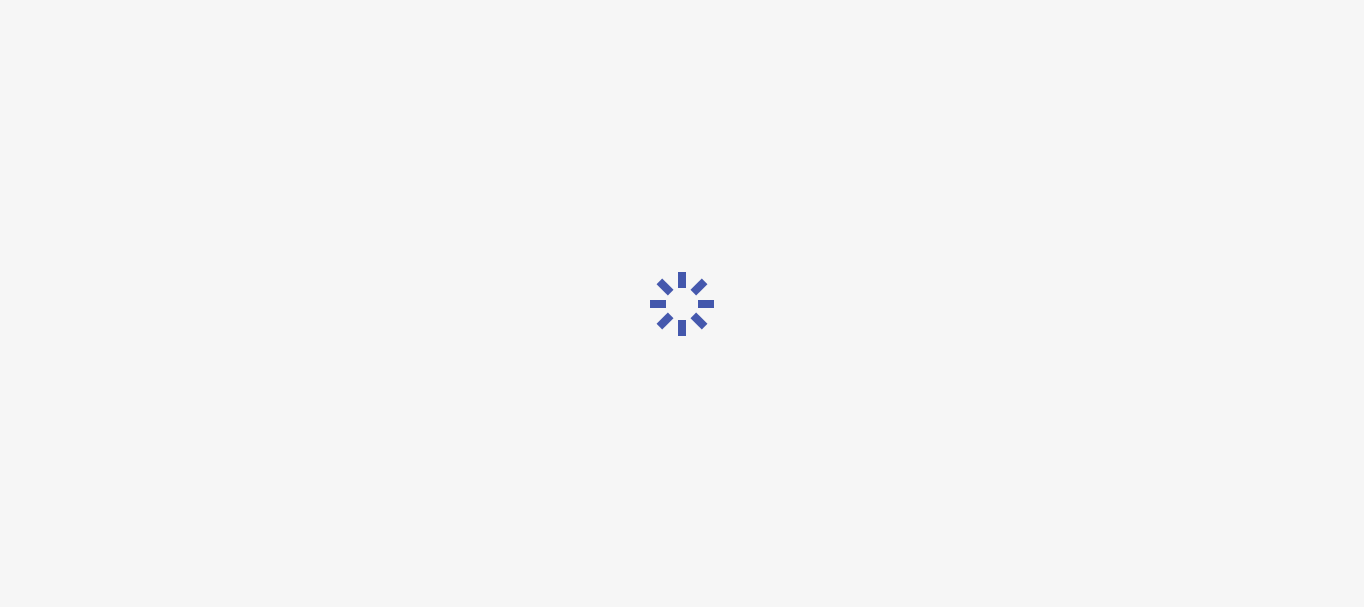 scroll, scrollTop: 0, scrollLeft: 0, axis: both 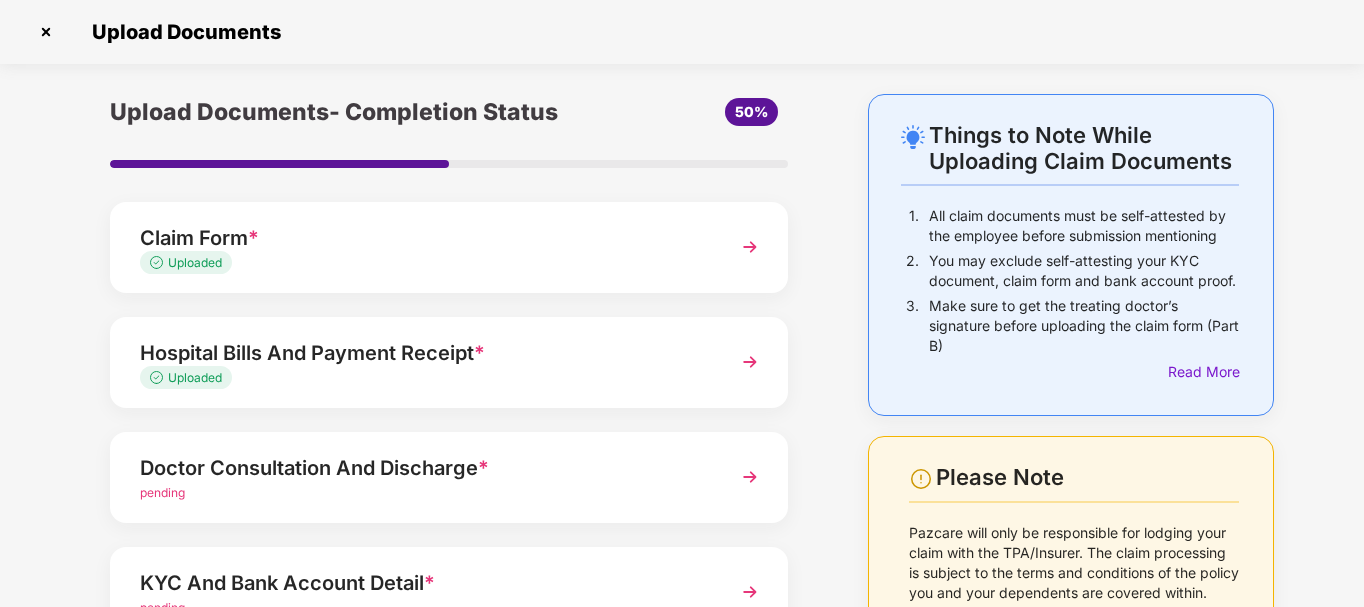 click at bounding box center [750, 477] 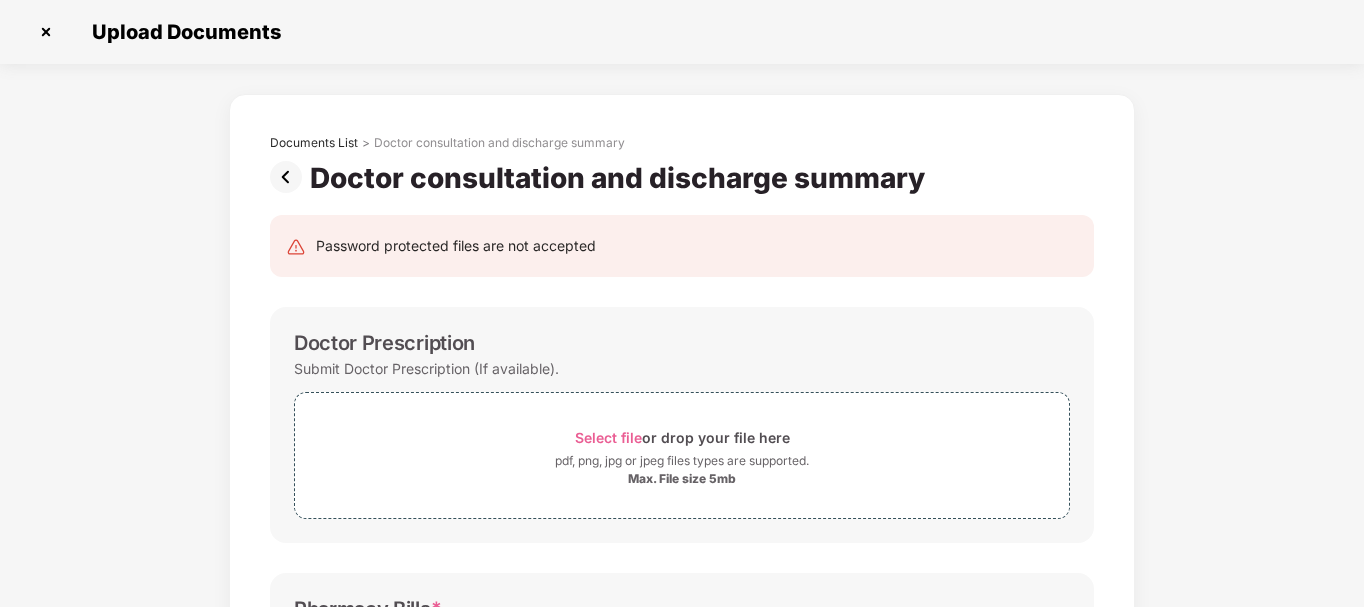scroll, scrollTop: 0, scrollLeft: 0, axis: both 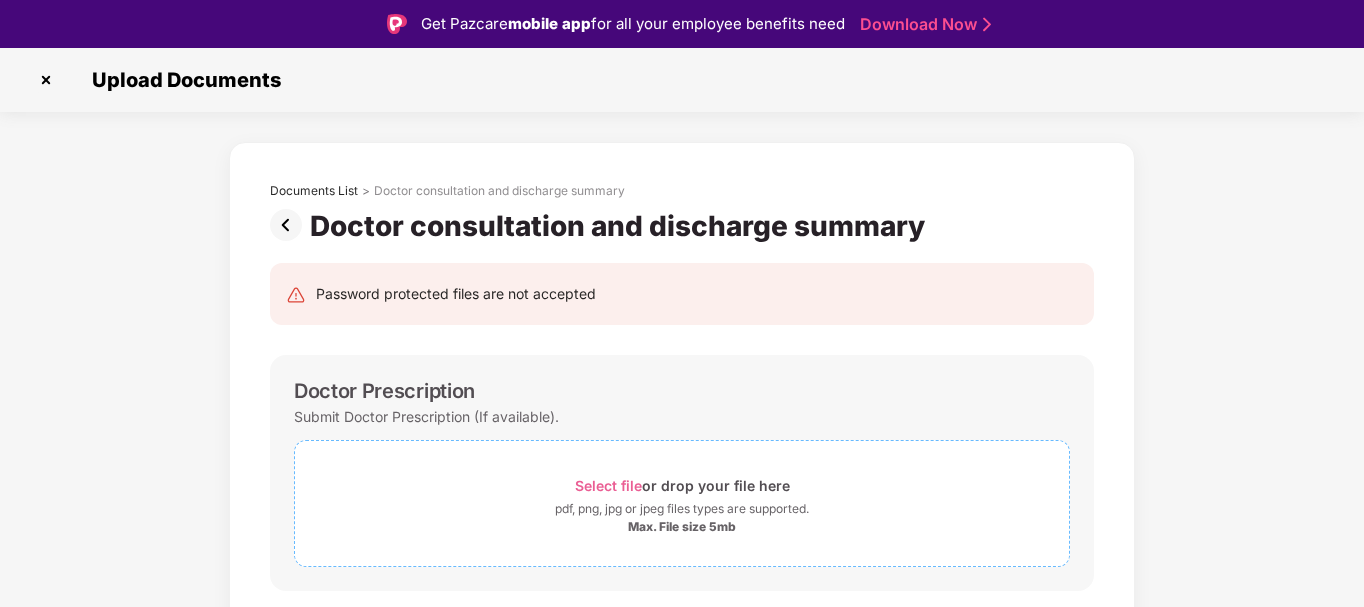 click on "Select file" at bounding box center (608, 485) 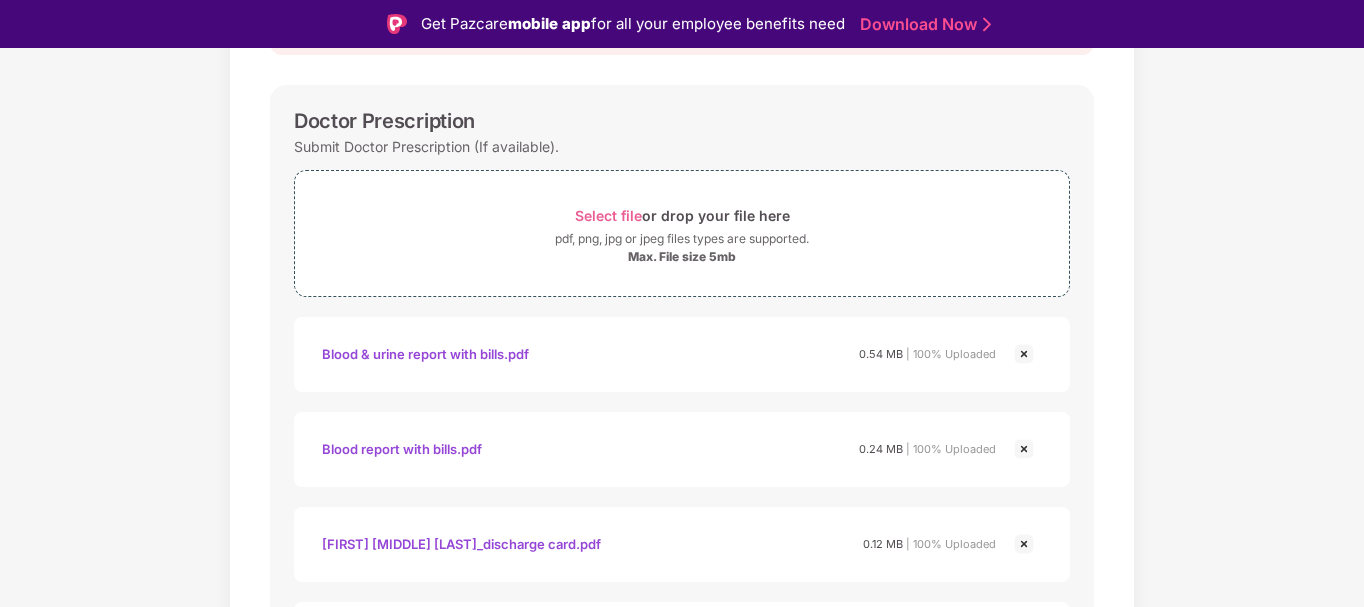 scroll, scrollTop: 400, scrollLeft: 0, axis: vertical 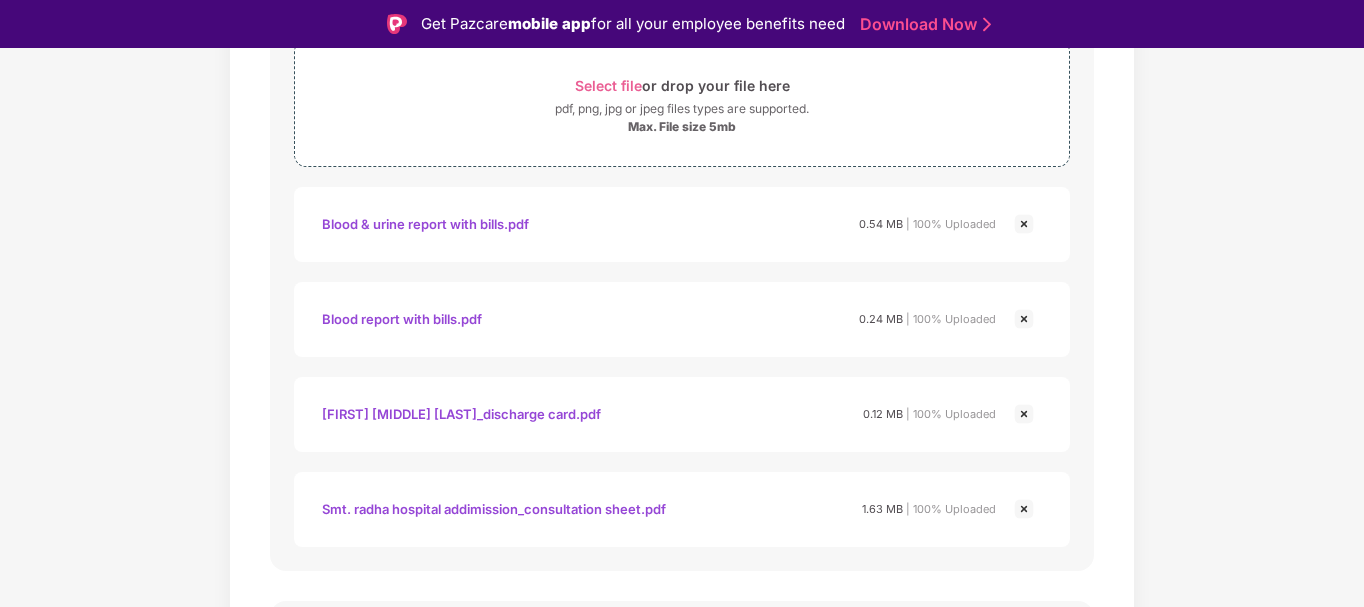 click at bounding box center [1024, 319] 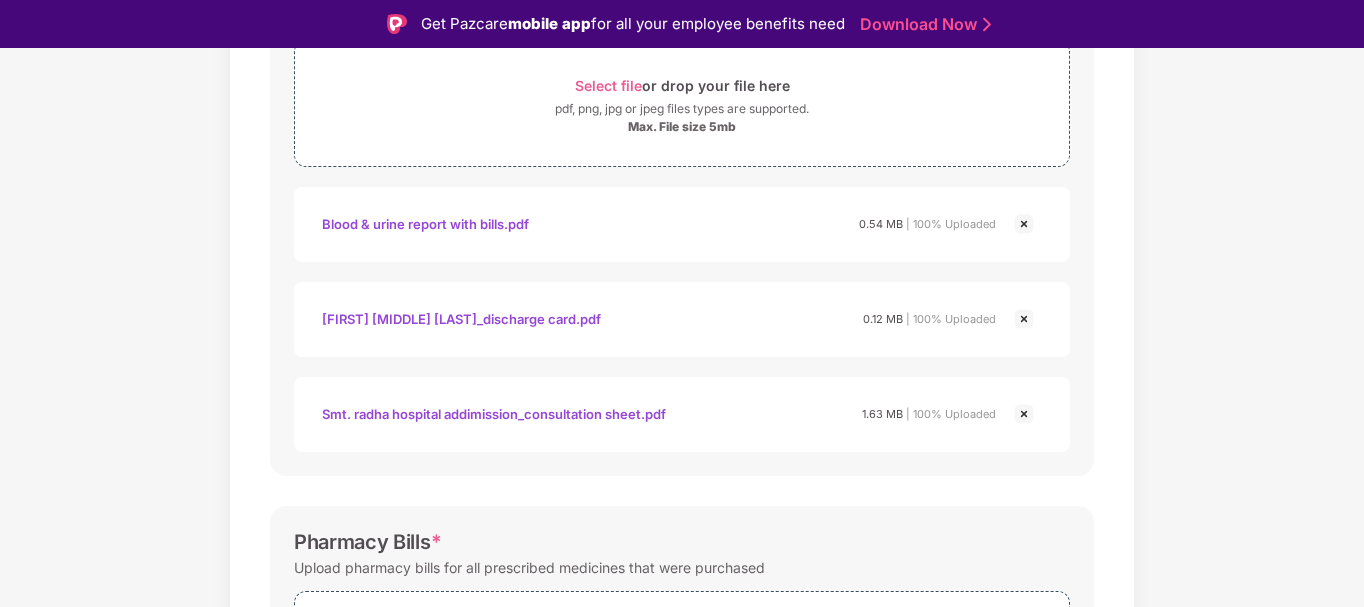 click at bounding box center (1024, 224) 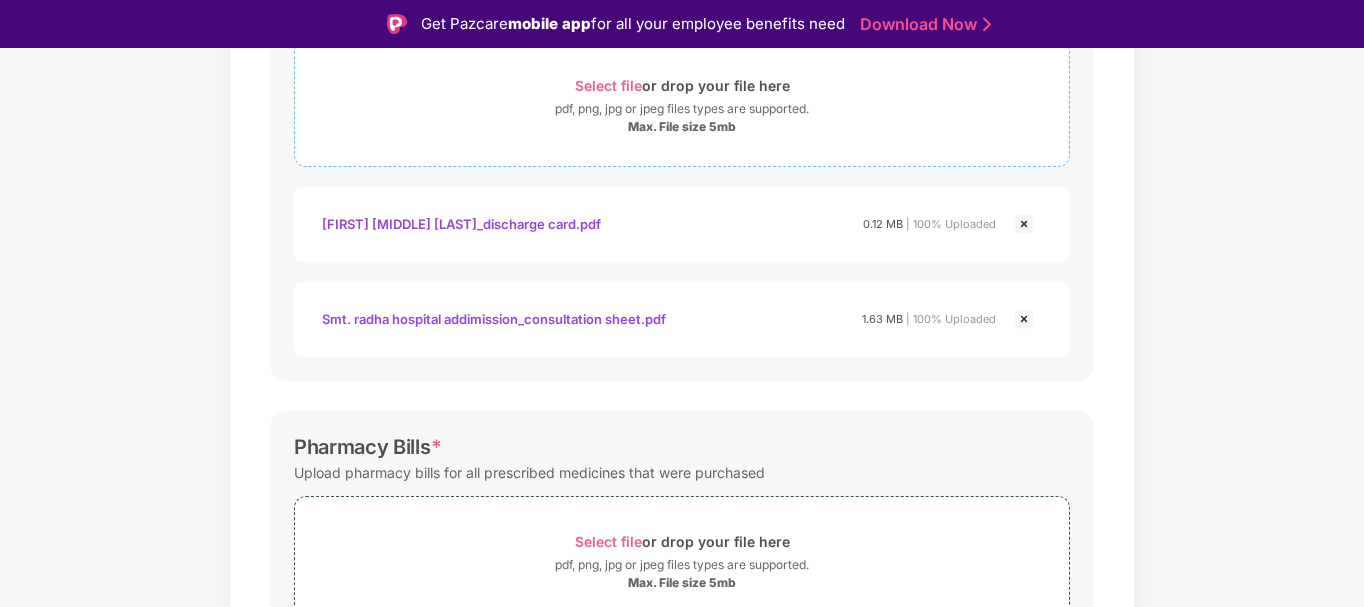 click on "Select file" at bounding box center (608, 85) 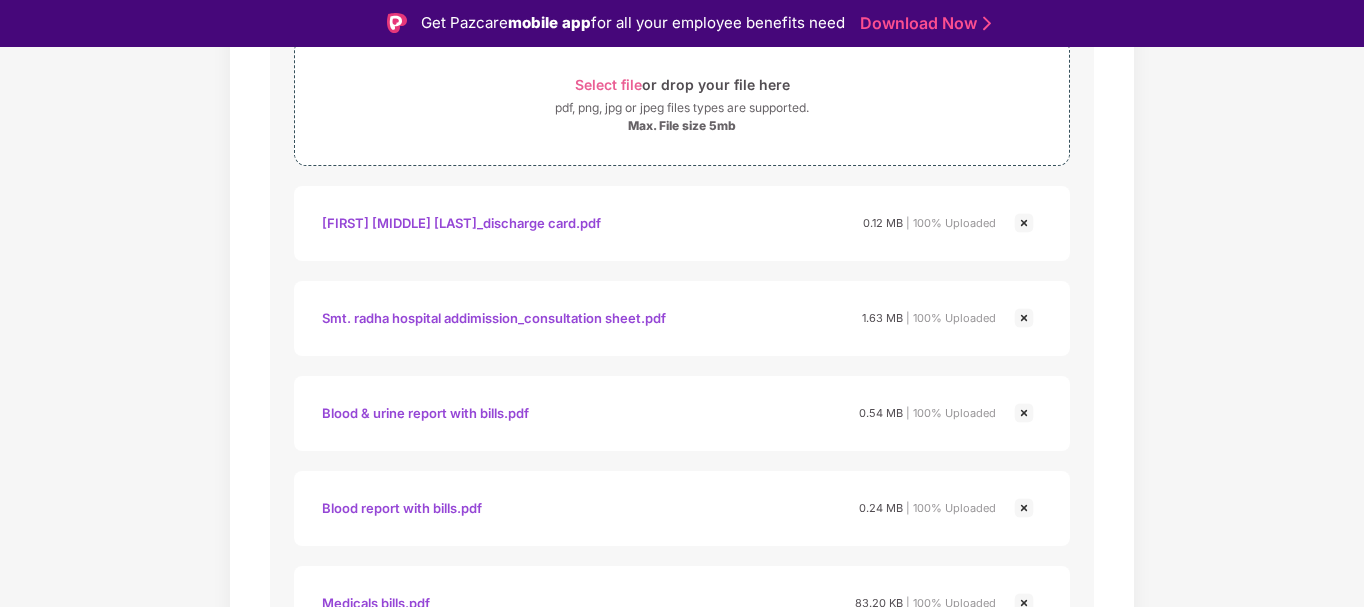 scroll, scrollTop: 48, scrollLeft: 0, axis: vertical 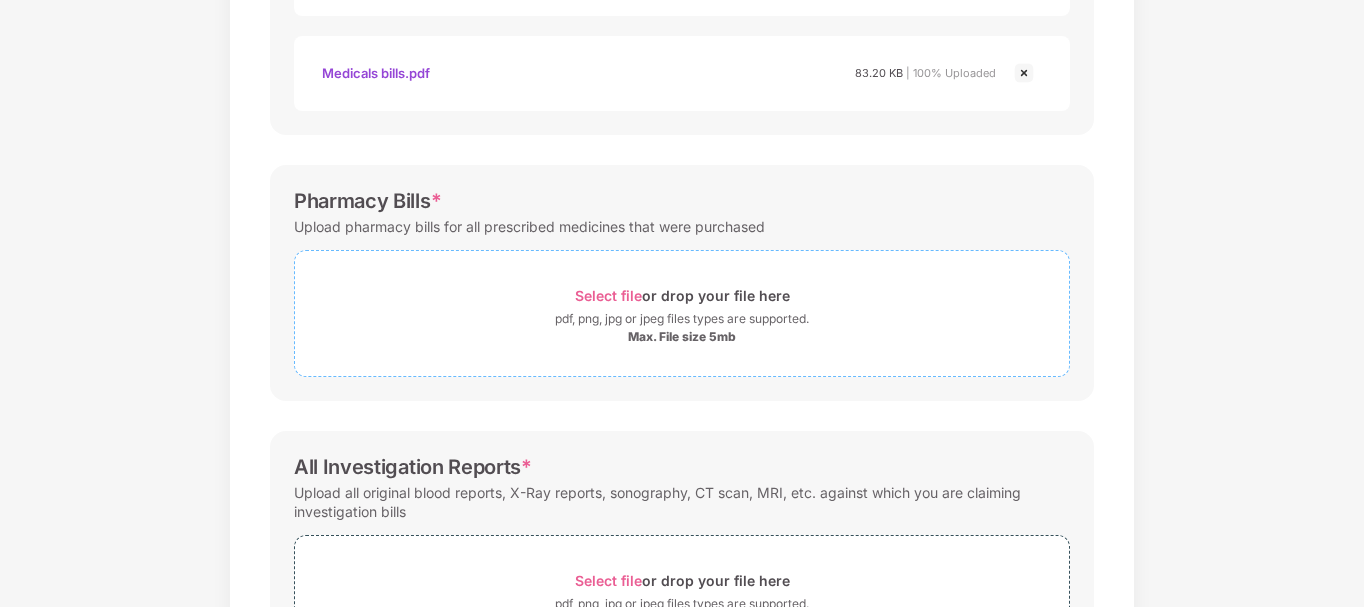 click on "Select file" at bounding box center [608, 295] 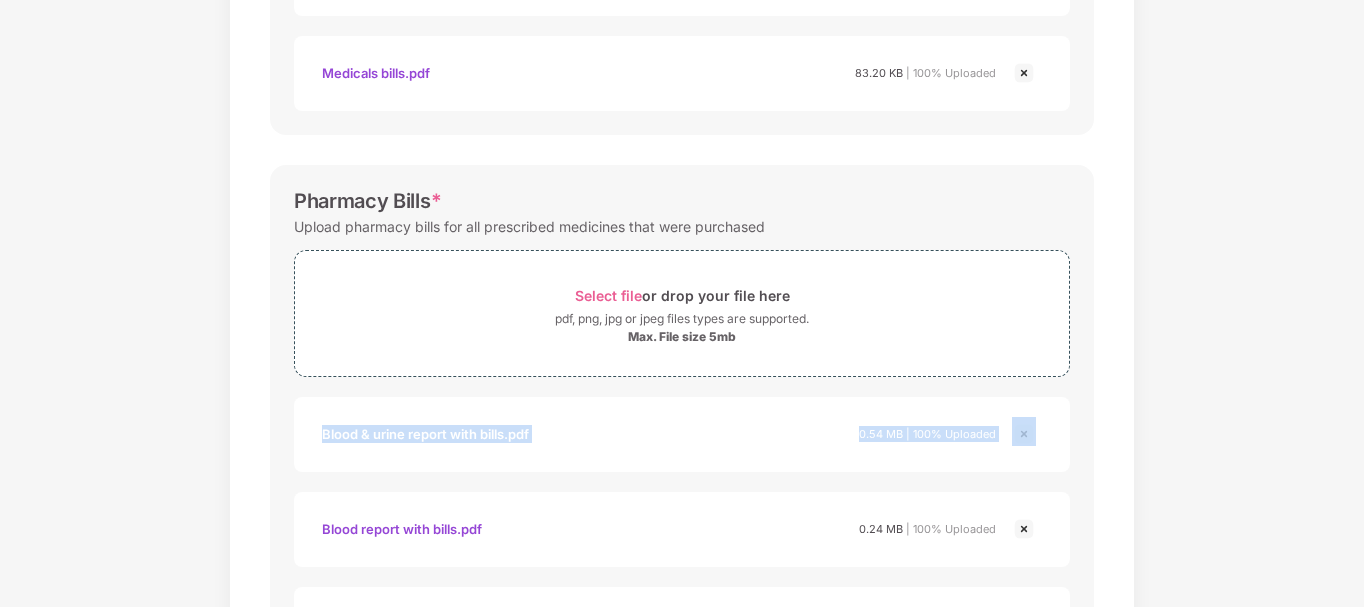drag, startPoint x: 1361, startPoint y: 354, endPoint x: 1352, endPoint y: 387, distance: 34.20526 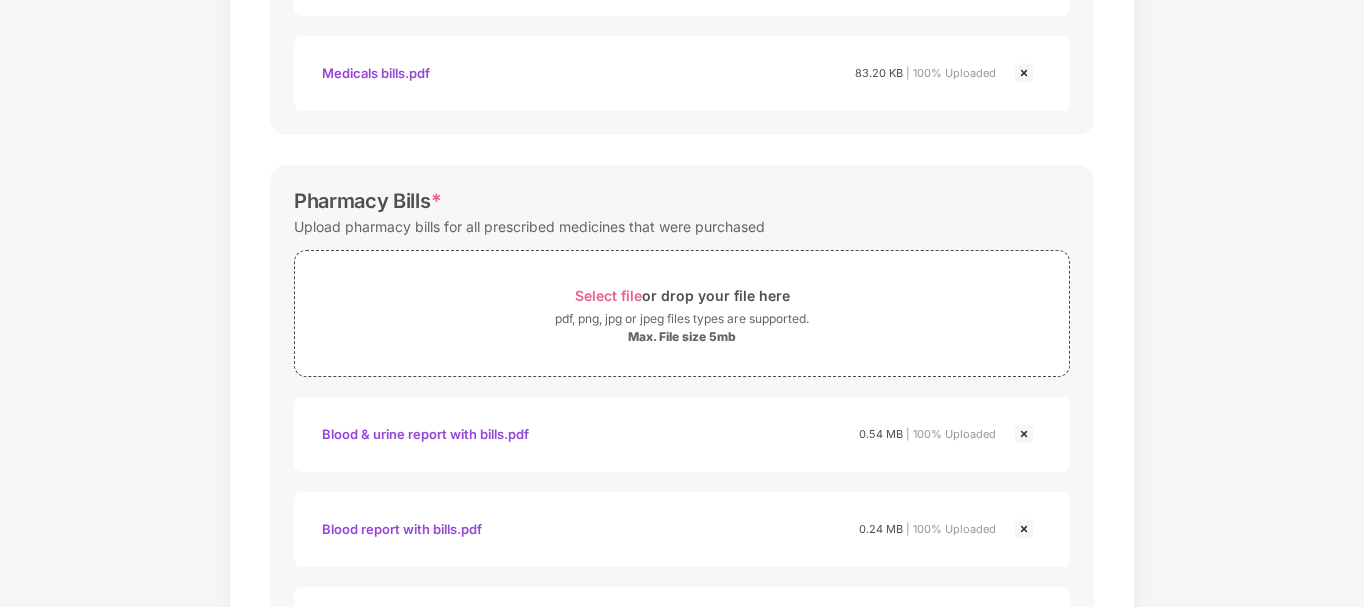 click on "Documents List > Doctor consultation and discharge summary   Doctor consultation and discharge summary Password protected files are not accepted Doctor Prescription Submit Doctor Prescription (If available).   Select file  or drop your file here pdf, png, jpg or jpeg files types are supported. Max. File size 5mb Blood & Urine Report With Bills.pdf Blood Report With Bills.pdf [FIRST] [MIDDLE] [LAST]_Discharge Card.pdf SMT. Radha Hospital Addimission_Consultation Sheet.pdf Blood & Urine Report With Bills.pdf Blood Report With Bills.pdf Medicals Bills.pdf   [FIRST] [MIDDLE] [LAST]_discharge card.pdf 0.12 MB    | 100% Uploaded Smt. radha hospital addimission_consultation sheet.pdf 1.63 MB    | 100% Uploaded Blood & urine report with bills.pdf 0.54 MB    | 100% Uploaded Blood report with bills.pdf 0.24 MB    | 100% Uploaded Medicals bills.pdf 83.20 KB    | 100% Uploaded Pharmacy Bills * Upload pharmacy bills for all prescribed medicines that were purchased   Select file  or drop your file here   0.54 MB" at bounding box center (682, 151) 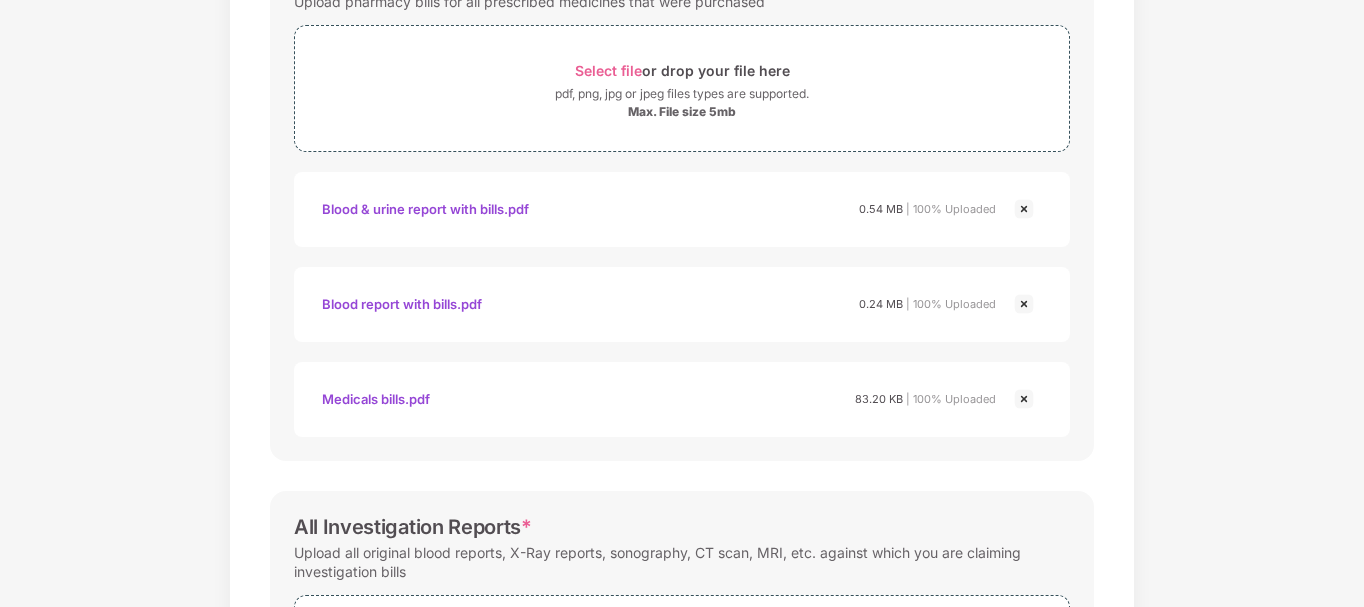 scroll, scrollTop: 1127, scrollLeft: 0, axis: vertical 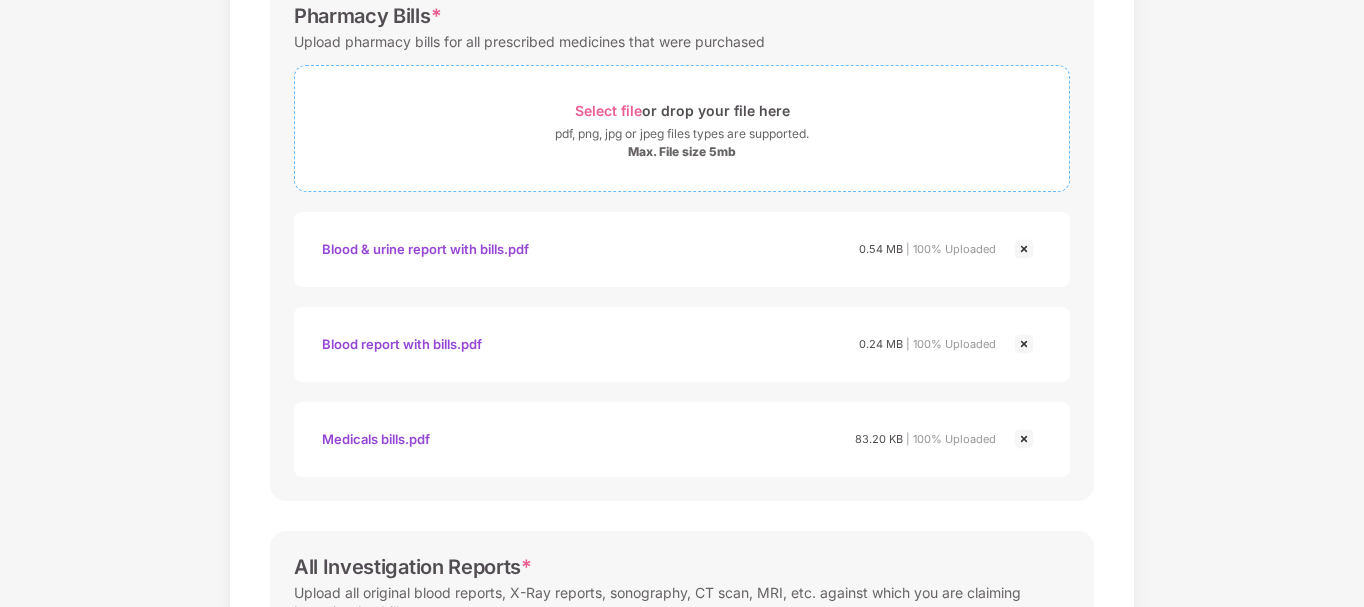 click on "Select file" at bounding box center (608, 110) 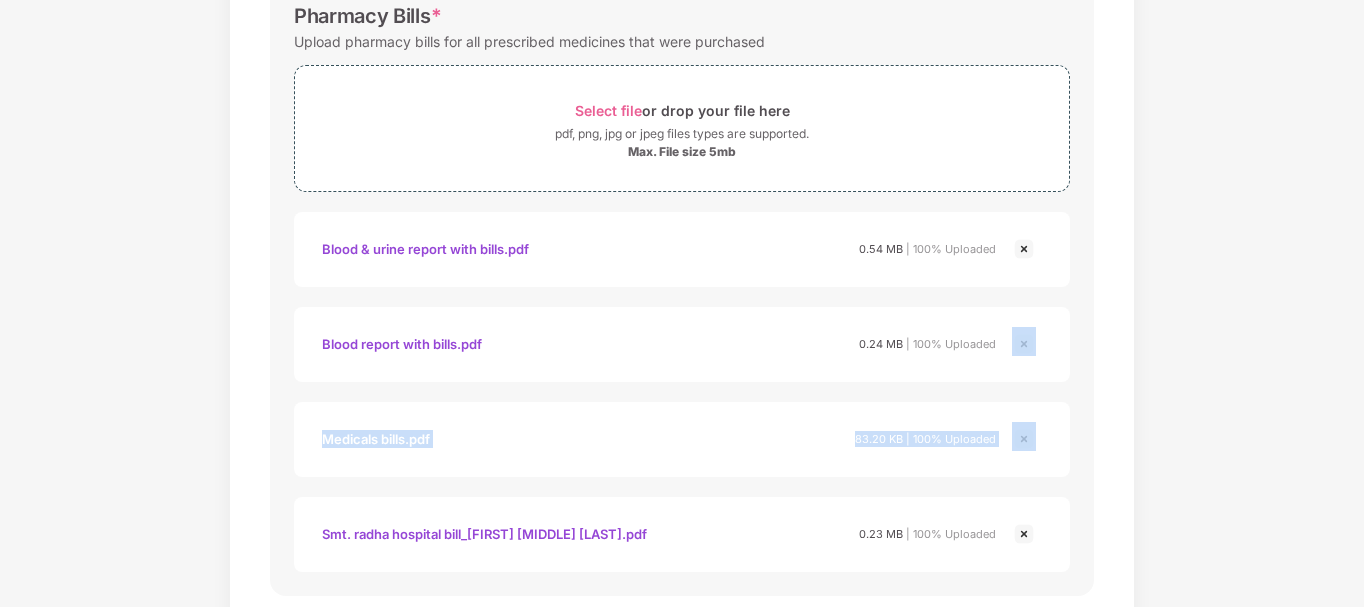 drag, startPoint x: 1359, startPoint y: 350, endPoint x: 1365, endPoint y: 436, distance: 86.209045 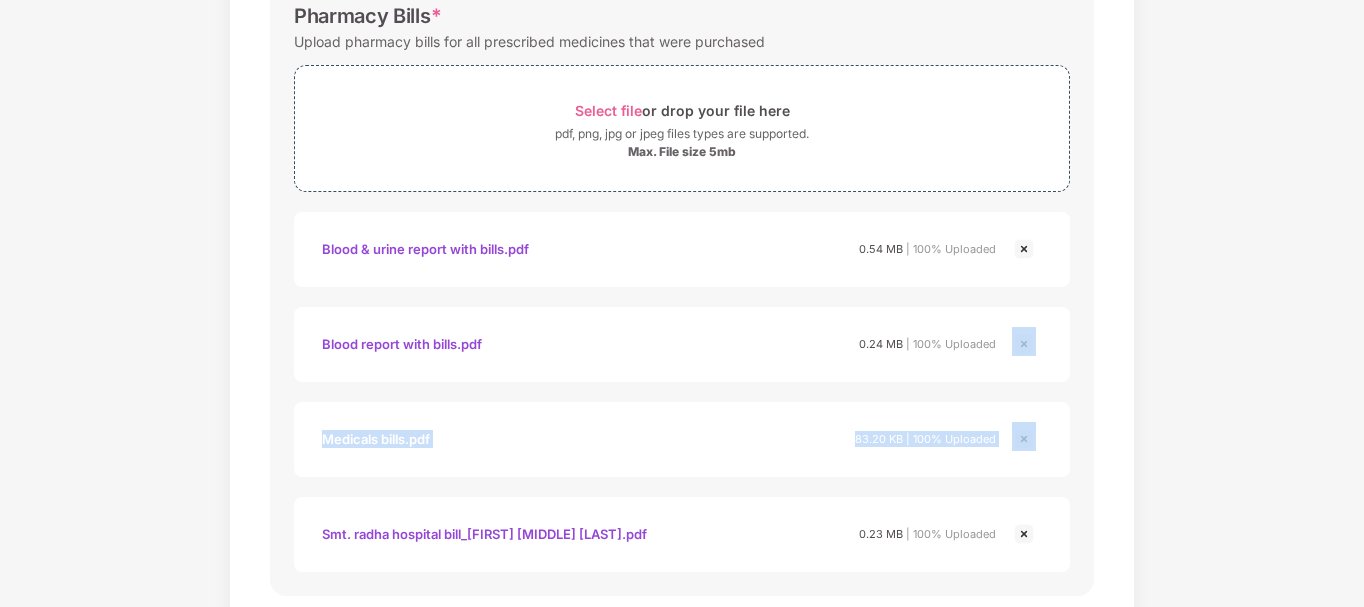 click on "Documents List > Doctor consultation and discharge summary   Doctor consultation and discharge summary Password protected files are not accepted Doctor Prescription Submit Doctor Prescription (If available).   Select file  or drop your file here pdf, png, jpg or jpeg files types are supported. Max. File size 5mb Blood & Urine Report With Bills.pdf Blood Report With Bills.pdf [FIRST] [MIDDLE] [LAST]_Discharge Card.pdf SMT. Radha Hospital Addimission_Consultation Sheet.pdf Blood & Urine Report With Bills.pdf Blood Report With Bills.pdf Medicals Bills.pdf   [FIRST] [MIDDLE] [LAST]_discharge card.pdf 0.12 MB    | 100% Uploaded Smt. radha hospital addimission_consultation sheet.pdf 1.63 MB    | 100% Uploaded Blood & urine report with bills.pdf 0.54 MB    | 100% Uploaded Blood report with bills.pdf 0.24 MB    | 100% Uploaded Medicals bills.pdf 83.20 KB    | 100% Uploaded Pharmacy Bills * Upload pharmacy bills for all prescribed medicines that were purchased   Select file  or drop your file here   0.54 MB" at bounding box center (682, 14) 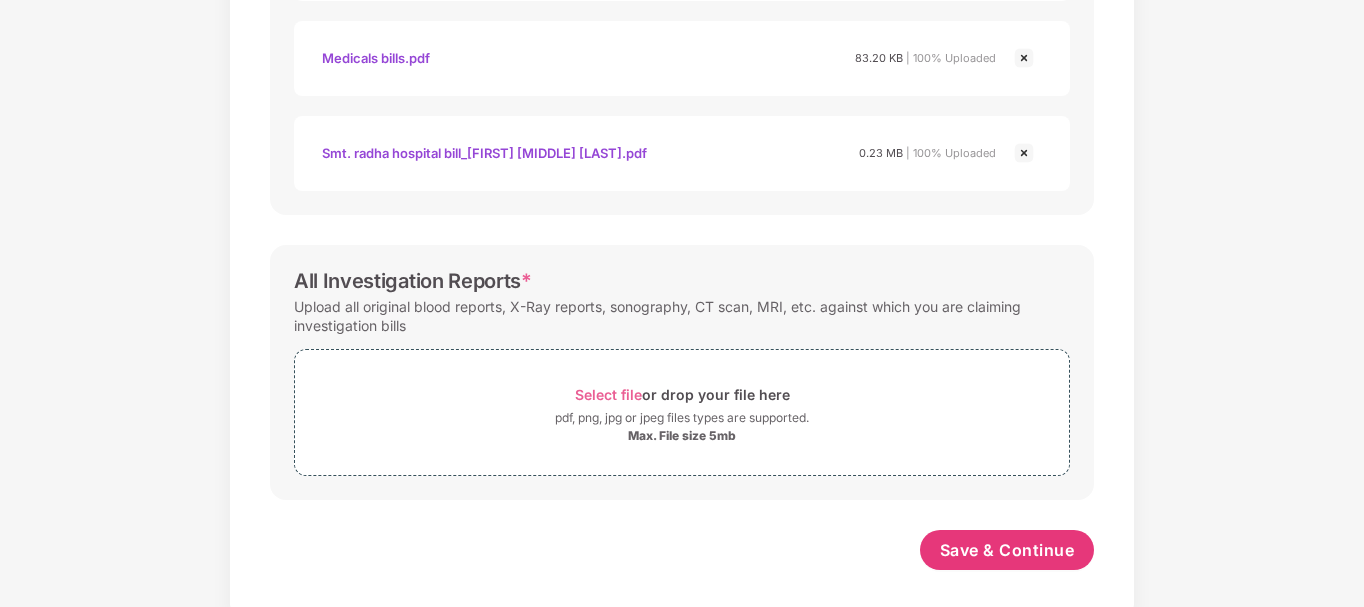 scroll, scrollTop: 1463, scrollLeft: 0, axis: vertical 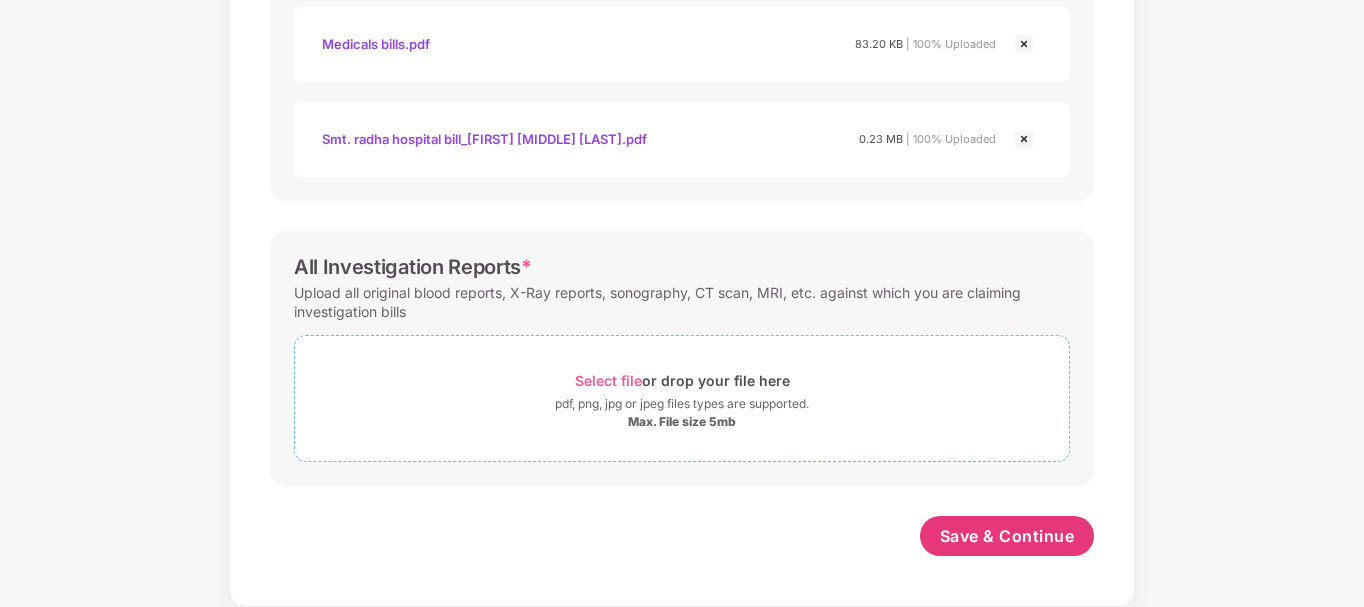 click on "Select file" at bounding box center (608, 380) 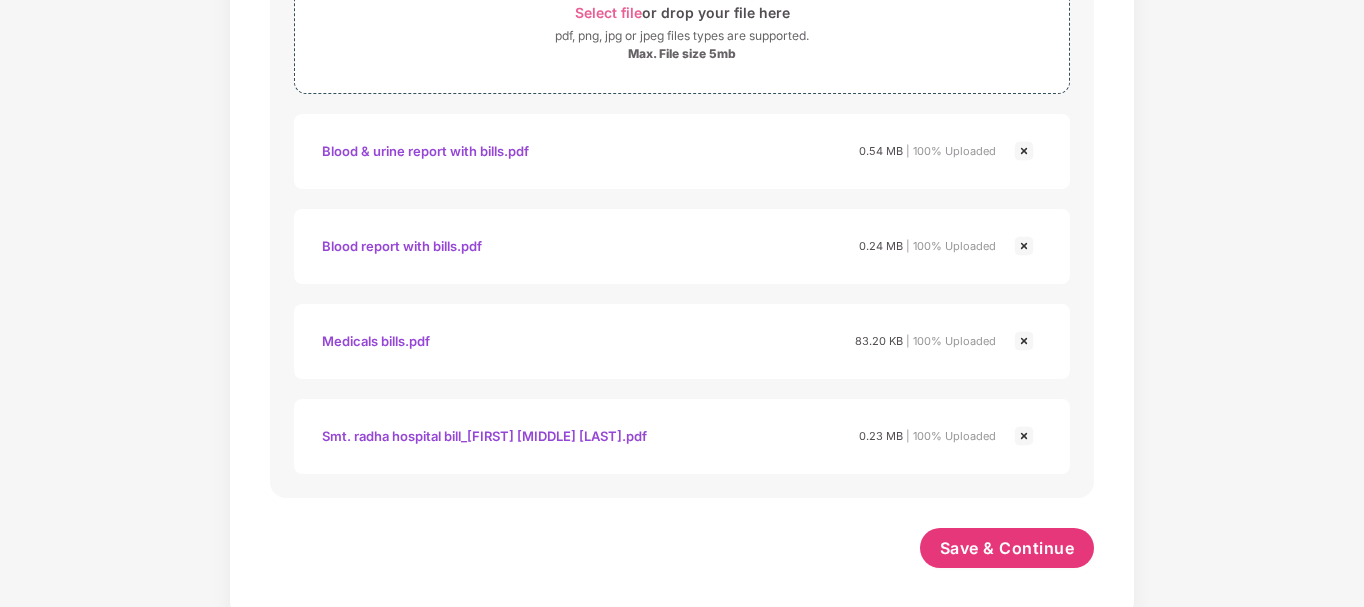 scroll, scrollTop: 1843, scrollLeft: 0, axis: vertical 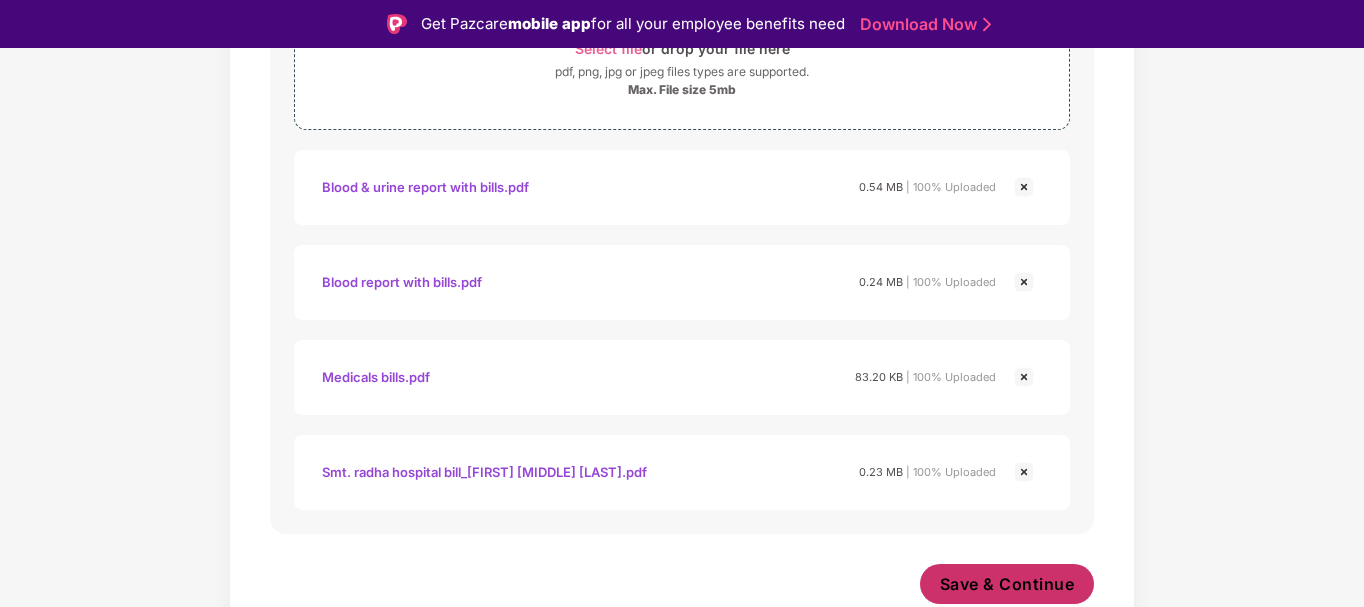 click on "Save & Continue" at bounding box center (1007, 584) 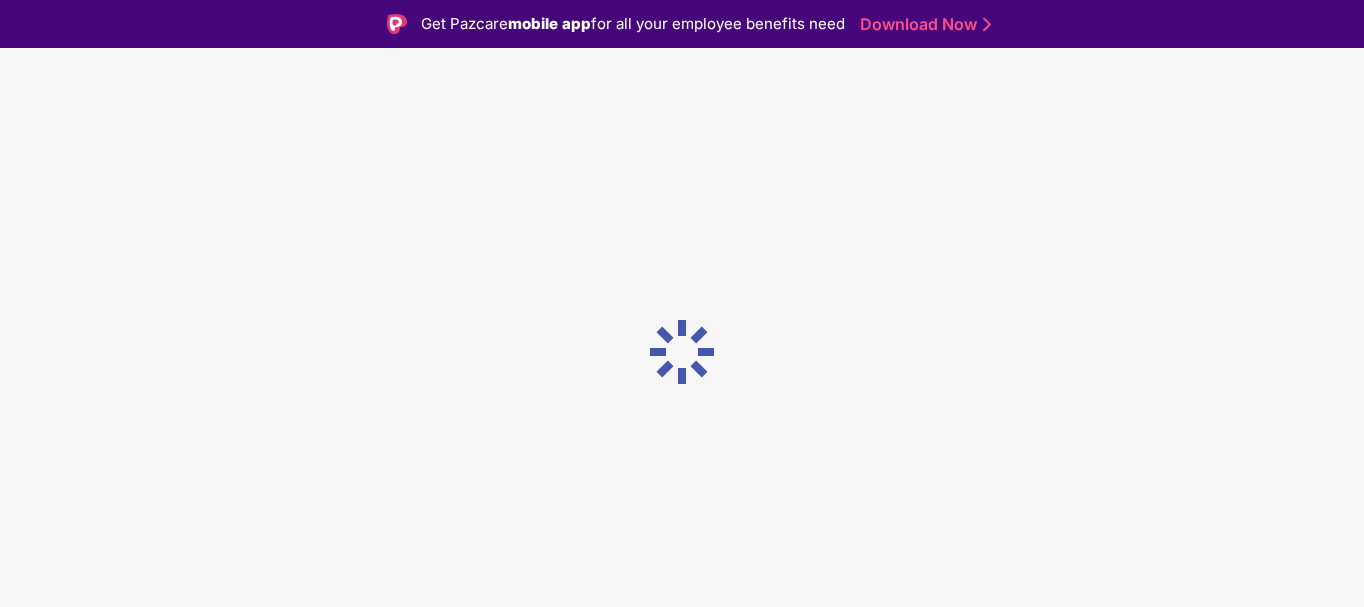 scroll, scrollTop: 0, scrollLeft: 0, axis: both 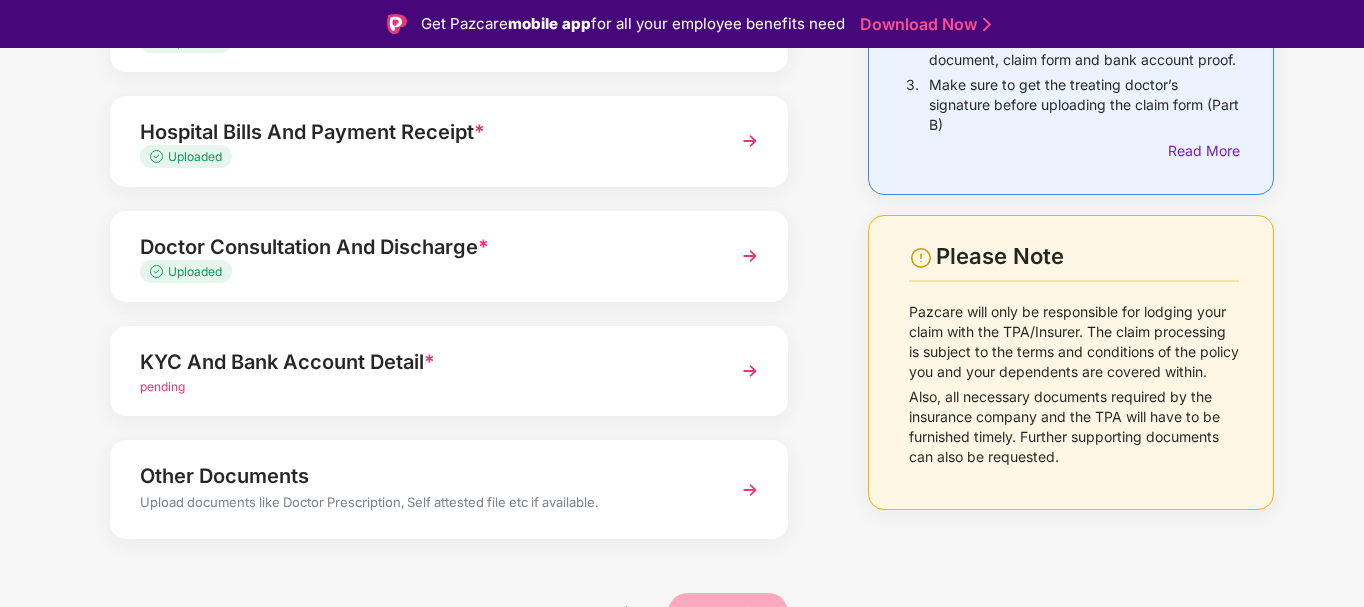 click at bounding box center [750, 371] 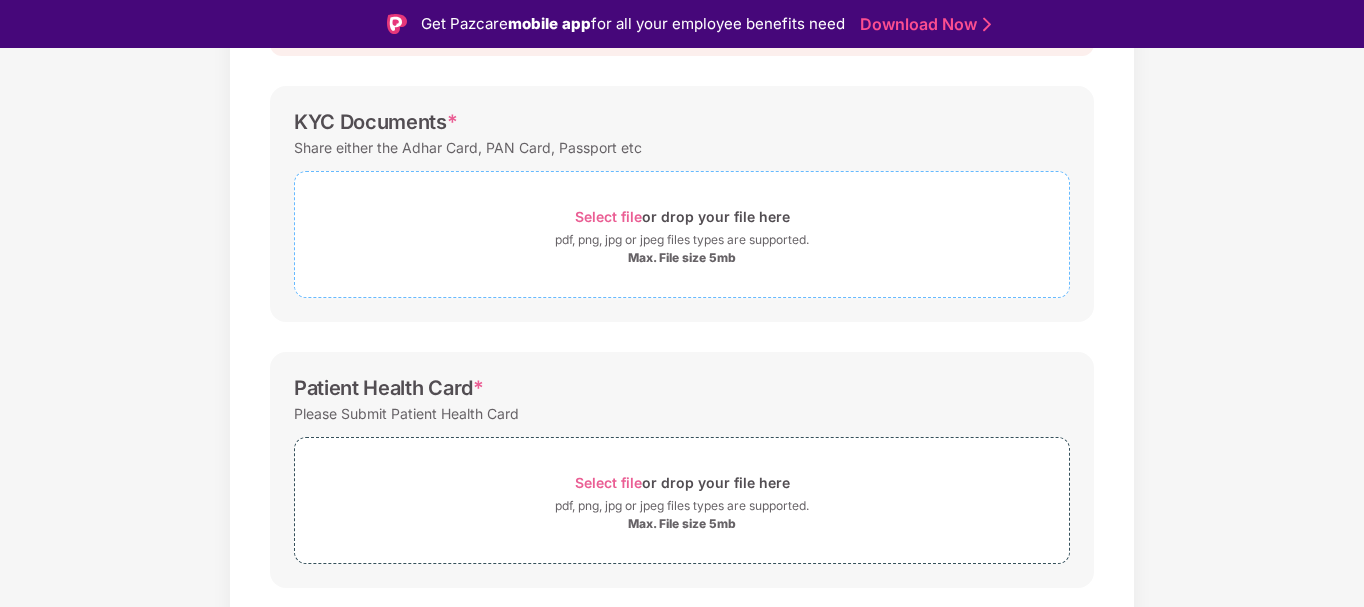 click on "Select file" at bounding box center (608, 216) 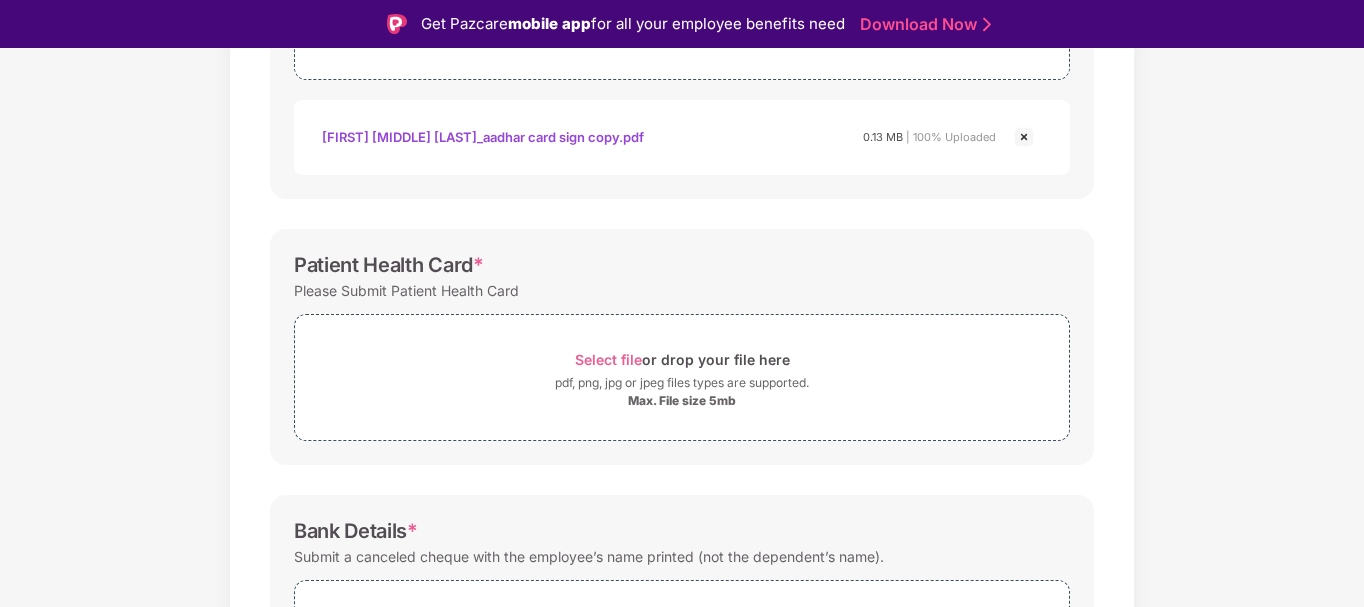 scroll, scrollTop: 488, scrollLeft: 0, axis: vertical 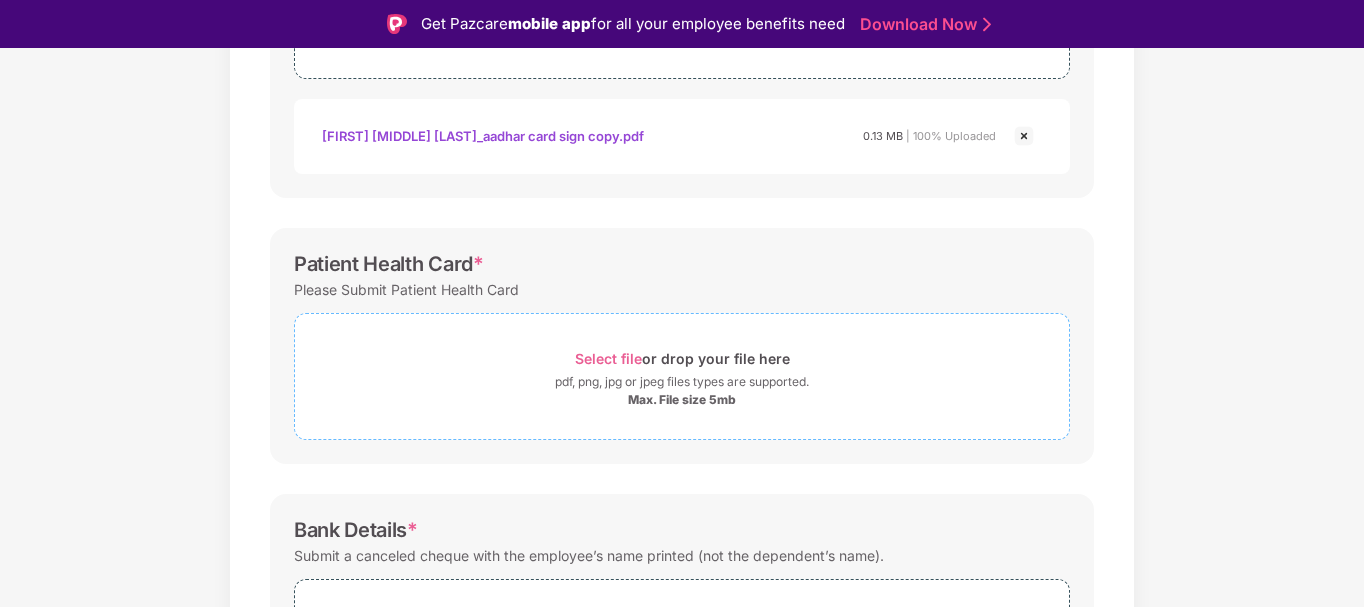 click on "Select file" at bounding box center [608, 358] 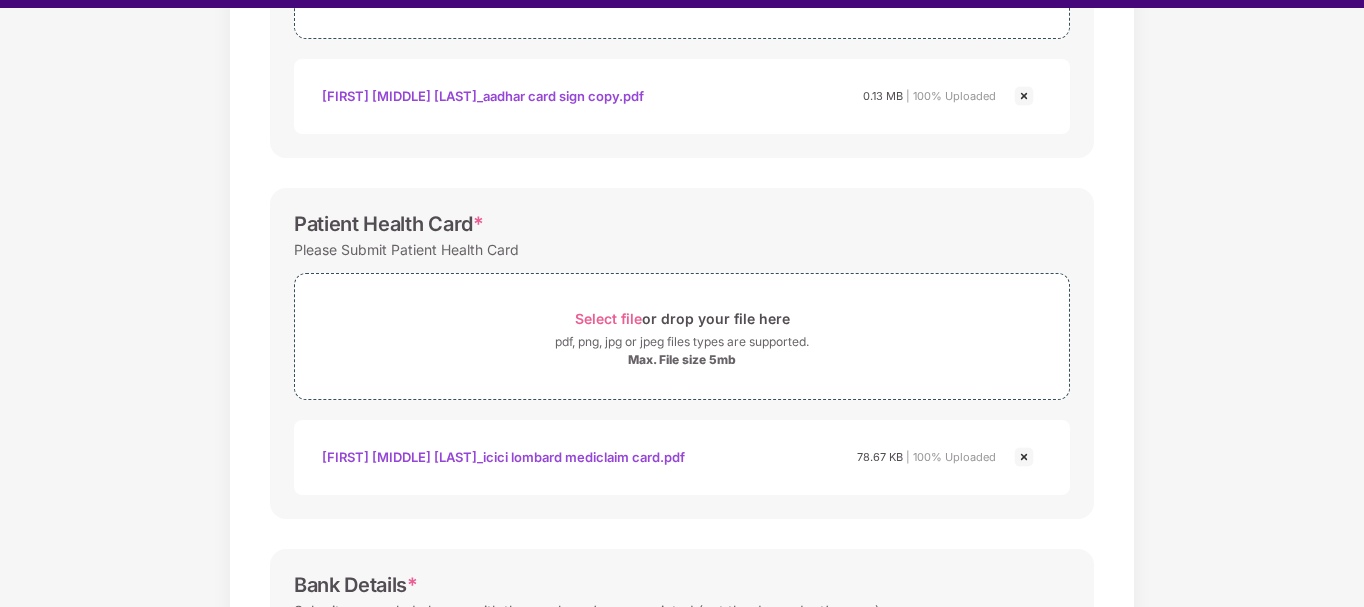 scroll, scrollTop: 48, scrollLeft: 0, axis: vertical 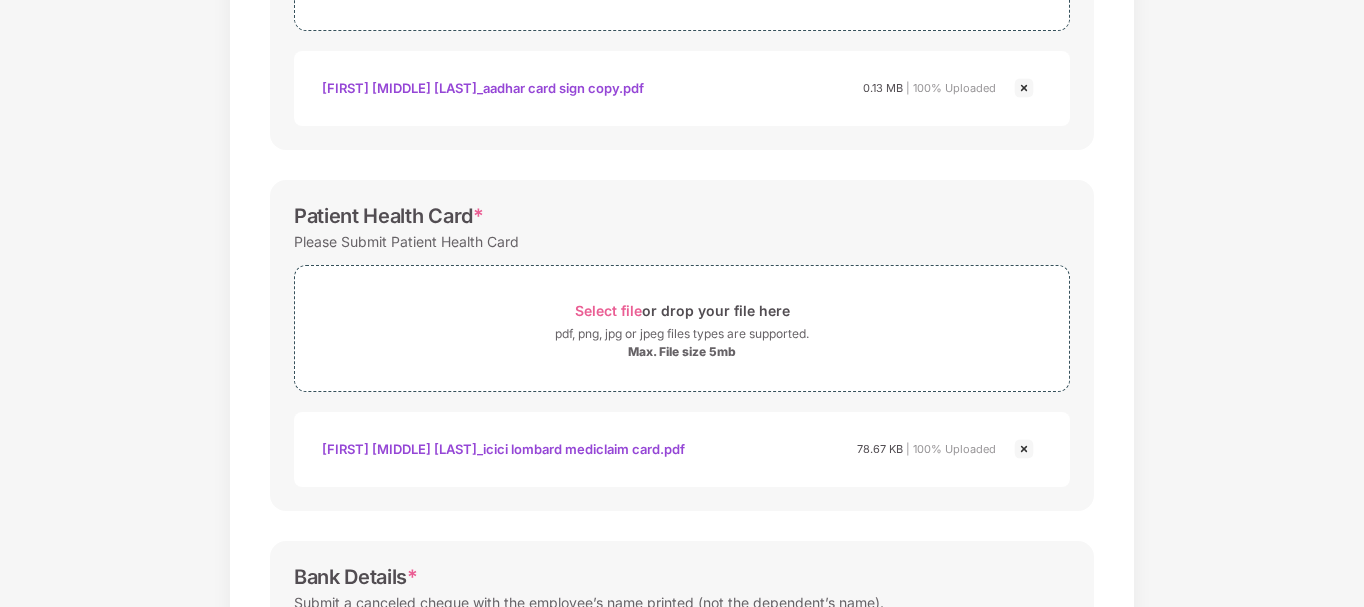 click on "Documents List > KYC and Bank Account Detail   KYC and Bank Account Detail Password protected files are not accepted KYC Documents * Share either the Adhar Card, PAN Card, Passport etc   Select file  or drop your file here pdf, png, jpg or jpeg files types are supported. Max. File size 5mb [FIRST] [MIDDLE] [LAST]_Aadhar Card Sign Copy.pdf   [FIRST] [MIDDLE] [LAST]_aadhar card sign copy.pdf 0.13 MB    | 100% Uploaded Patient Health Card * Please Submit Patient Health Card    Select file  or drop your file here pdf, png, jpg or jpeg files types are supported. Max. File size 5mb [FIRST] [MIDDLE] [LAST]_ICICI Lombard Mediclaim Card.pdf   [FIRST] [MIDDLE] [LAST]_icici lombard mediclaim card.pdf 78.67 KB    | 100% Uploaded Bank Details * Submit a canceled cheque with the employee’s name printed (not the dependent’s name).   Select file  or drop your file here pdf, png, jpg or jpeg files types are supported. Max. File size 5mb    Save & Continue" at bounding box center (682, 252) 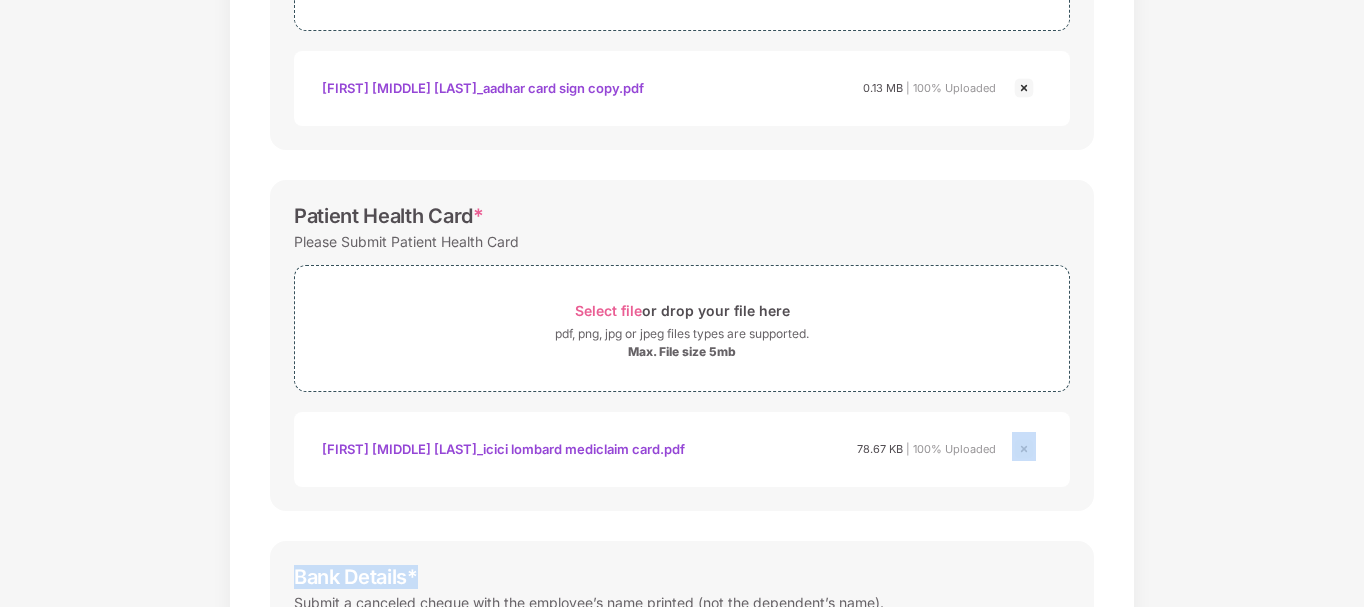 drag, startPoint x: 1361, startPoint y: 465, endPoint x: 1354, endPoint y: 503, distance: 38.63936 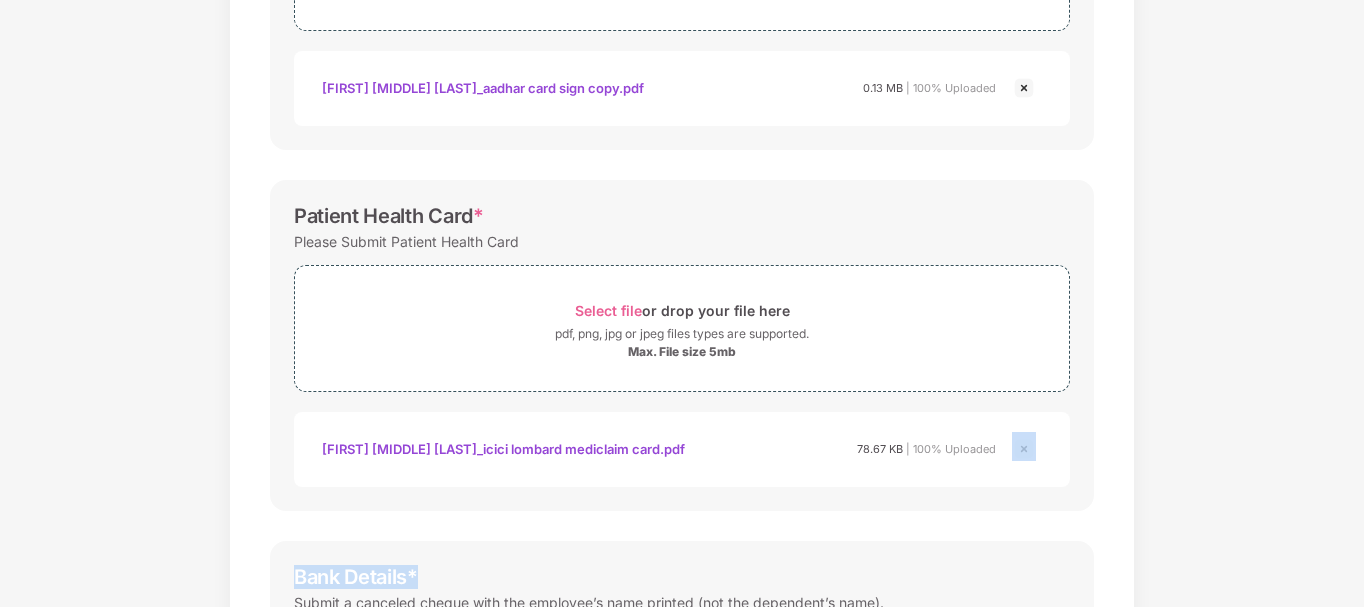 click on "Documents List > KYC and Bank Account Detail   KYC and Bank Account Detail Password protected files are not accepted KYC Documents * Share either the Adhar Card, PAN Card, Passport etc   Select file  or drop your file here pdf, png, jpg or jpeg files types are supported. Max. File size 5mb [FIRST] [MIDDLE] [LAST]_Aadhar Card Sign Copy.pdf   [FIRST] [MIDDLE] [LAST]_aadhar card sign copy.pdf 0.13 MB    | 100% Uploaded Patient Health Card * Please Submit Patient Health Card    Select file  or drop your file here pdf, png, jpg or jpeg files types are supported. Max. File size 5mb [FIRST] [MIDDLE] [LAST]_ICICI Lombard Mediclaim Card.pdf   [FIRST] [MIDDLE] [LAST]_icici lombard mediclaim card.pdf 78.67 KB    | 100% Uploaded Bank Details * Submit a canceled cheque with the employee’s name printed (not the dependent’s name).   Select file  or drop your file here pdf, png, jpg or jpeg files types are supported. Max. File size 5mb    Save & Continue" at bounding box center [682, 252] 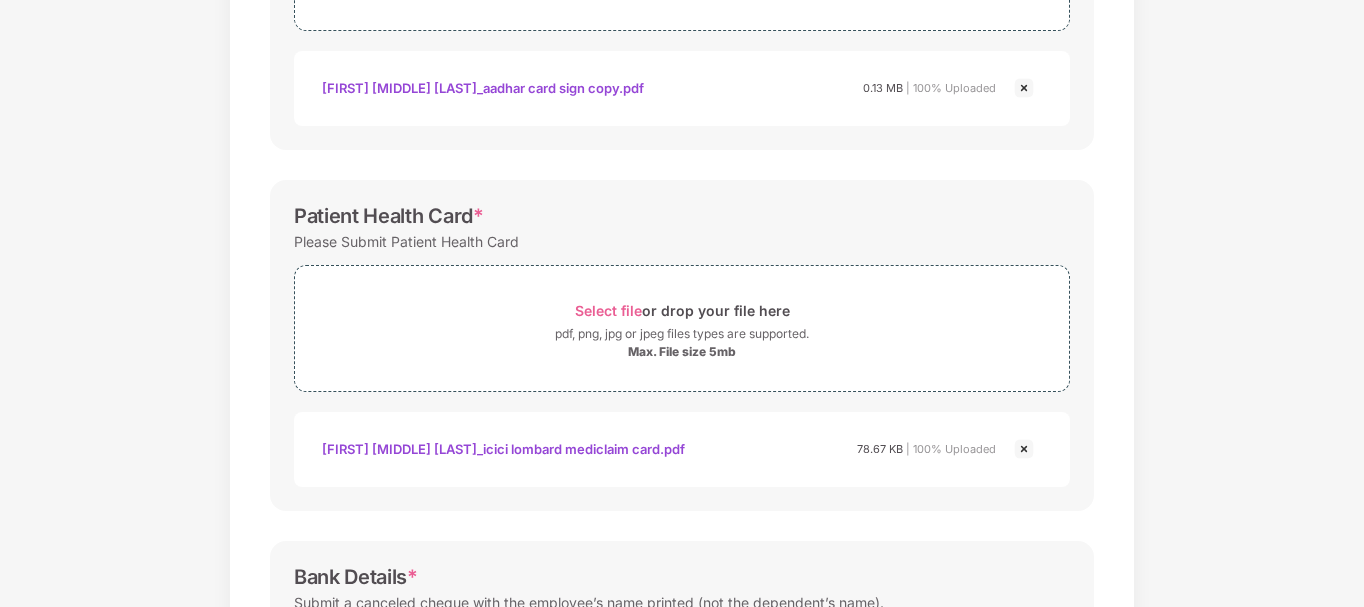 click on "Documents List > KYC and Bank Account Detail   KYC and Bank Account Detail Password protected files are not accepted KYC Documents * Share either the Adhar Card, PAN Card, Passport etc   Select file  or drop your file here pdf, png, jpg or jpeg files types are supported. Max. File size 5mb [FIRST] [MIDDLE] [LAST]_Aadhar Card Sign Copy.pdf   [FIRST] [MIDDLE] [LAST]_aadhar card sign copy.pdf 0.13 MB    | 100% Uploaded Patient Health Card * Please Submit Patient Health Card    Select file  or drop your file here pdf, png, jpg or jpeg files types are supported. Max. File size 5mb [FIRST] [MIDDLE] [LAST]_ICICI Lombard Mediclaim Card.pdf   [FIRST] [MIDDLE] [LAST]_icici lombard mediclaim card.pdf 78.67 KB    | 100% Uploaded Bank Details * Submit a canceled cheque with the employee’s name printed (not the dependent’s name).   Select file  or drop your file here pdf, png, jpg or jpeg files types are supported. Max. File size 5mb    Save & Continue" at bounding box center (682, 252) 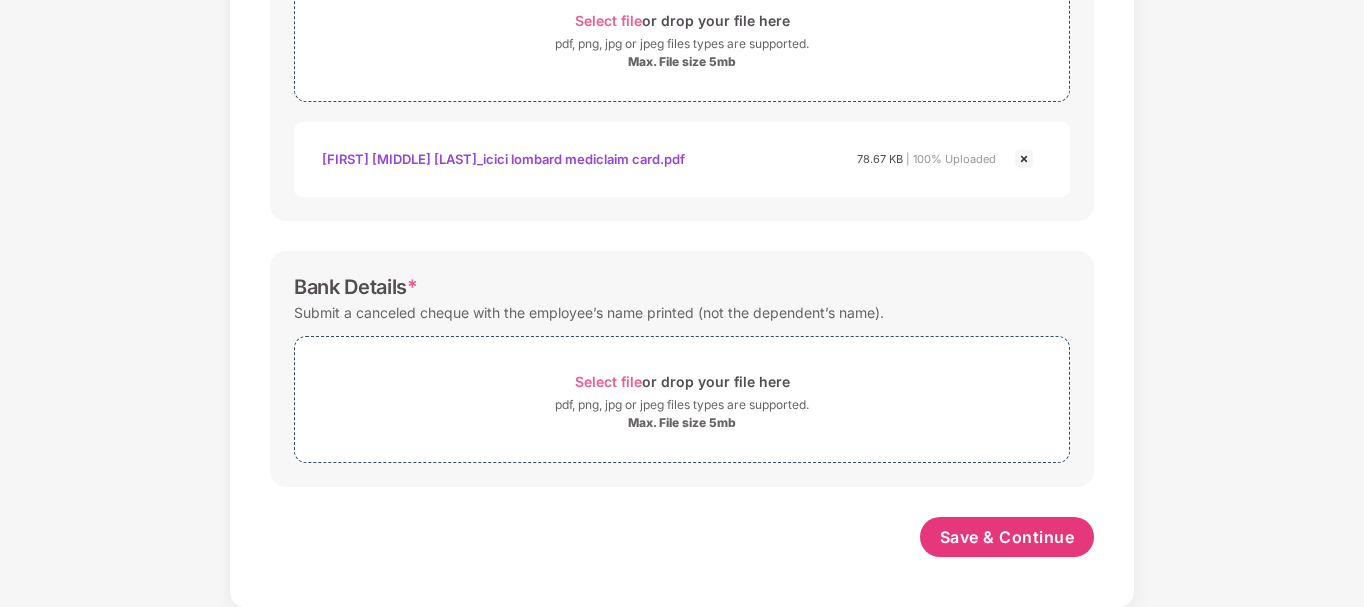 scroll, scrollTop: 779, scrollLeft: 0, axis: vertical 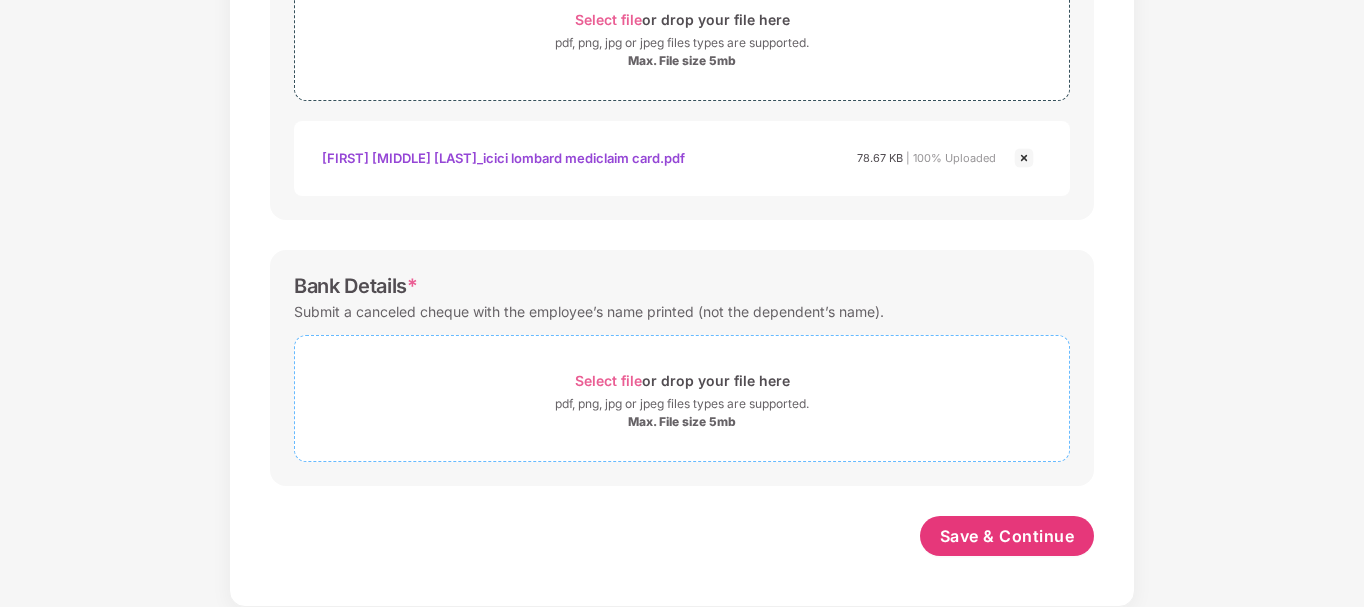 click on "Select file" at bounding box center [608, 380] 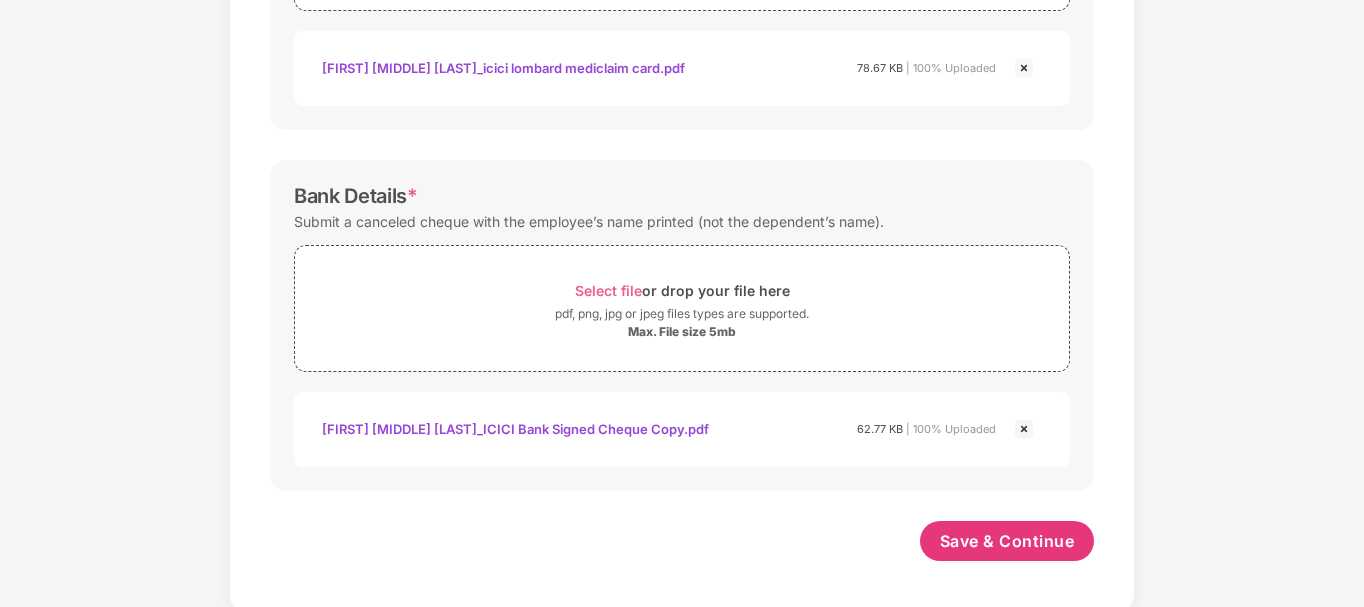scroll, scrollTop: 874, scrollLeft: 0, axis: vertical 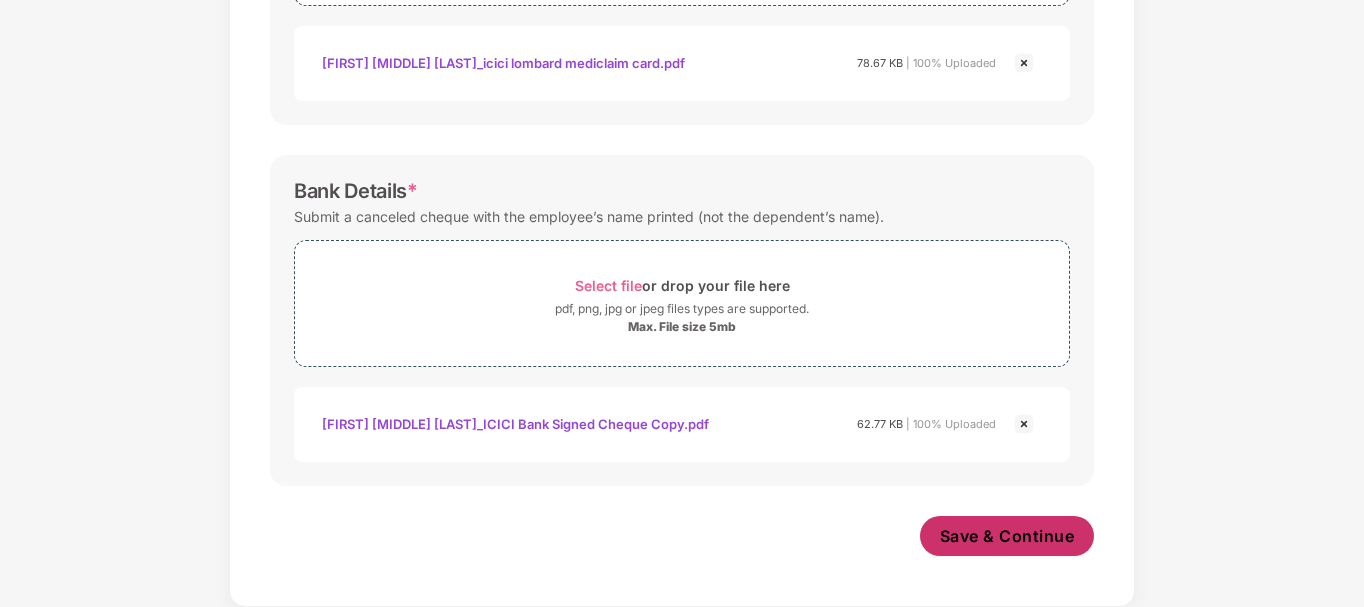 click on "Save & Continue" at bounding box center [1007, 536] 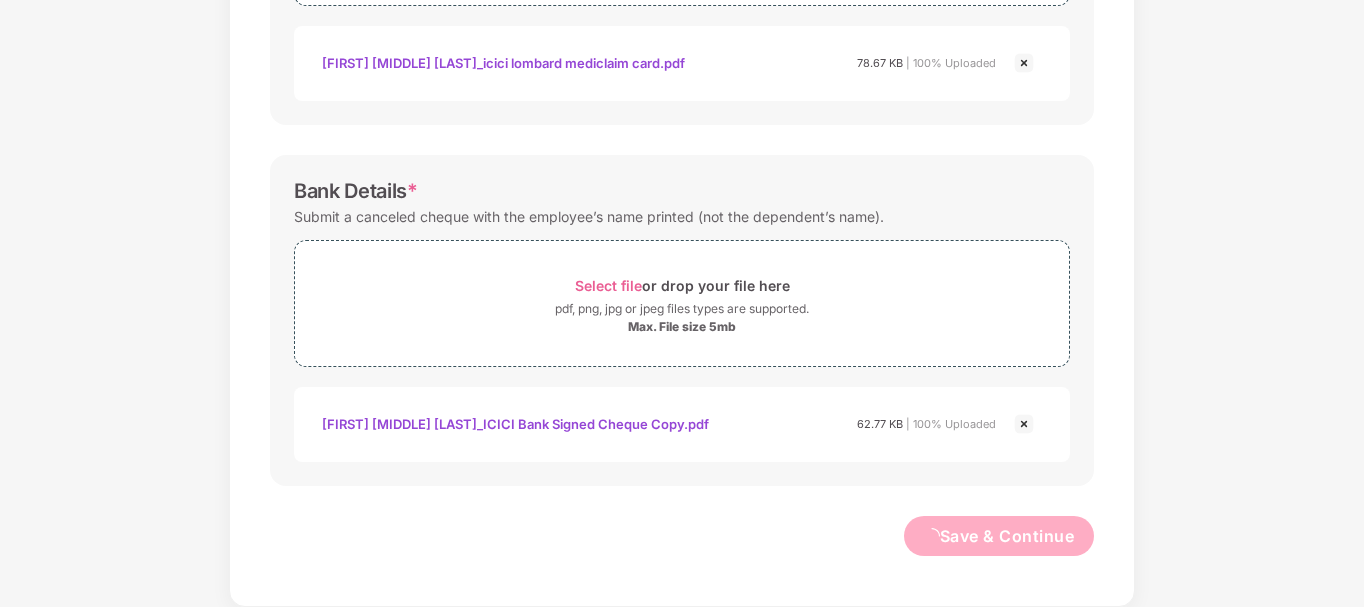 scroll, scrollTop: 0, scrollLeft: 0, axis: both 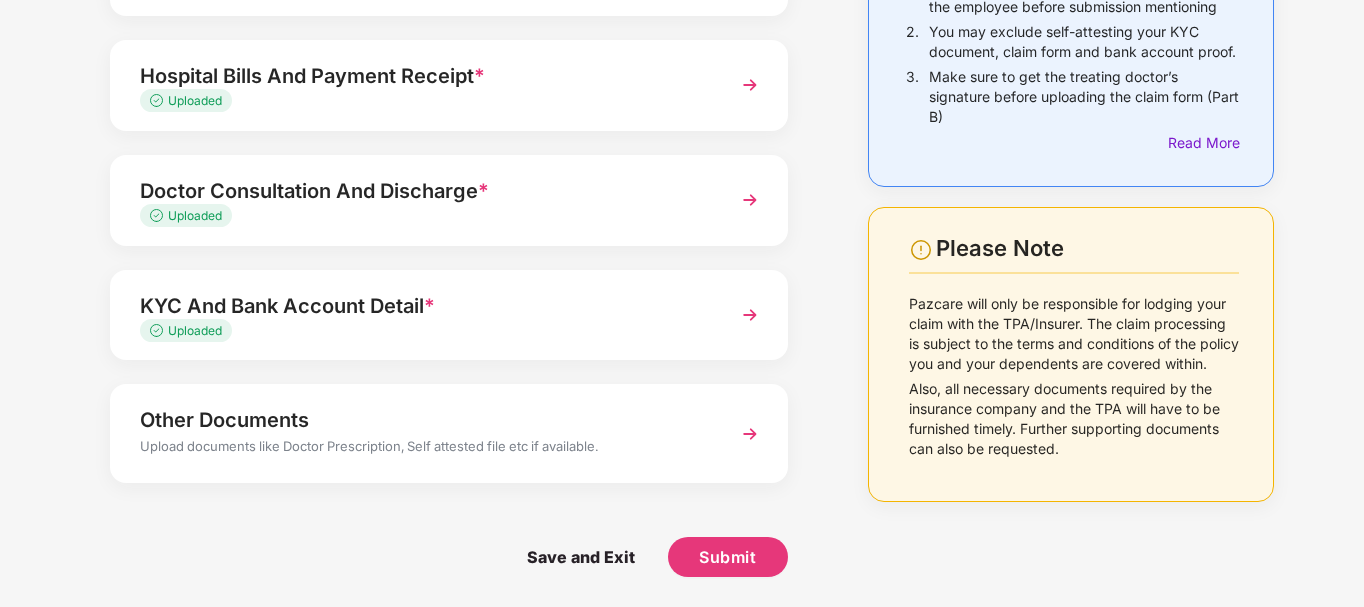click at bounding box center [750, 434] 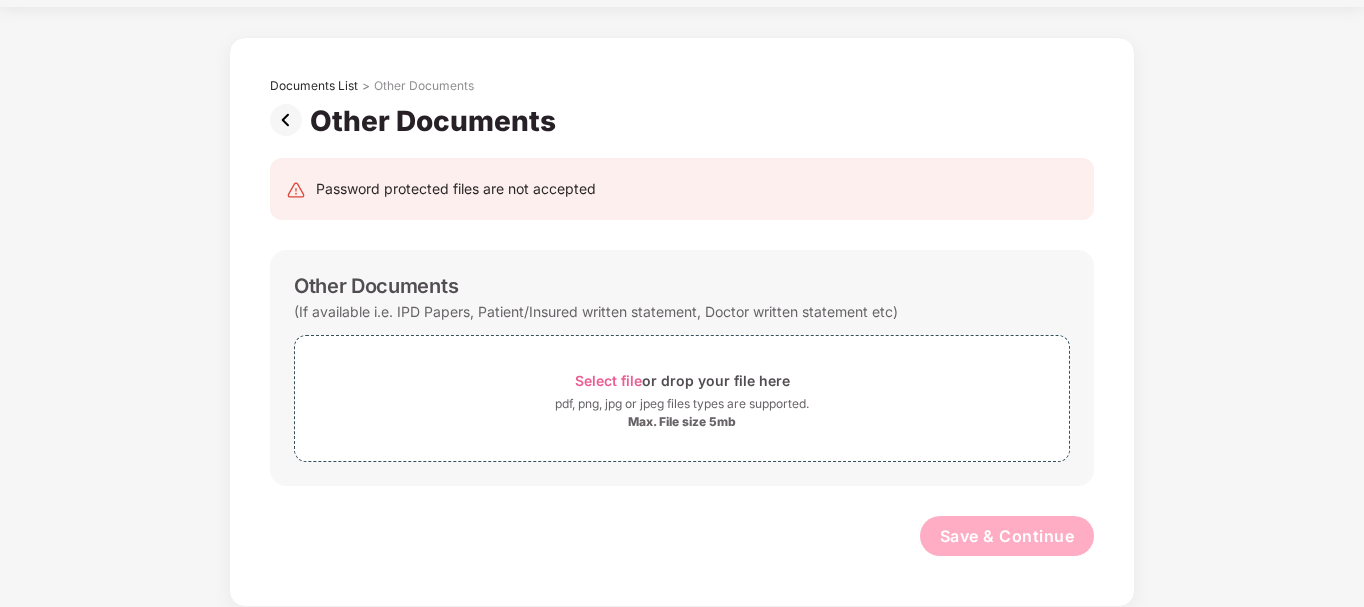 scroll, scrollTop: 0, scrollLeft: 0, axis: both 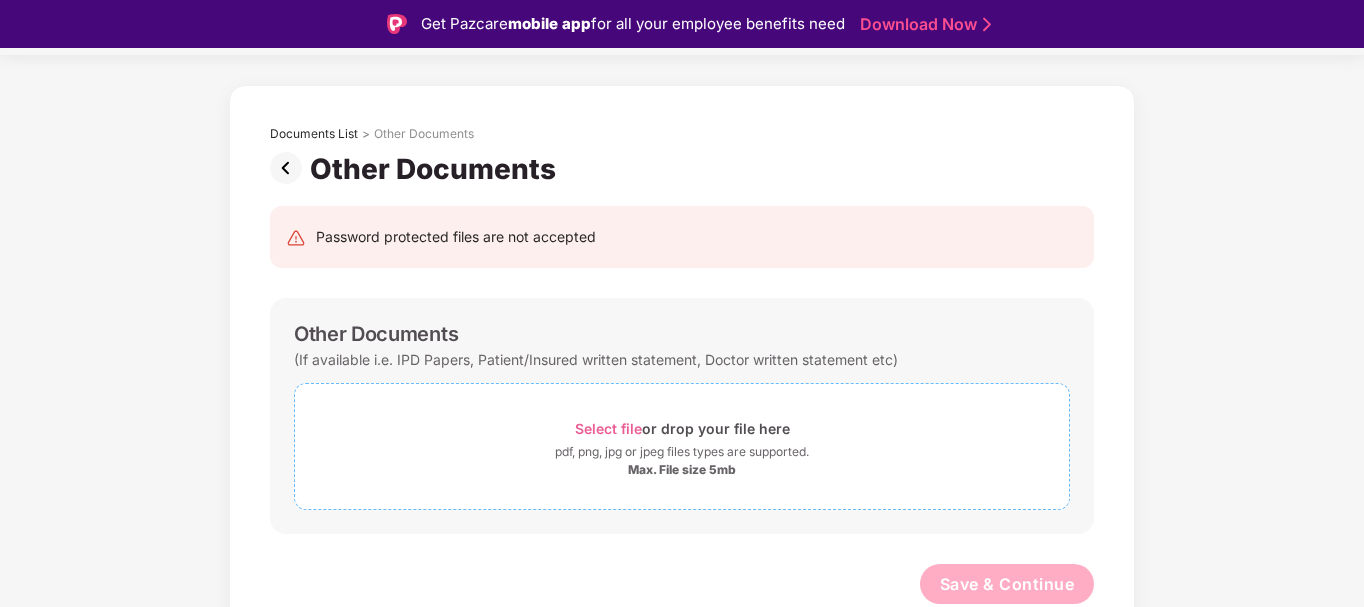 click on "Select file" at bounding box center (608, 428) 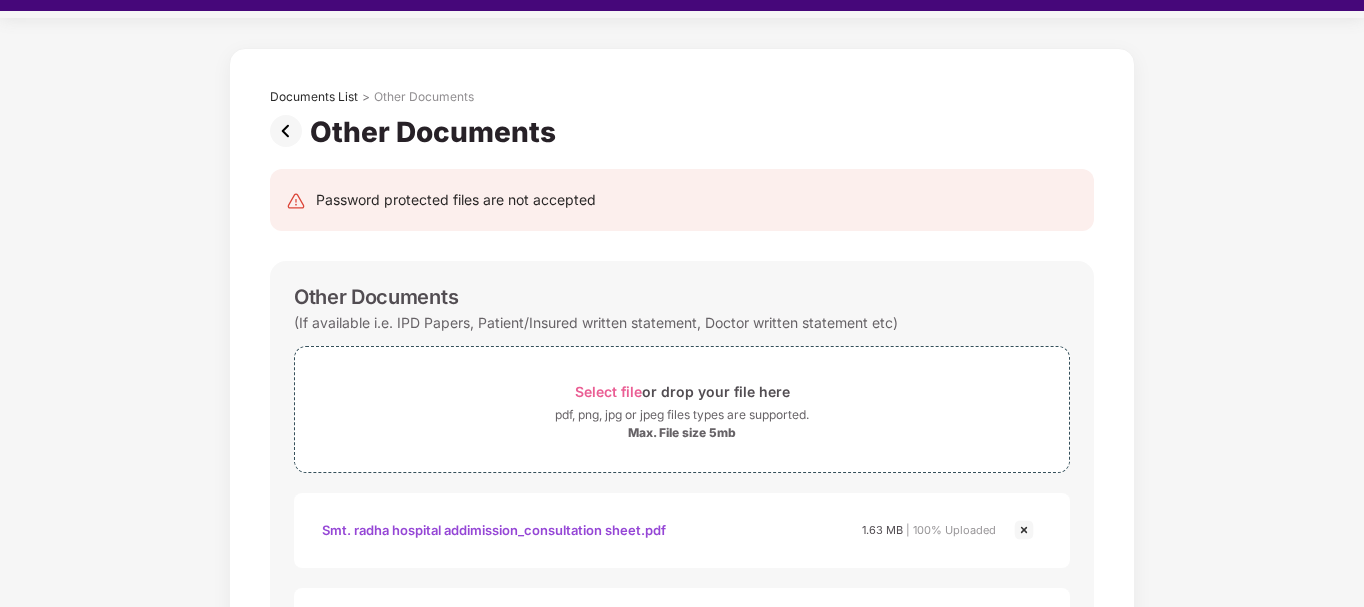 scroll, scrollTop: 48, scrollLeft: 0, axis: vertical 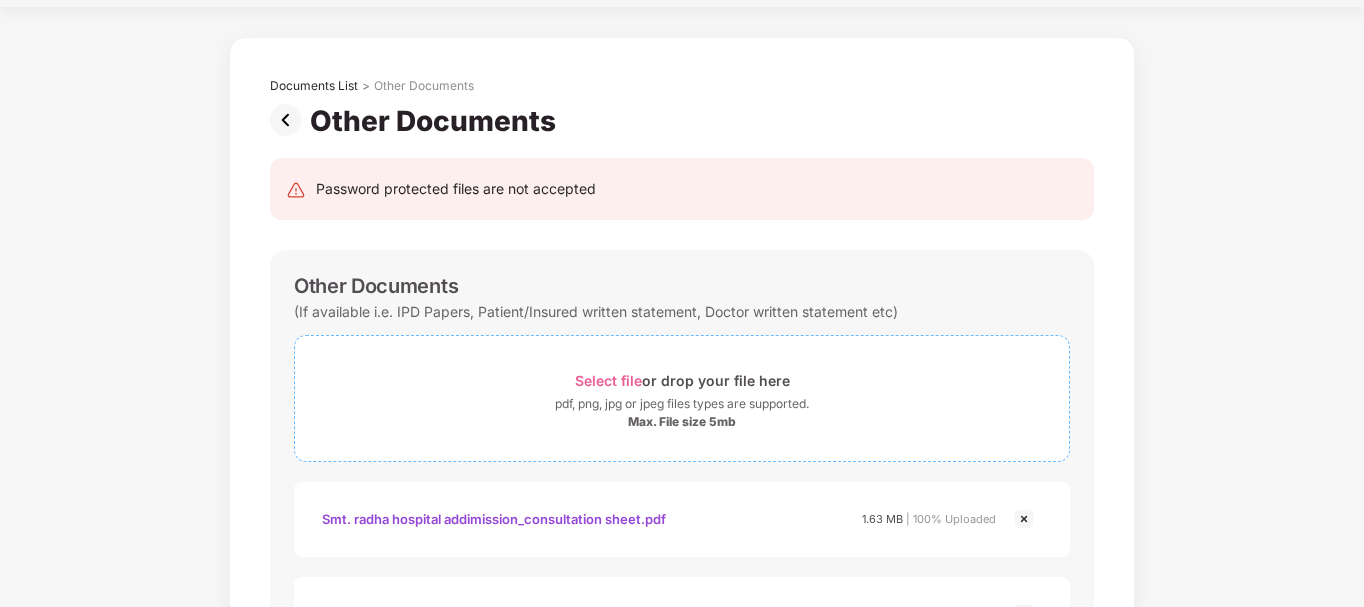 click on "Select file" at bounding box center (608, 380) 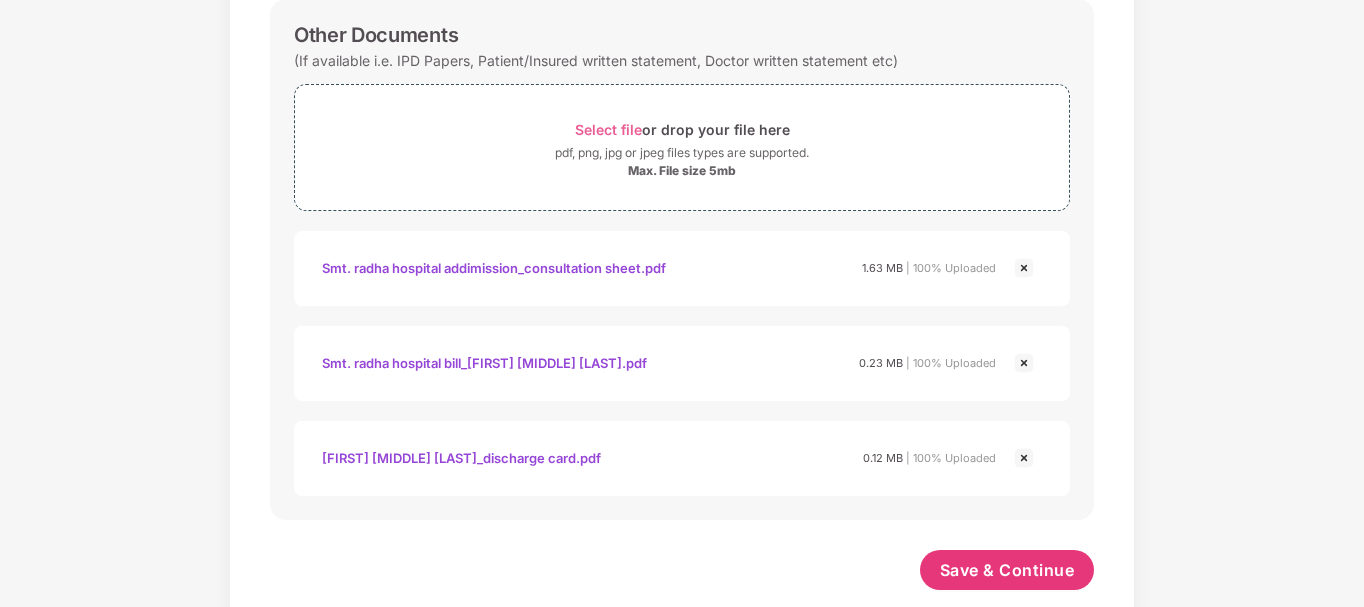 scroll, scrollTop: 342, scrollLeft: 0, axis: vertical 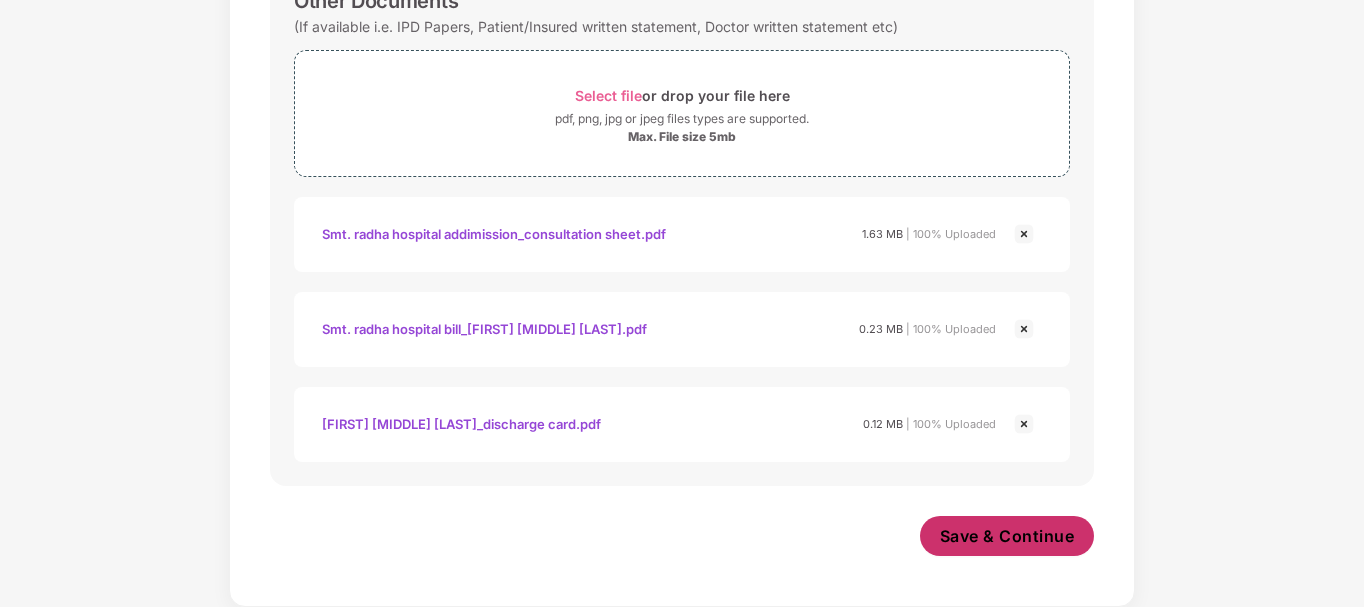 click on "Save & Continue" at bounding box center [1007, 536] 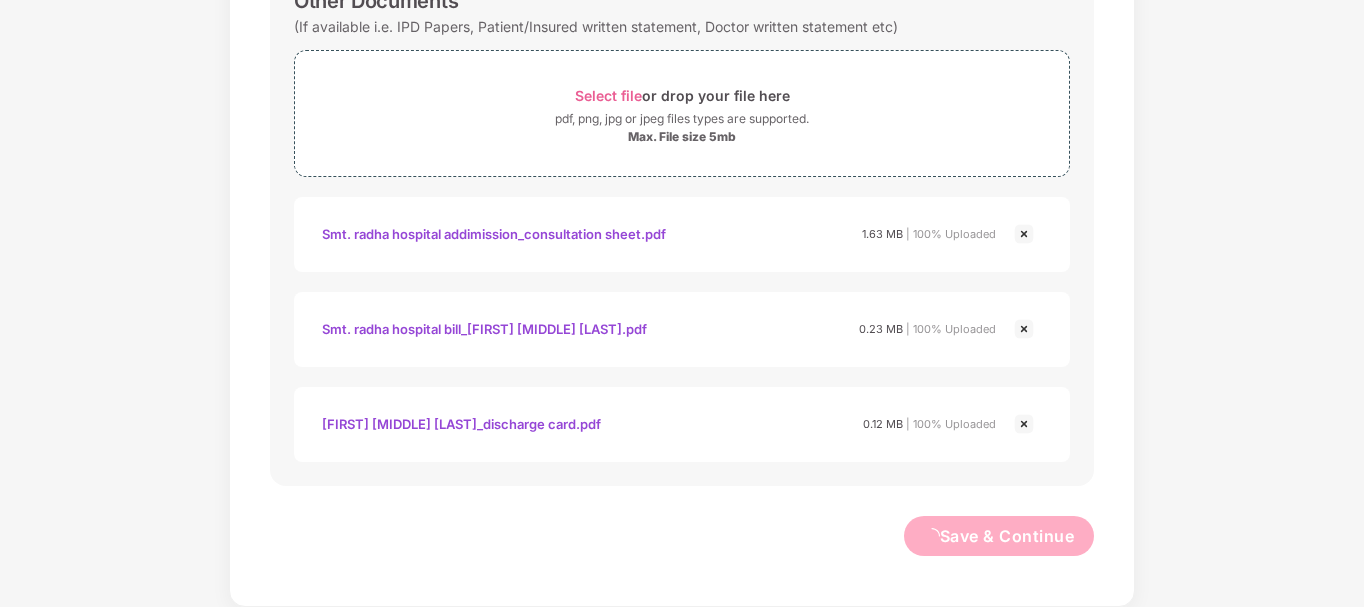 scroll, scrollTop: 0, scrollLeft: 0, axis: both 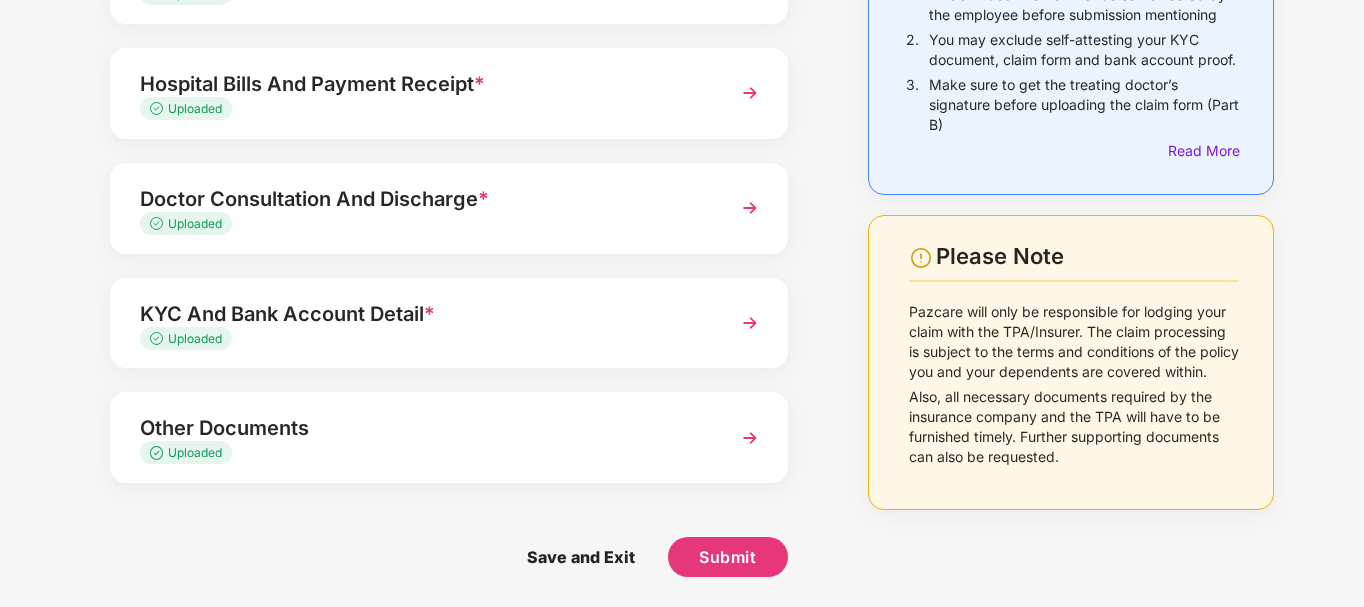 click on "Things to Note While Uploading Claim Documents 1.  All claim documents must be self-attested by the employee before submission mentioning   2.  You may exclude self-attesting your KYC document, claim form and bank account proof. 3.   Make sure to get the treating doctor’s signature before uploading the claim form (Part B) Read More Please Note Pazcare will only be responsible for lodging your claim with the TPA/Insurer. The claim processing is subject to the terms and conditions of the policy you and your dependents are covered within. Also, all necessary documents required by the insurance company and the TPA will have to be furnished timely. Further supporting documents can also be requested. Upload Documents- Completion Status 100% Claim Form * Uploaded  Hospital Bills And Payment Receipt * Uploaded  Doctor Consultation And Discharge * Uploaded  KYC And Bank Account Detail * Uploaded  Other Documents Uploaded  Save and Exit  Submit" at bounding box center (682, 240) 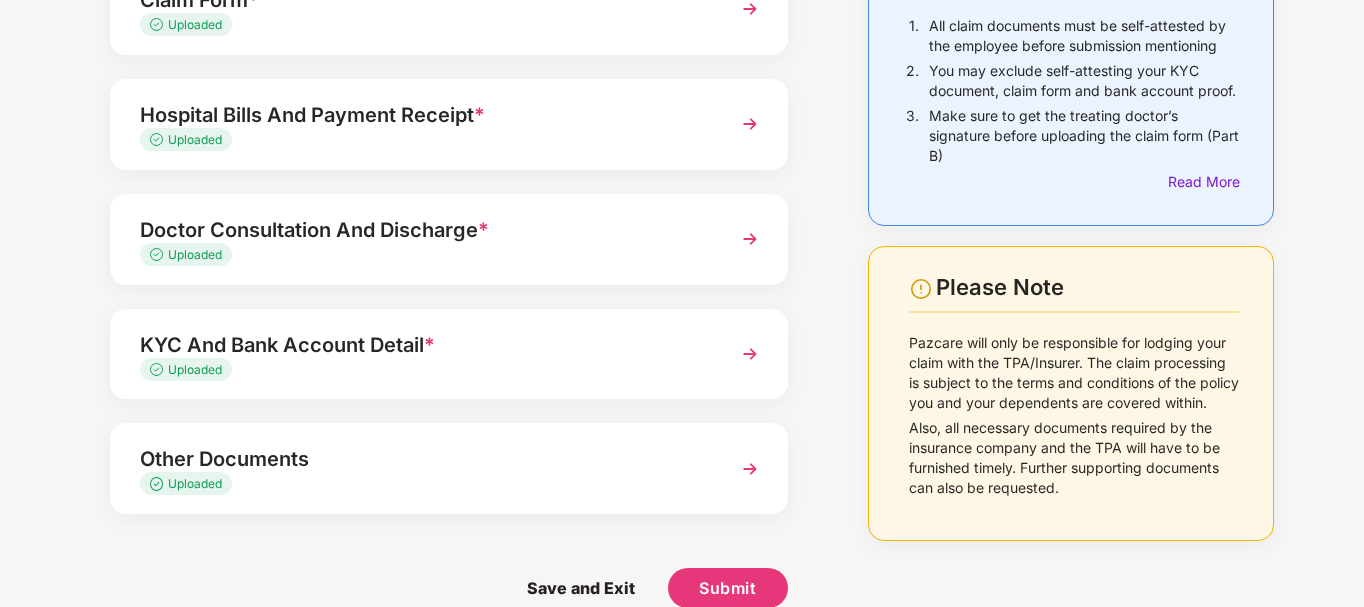 scroll, scrollTop: 221, scrollLeft: 0, axis: vertical 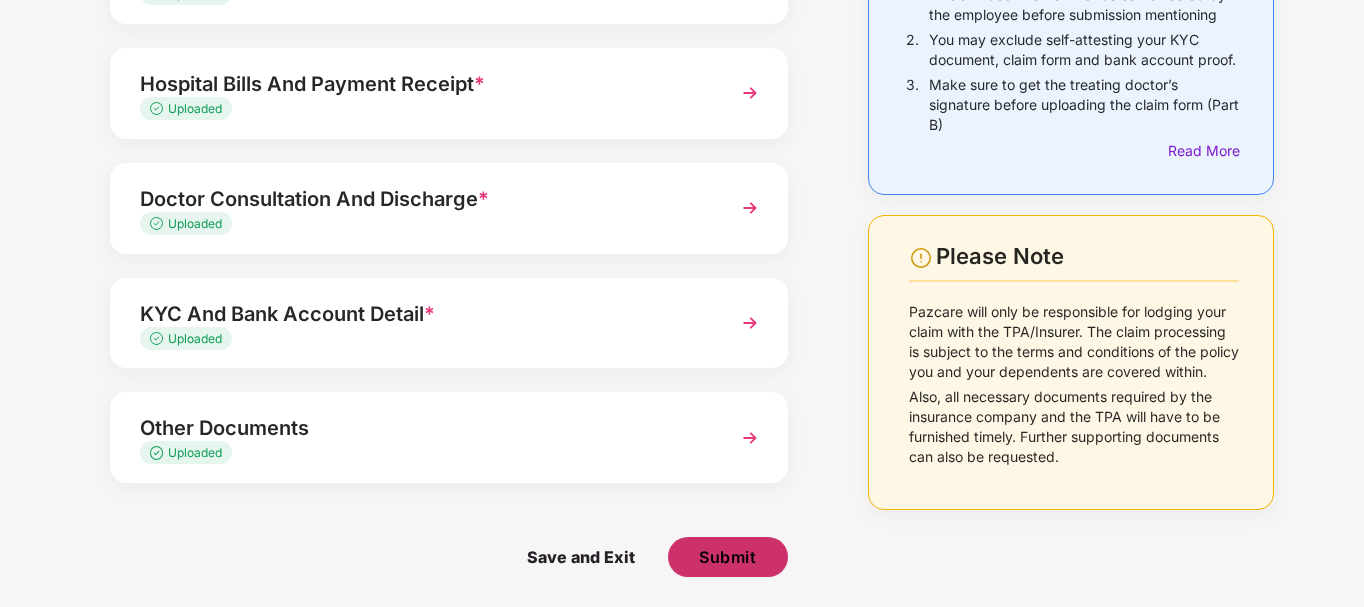 click on "Submit" at bounding box center [727, 557] 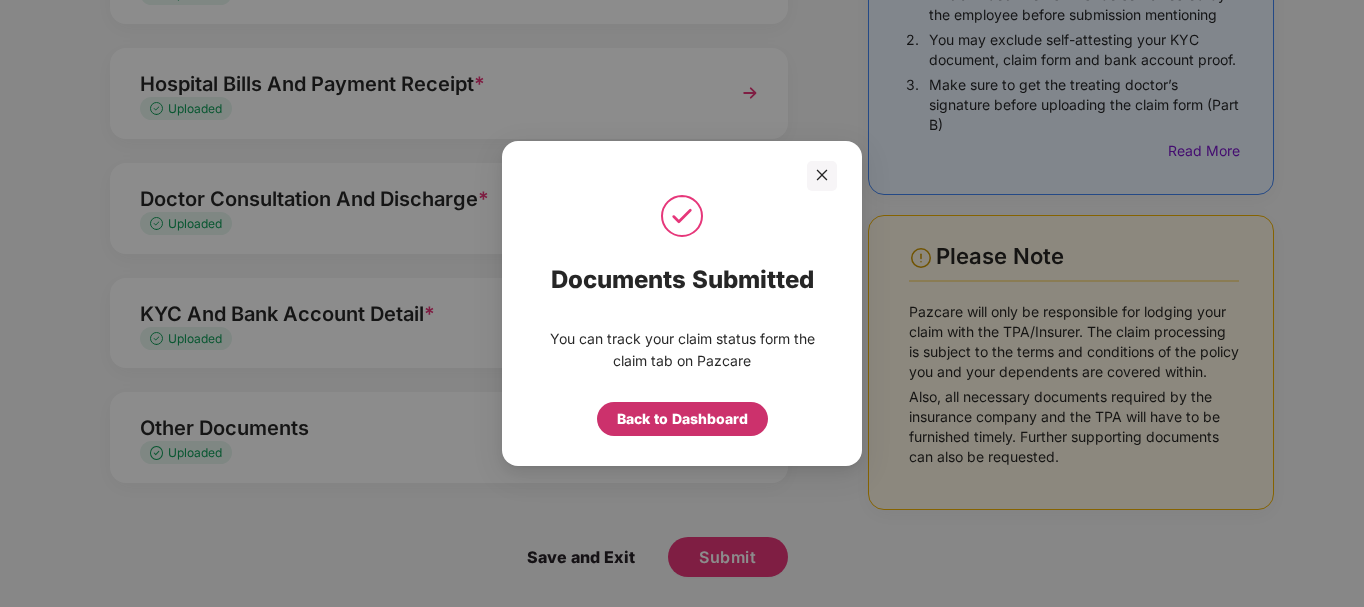 click on "Back to Dashboard" at bounding box center (682, 419) 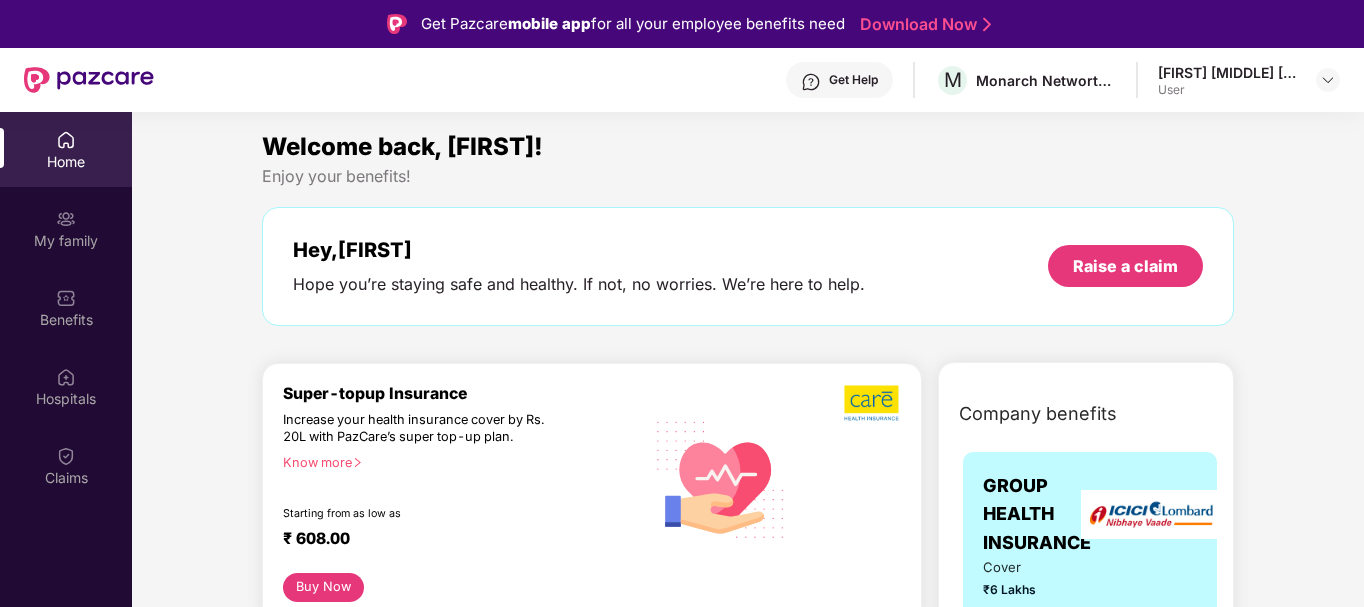 scroll, scrollTop: 0, scrollLeft: 0, axis: both 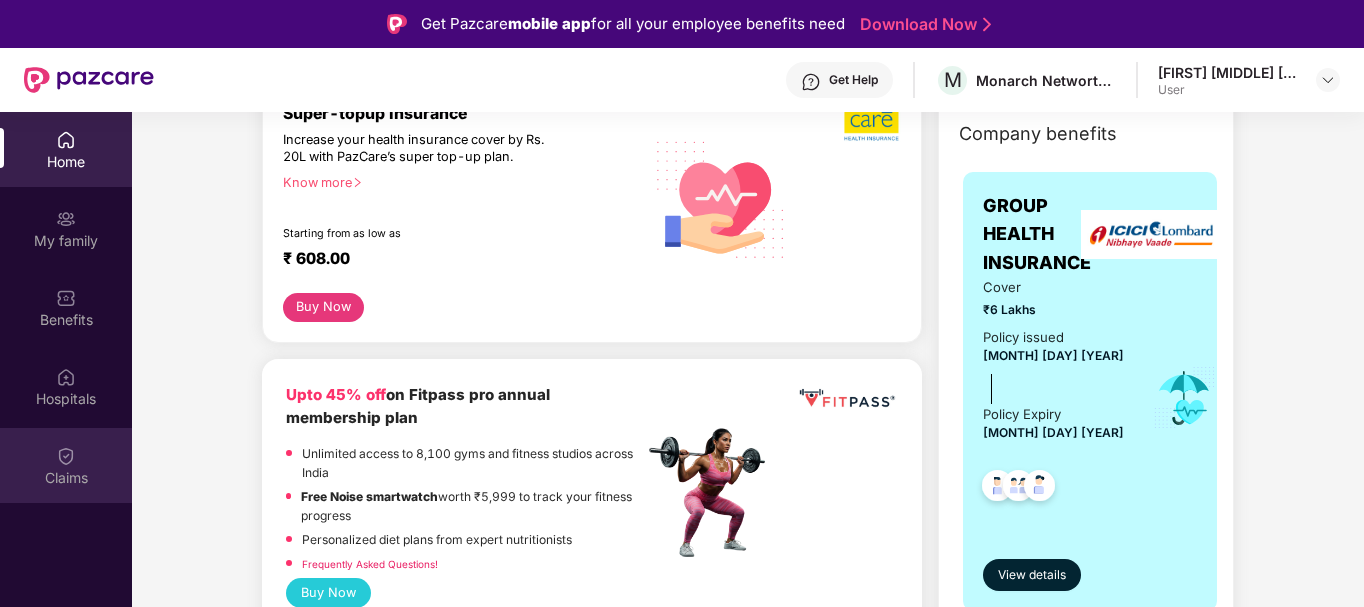 click on "Claims" at bounding box center [66, 478] 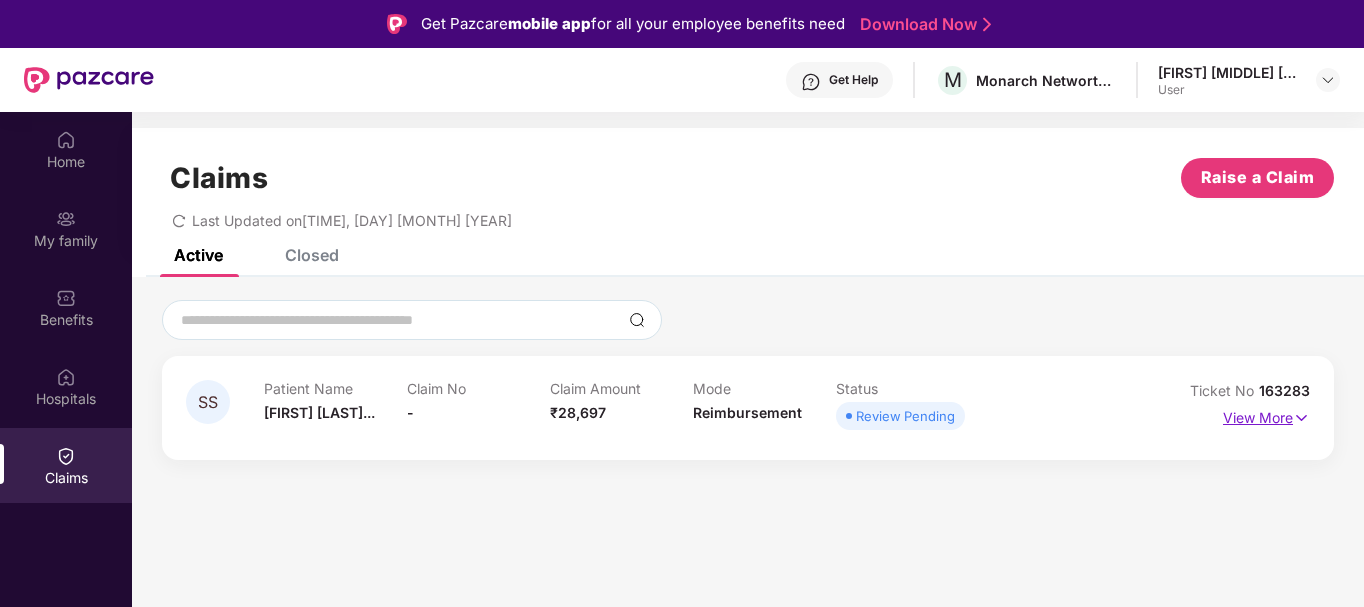 click at bounding box center [1301, 418] 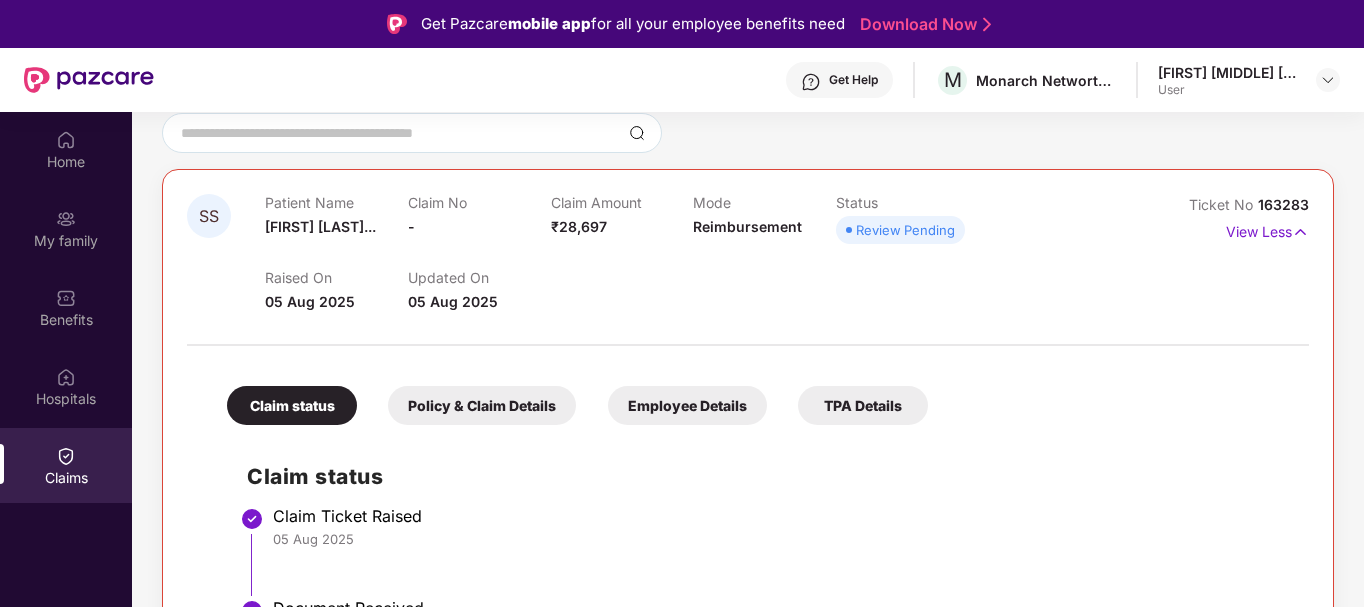 scroll, scrollTop: 200, scrollLeft: 0, axis: vertical 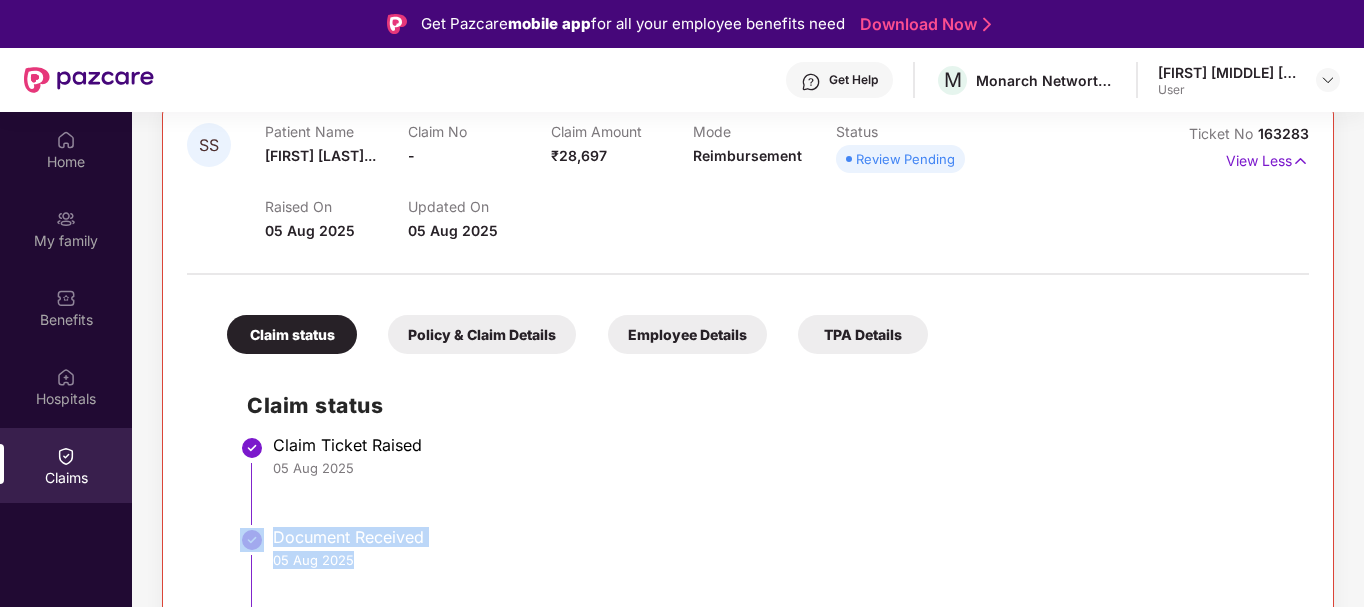 drag, startPoint x: 1361, startPoint y: 502, endPoint x: 1220, endPoint y: 539, distance: 145.7738 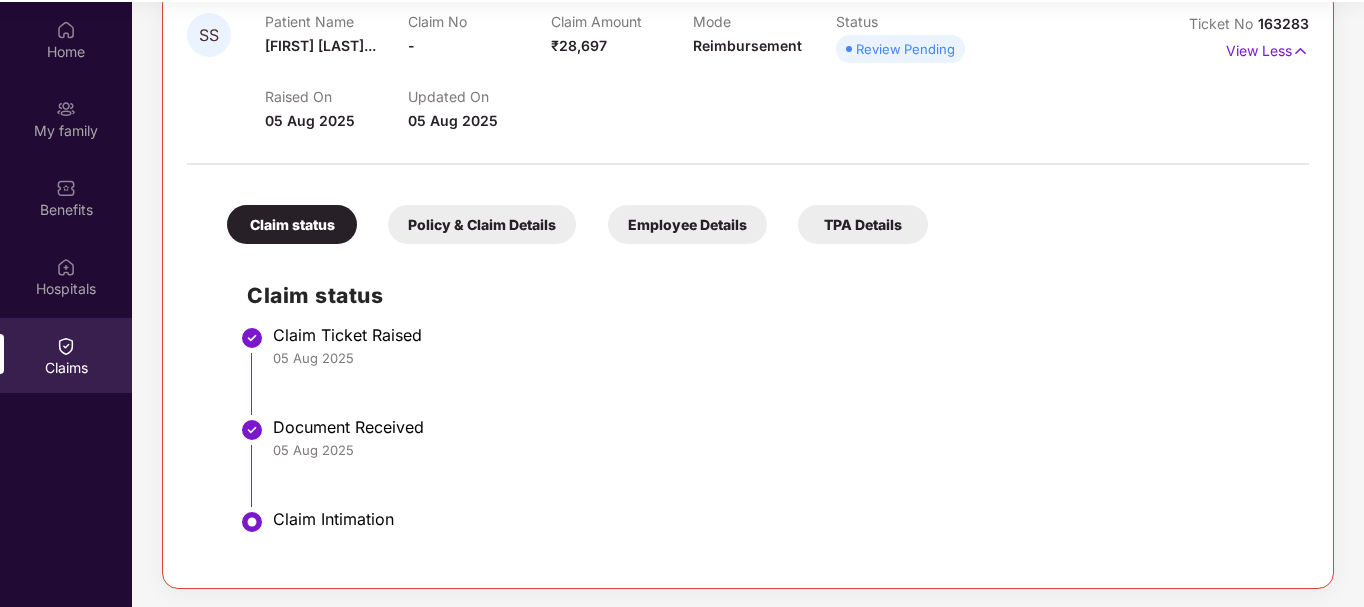 scroll, scrollTop: 112, scrollLeft: 0, axis: vertical 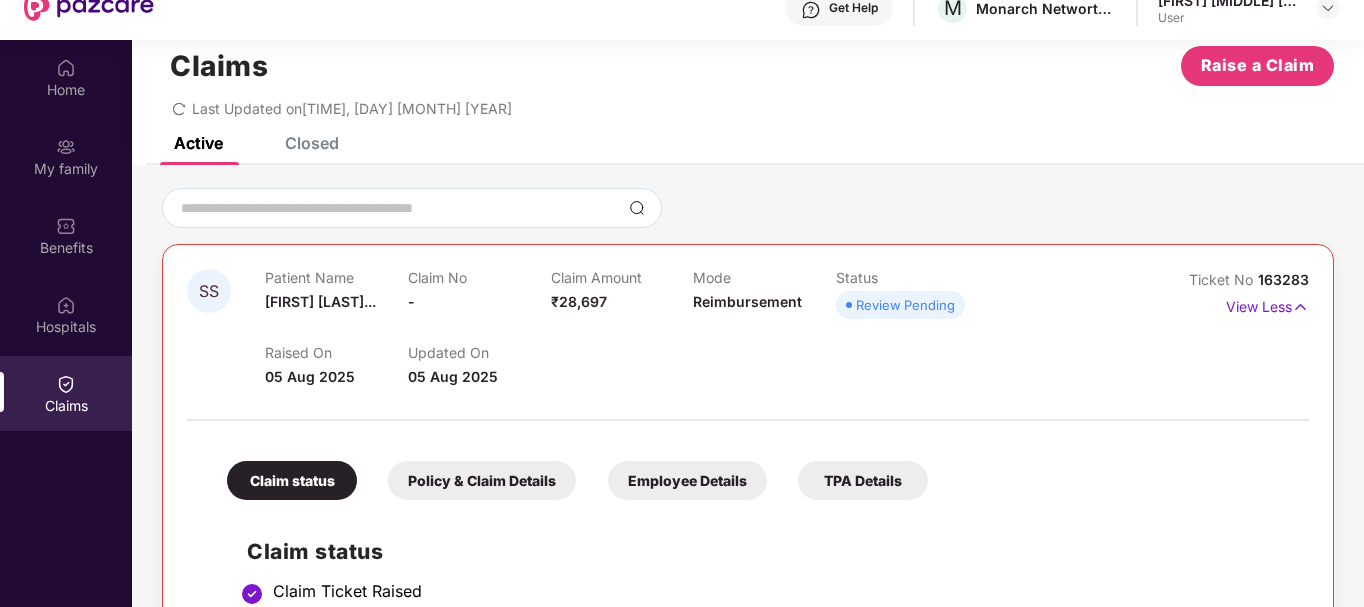 click on "Policy & Claim Details" at bounding box center (482, 480) 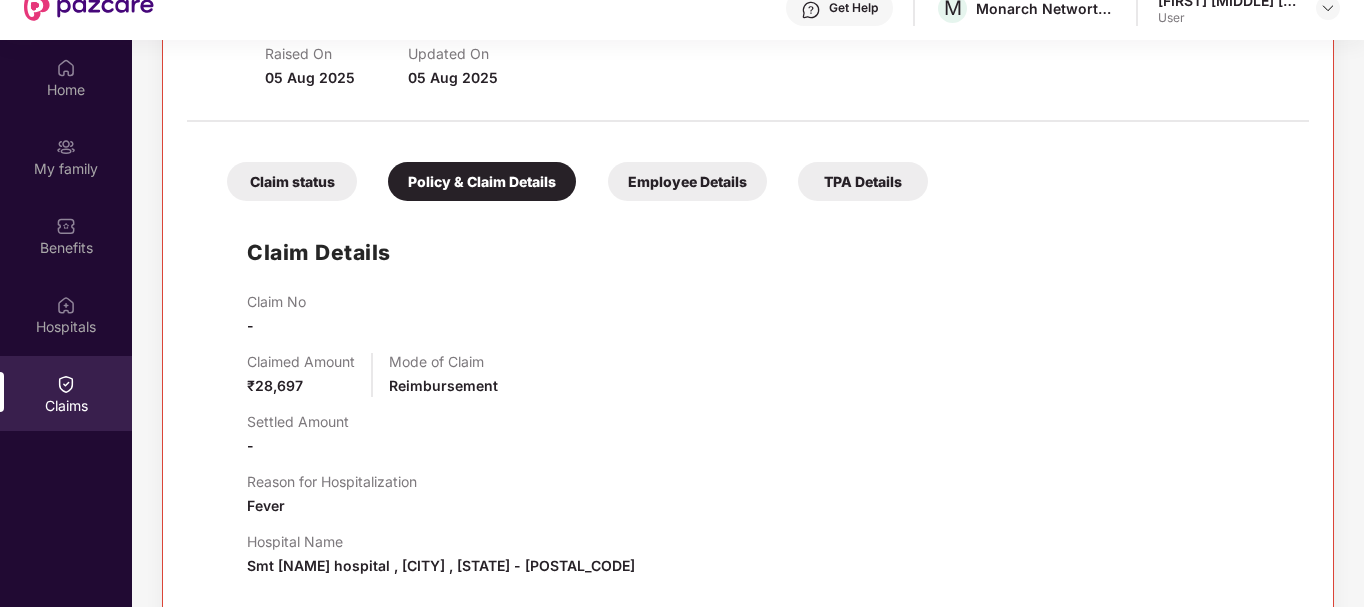 scroll, scrollTop: 335, scrollLeft: 0, axis: vertical 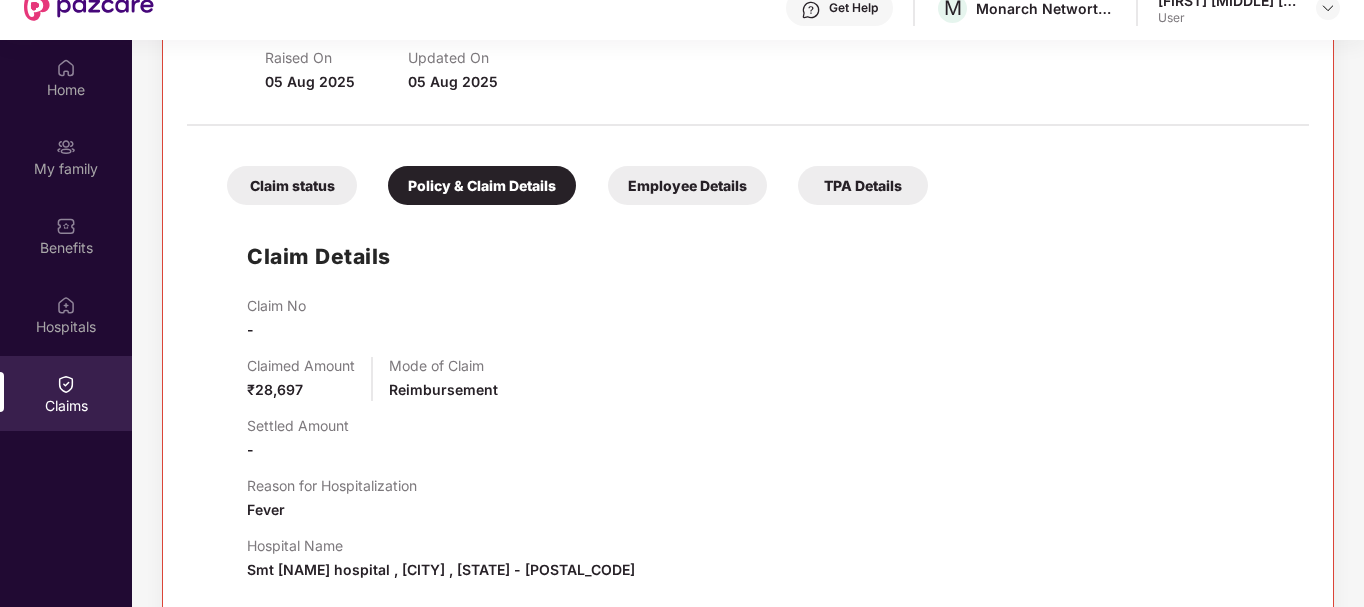 click on "Employee Details" at bounding box center [687, 185] 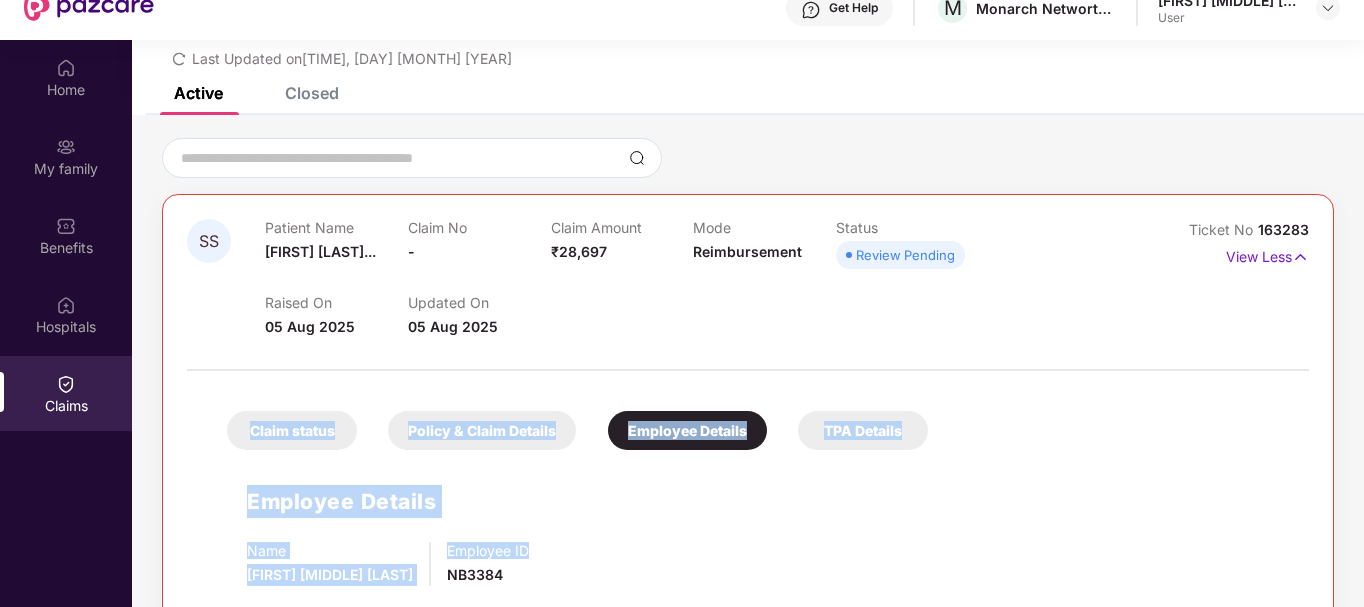 drag, startPoint x: 1361, startPoint y: 341, endPoint x: 1364, endPoint y: 421, distance: 80.05623 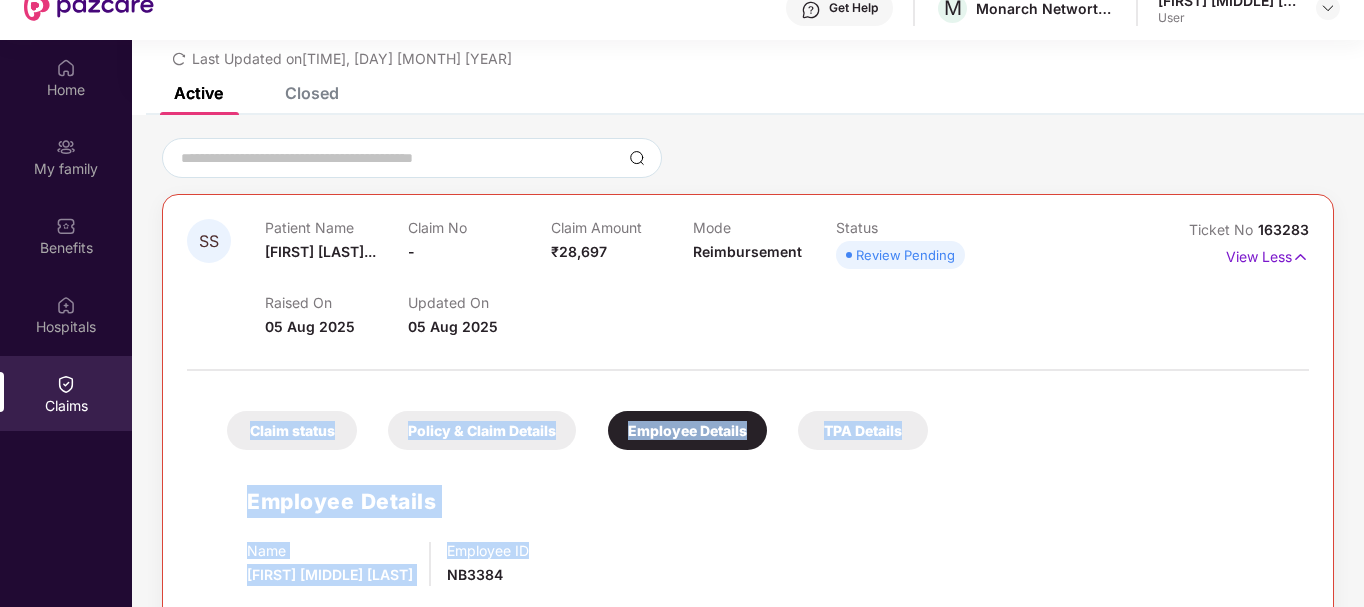 click on "Employee Details Name Shailesh Vasant Manjalkar Employee ID NB3384" at bounding box center (748, 531) 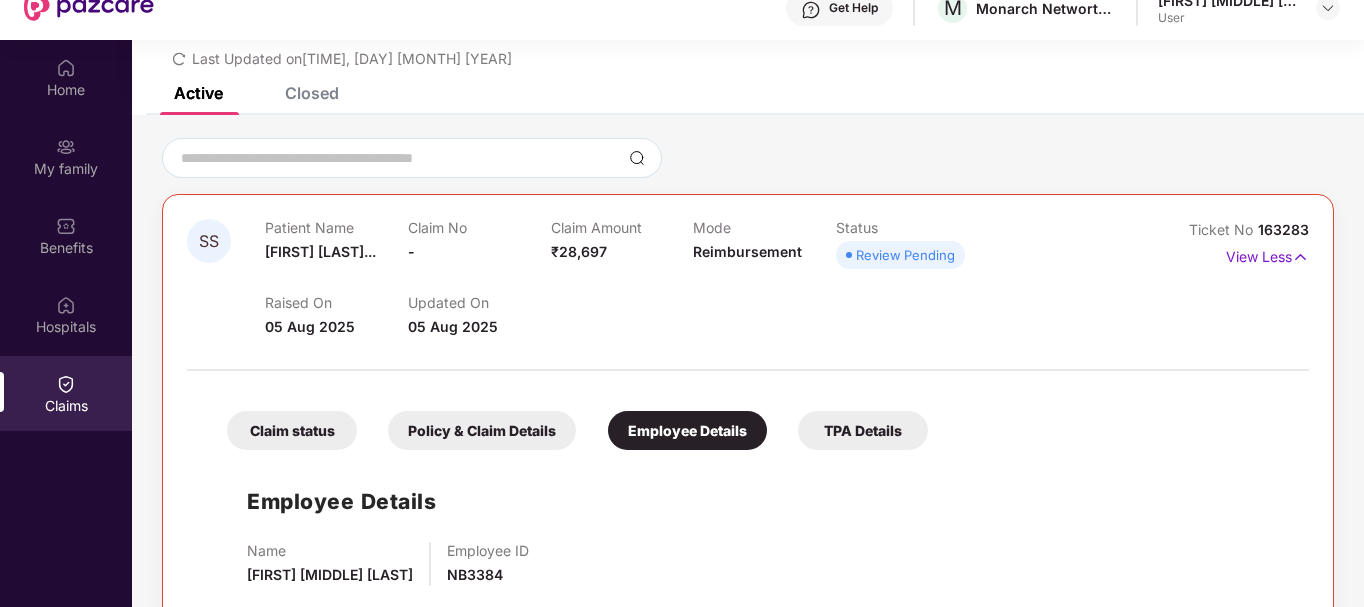 scroll, scrollTop: 112, scrollLeft: 0, axis: vertical 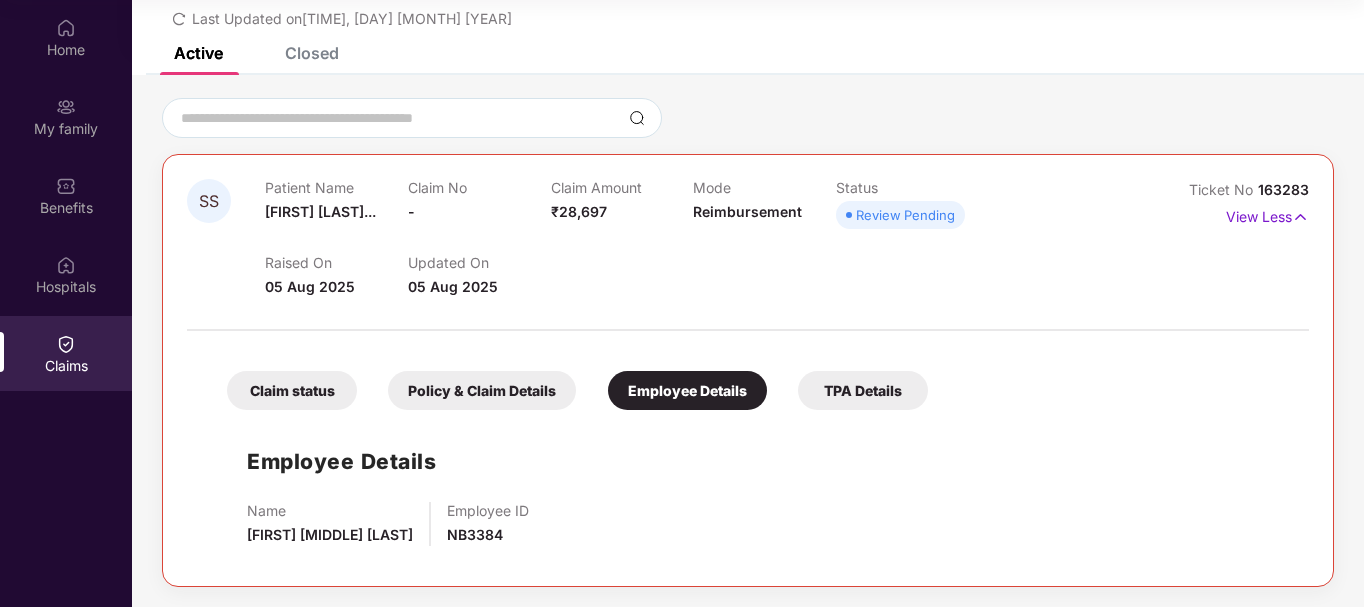click on "TPA Details" at bounding box center [863, 390] 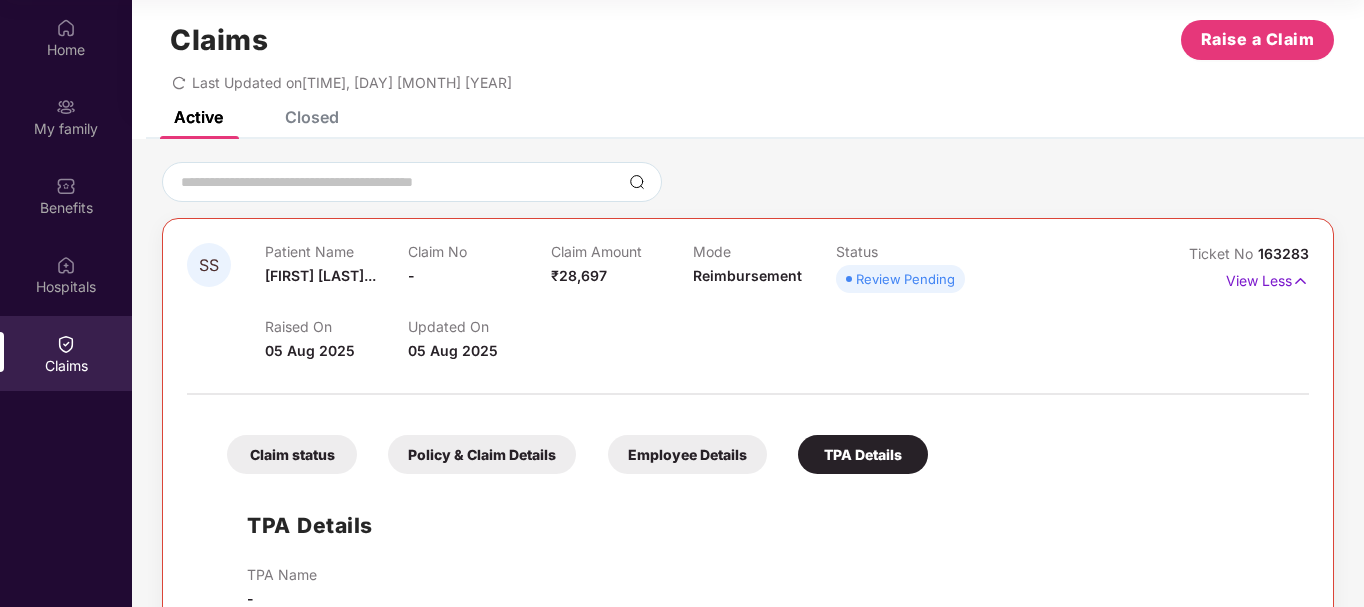 scroll, scrollTop: 0, scrollLeft: 0, axis: both 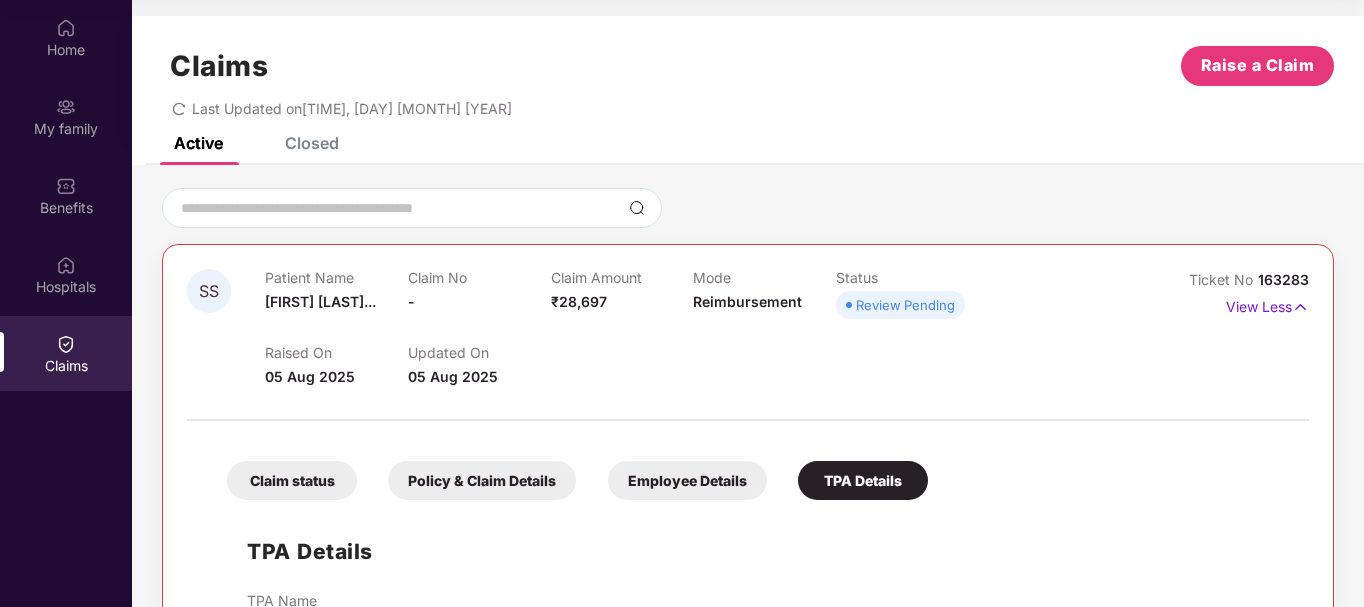 click on "Claim status" at bounding box center [292, 480] 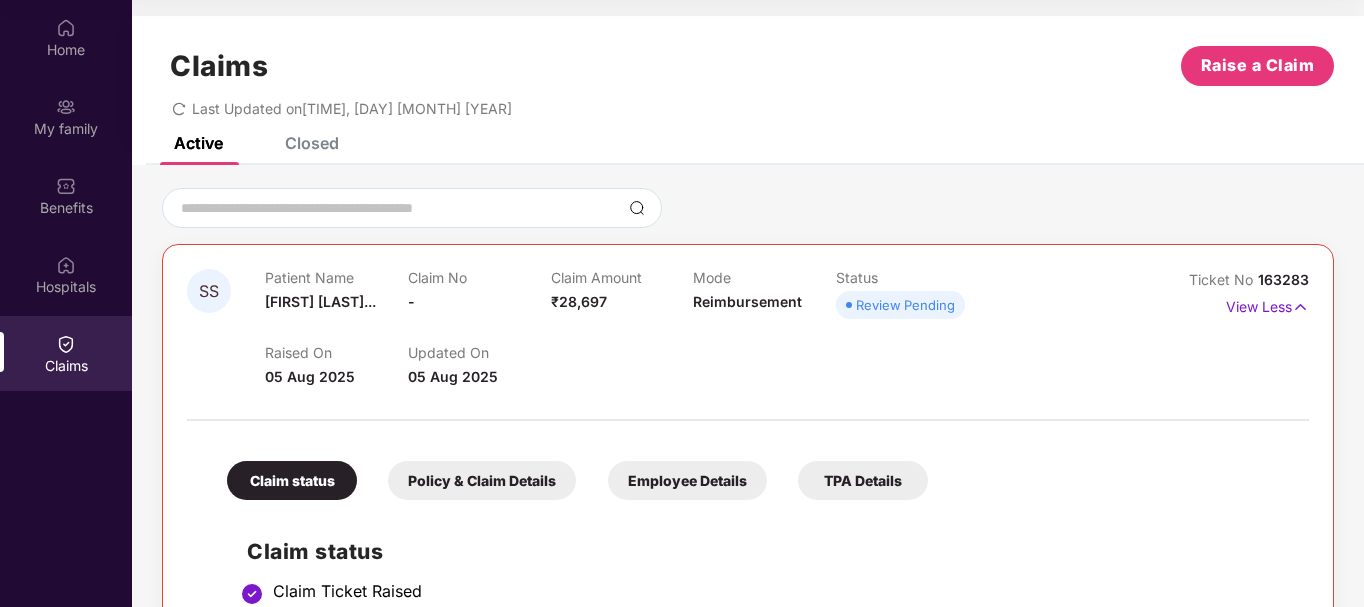 click on "SS Patient Name Siddhant Shai...   Claim No - Claim Amount ₹28,697 Mode Reimbursement Status Review Pending Raised On 05 Aug 2025 Updated On 05 Aug 2025 Ticket No 163283 View Less   Claim status Policy & Claim Details Employee Details TPA Details Claim status Claim Ticket Raised 05 Aug 2025 Document Received 05 Aug 2025 Claim Intimation" at bounding box center [748, 516] 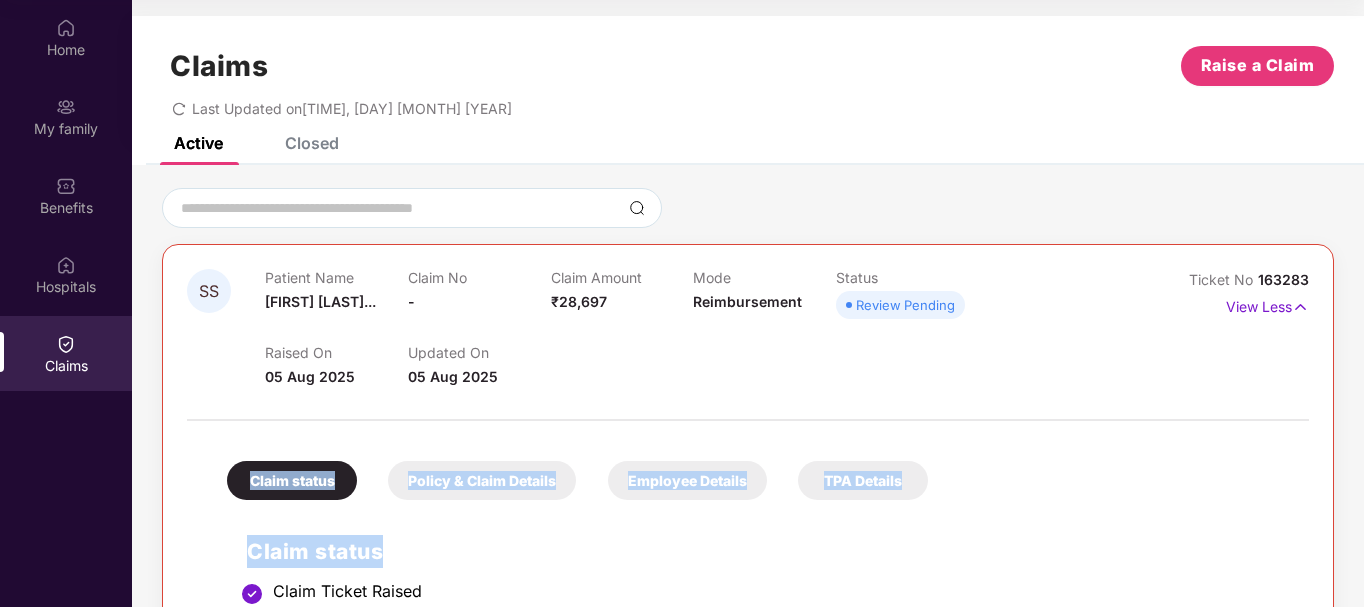 drag, startPoint x: 1360, startPoint y: 415, endPoint x: 1365, endPoint y: 451, distance: 36.345562 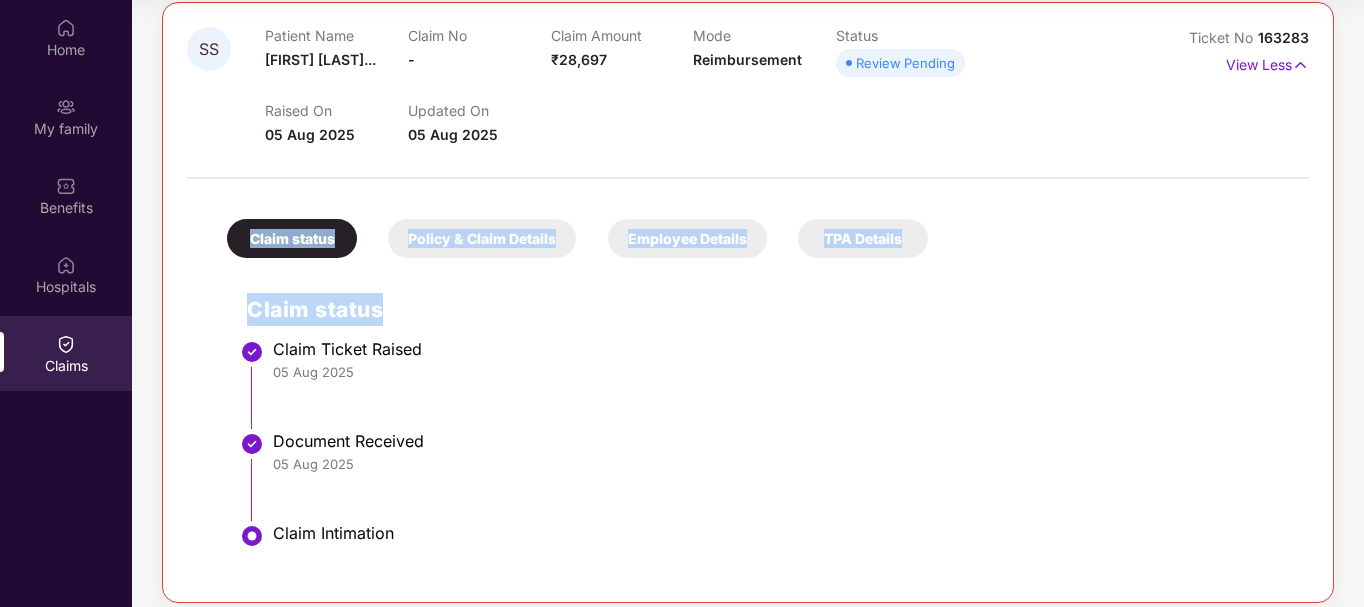 scroll, scrollTop: 258, scrollLeft: 0, axis: vertical 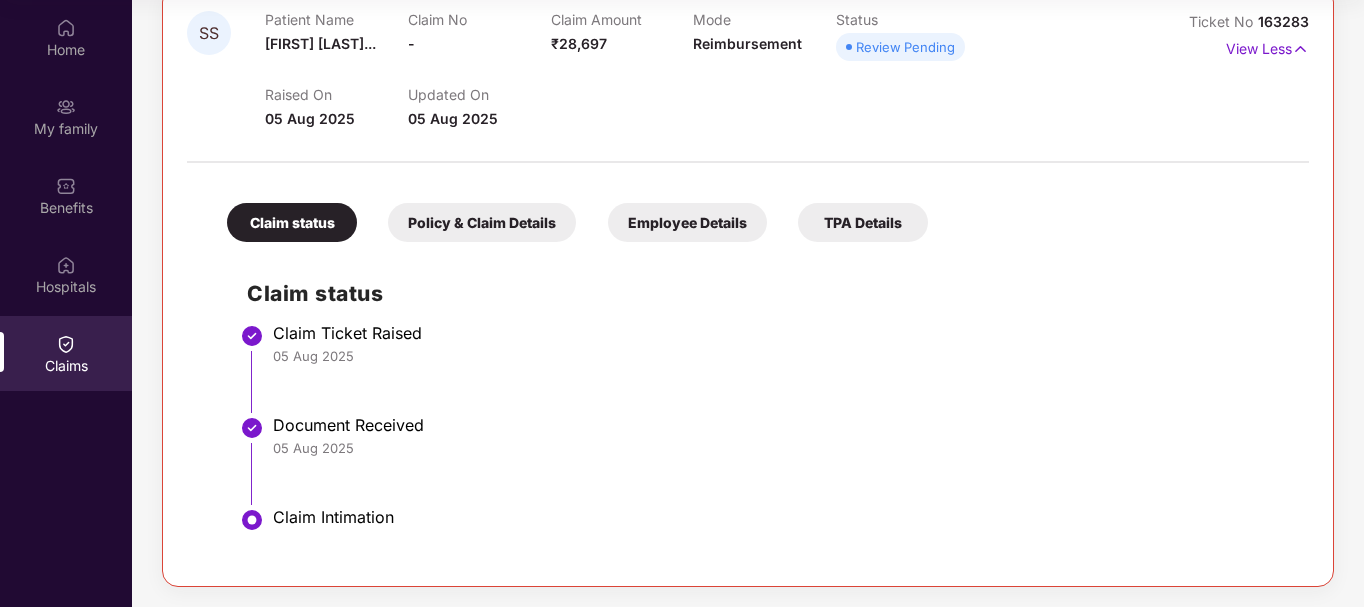 click on "Document Received 05 Aug 2025" at bounding box center (768, 468) 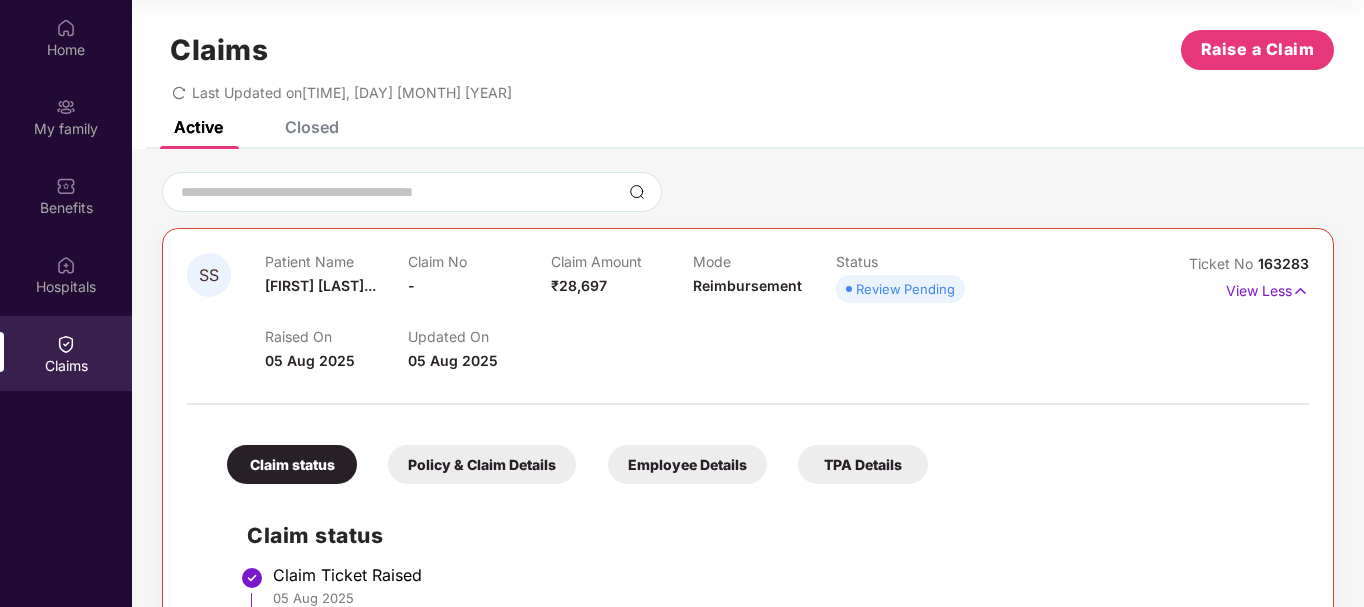scroll, scrollTop: 0, scrollLeft: 0, axis: both 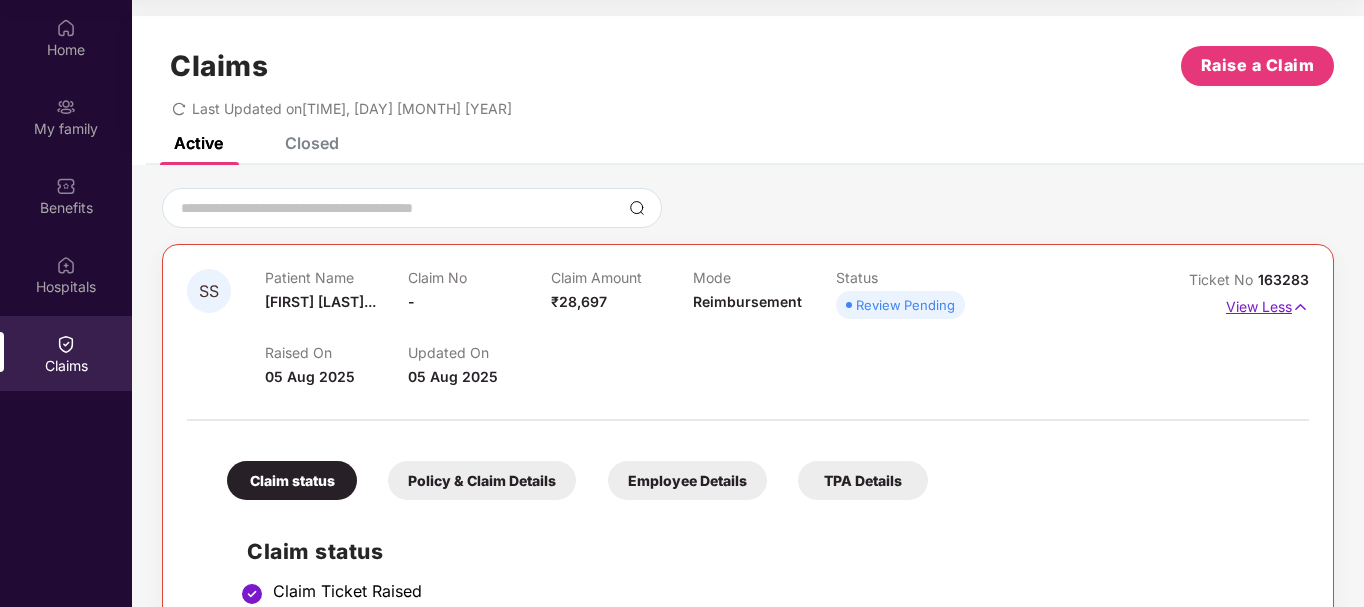 click at bounding box center (1300, 307) 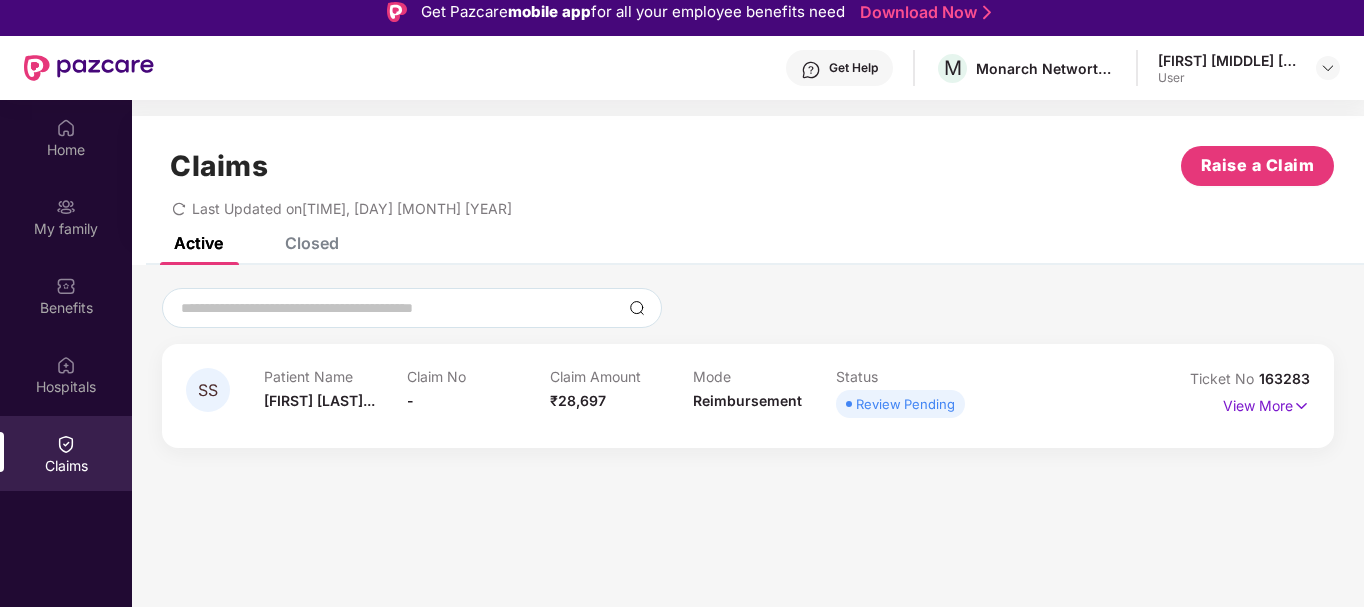 scroll, scrollTop: 0, scrollLeft: 0, axis: both 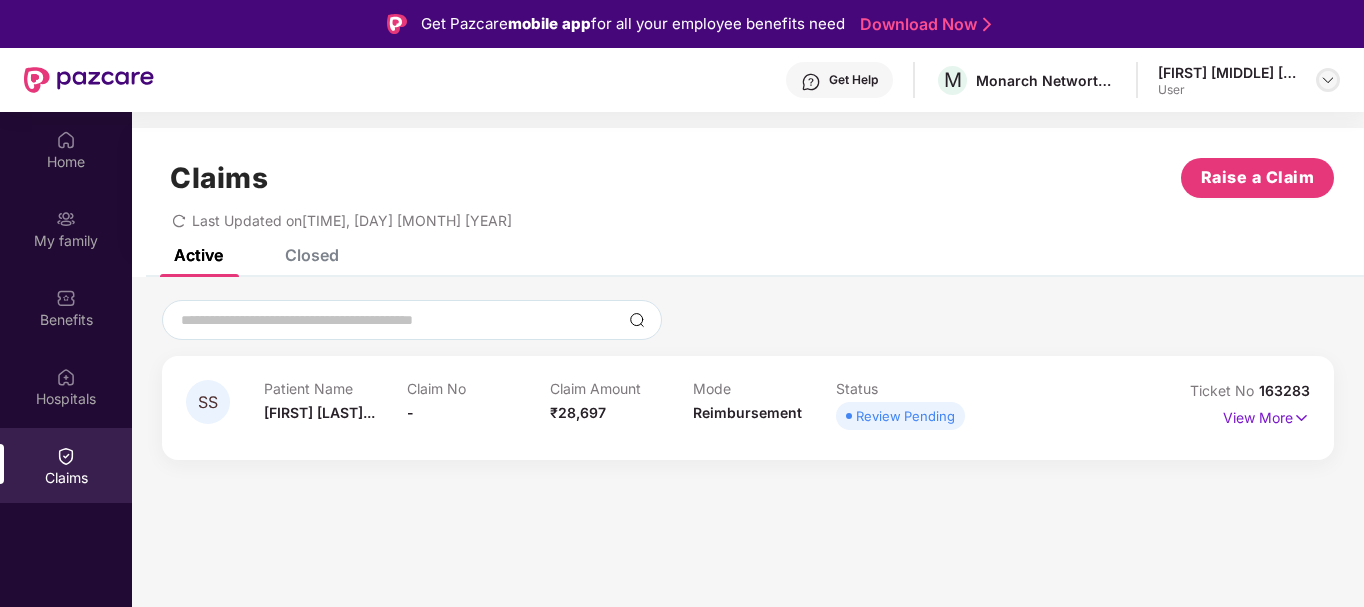 click at bounding box center [1328, 80] 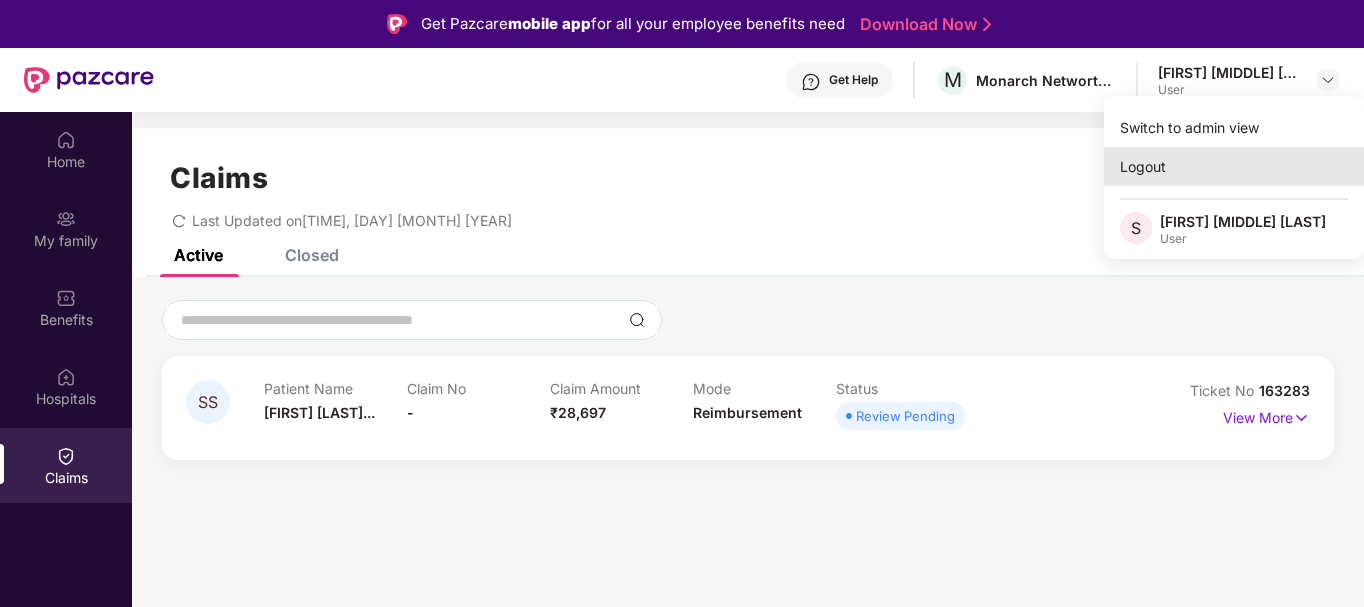 click on "Logout" at bounding box center (1234, 166) 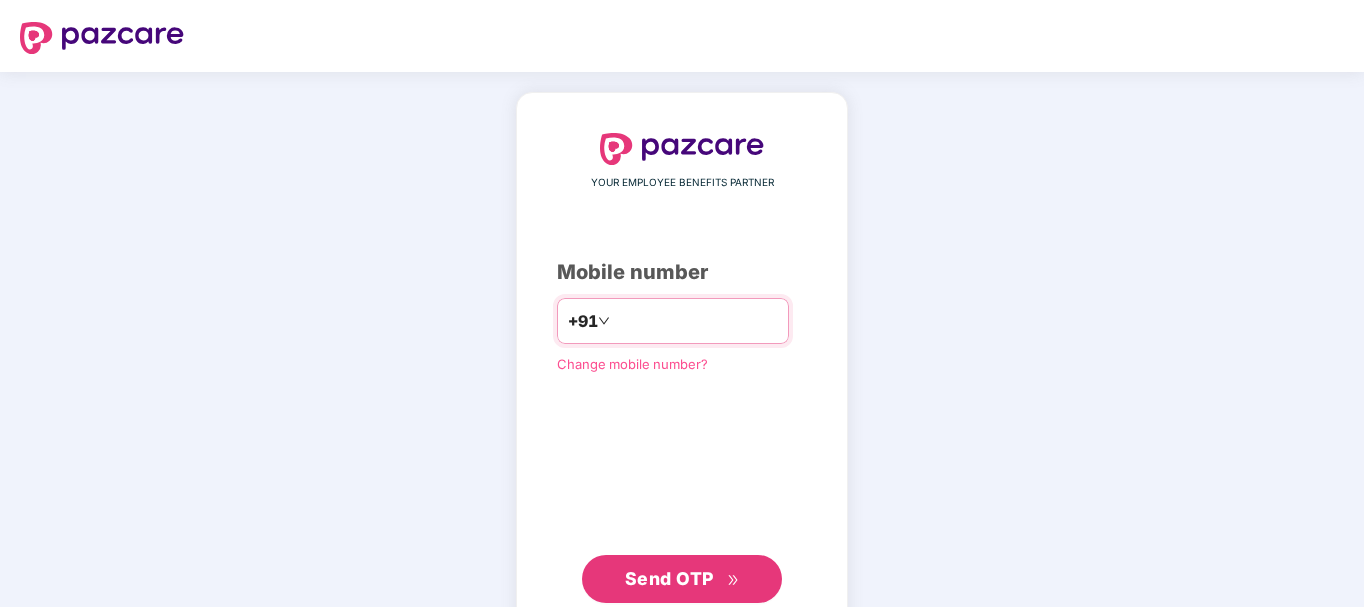 click at bounding box center (696, 321) 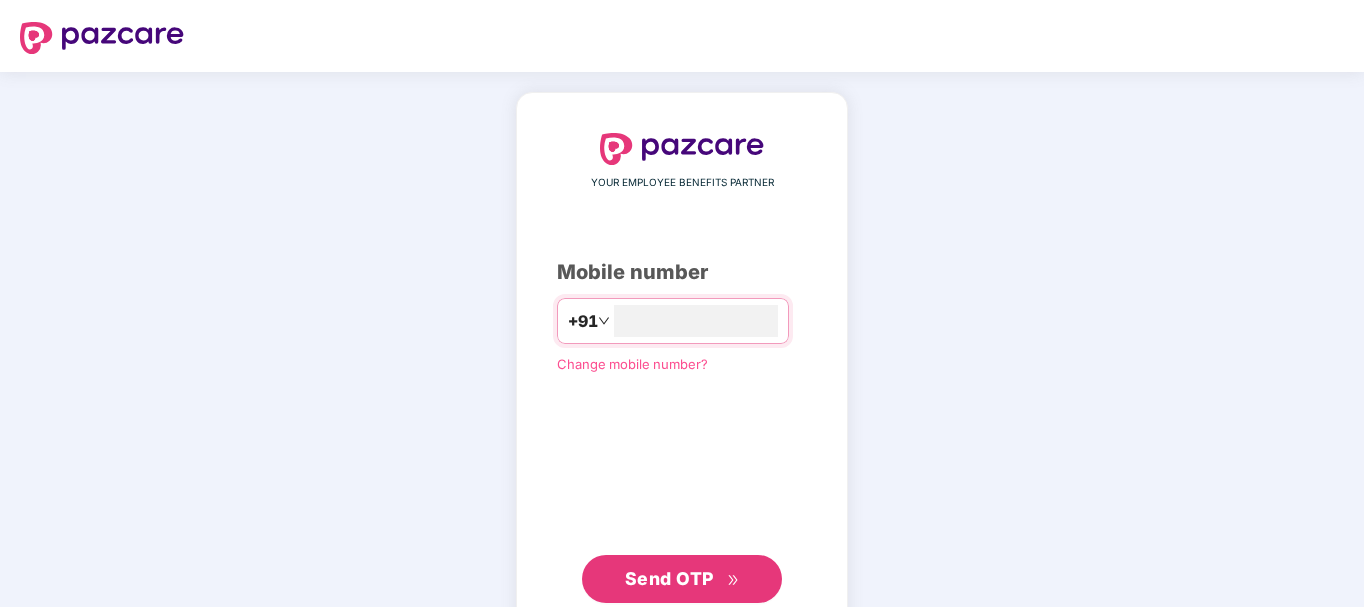 click on "Send OTP" at bounding box center (669, 578) 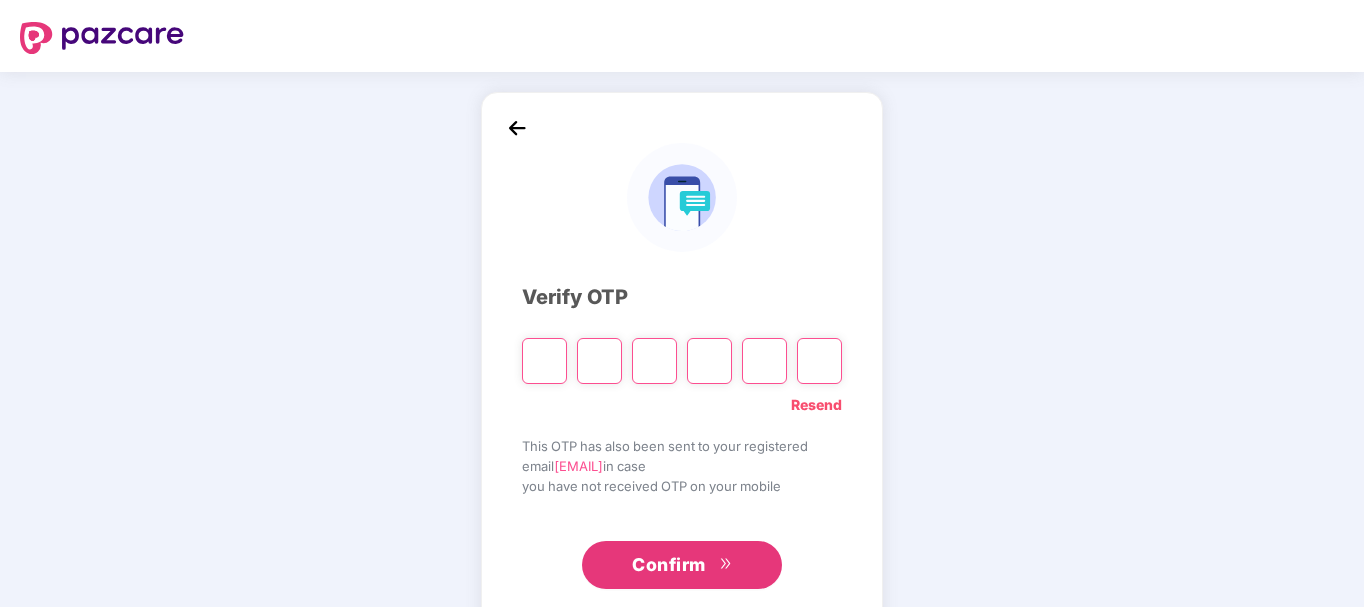type on "*" 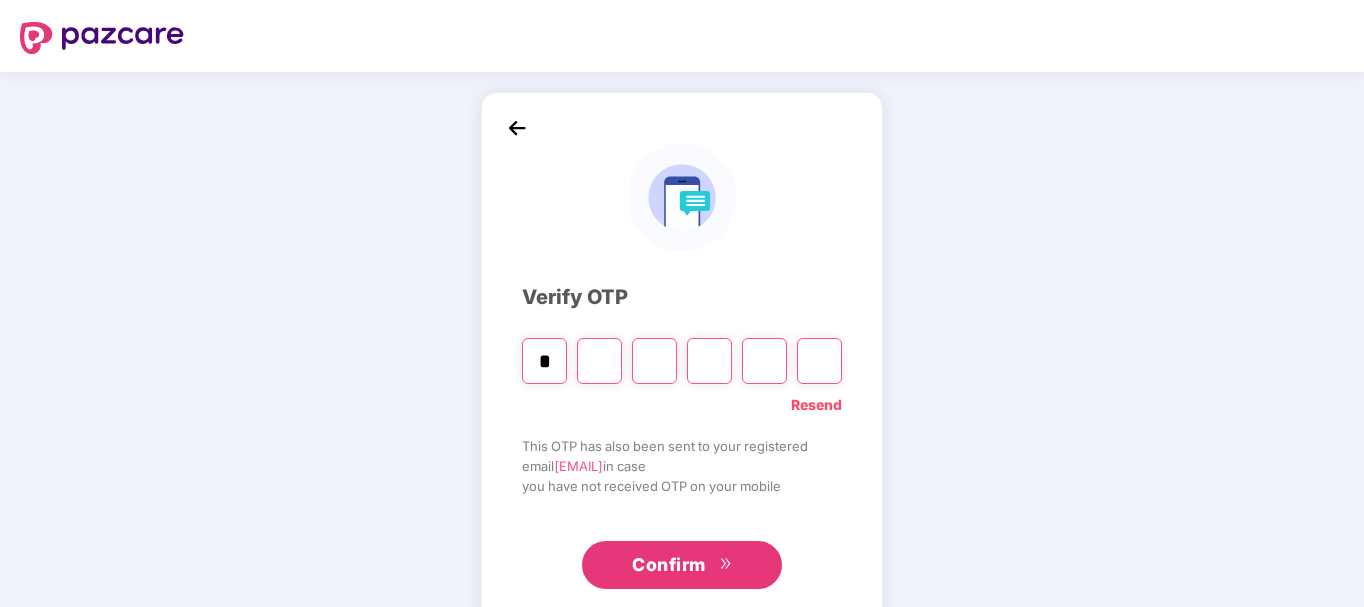 type on "*" 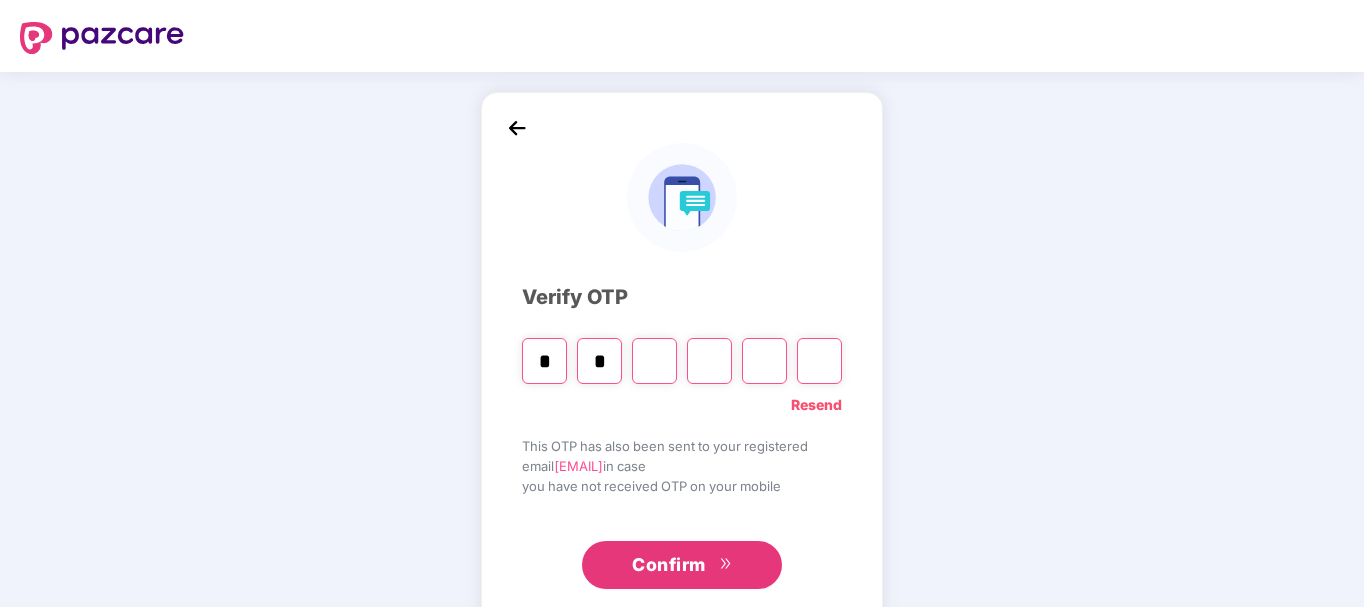 type on "*" 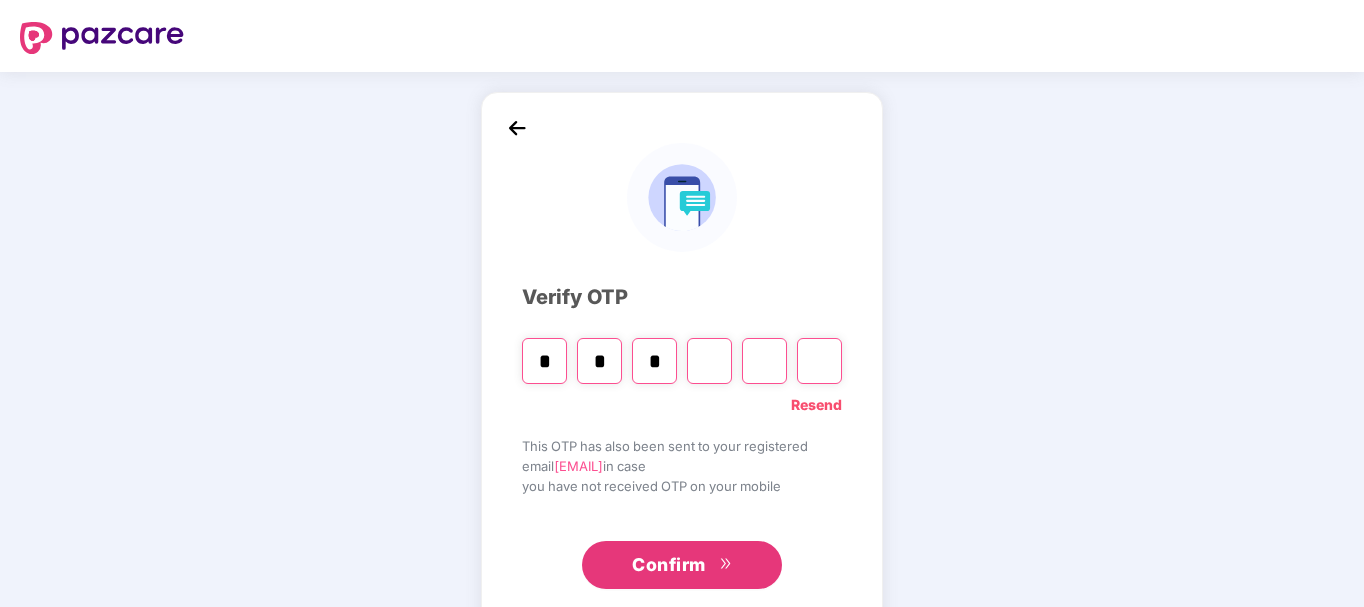 type on "*" 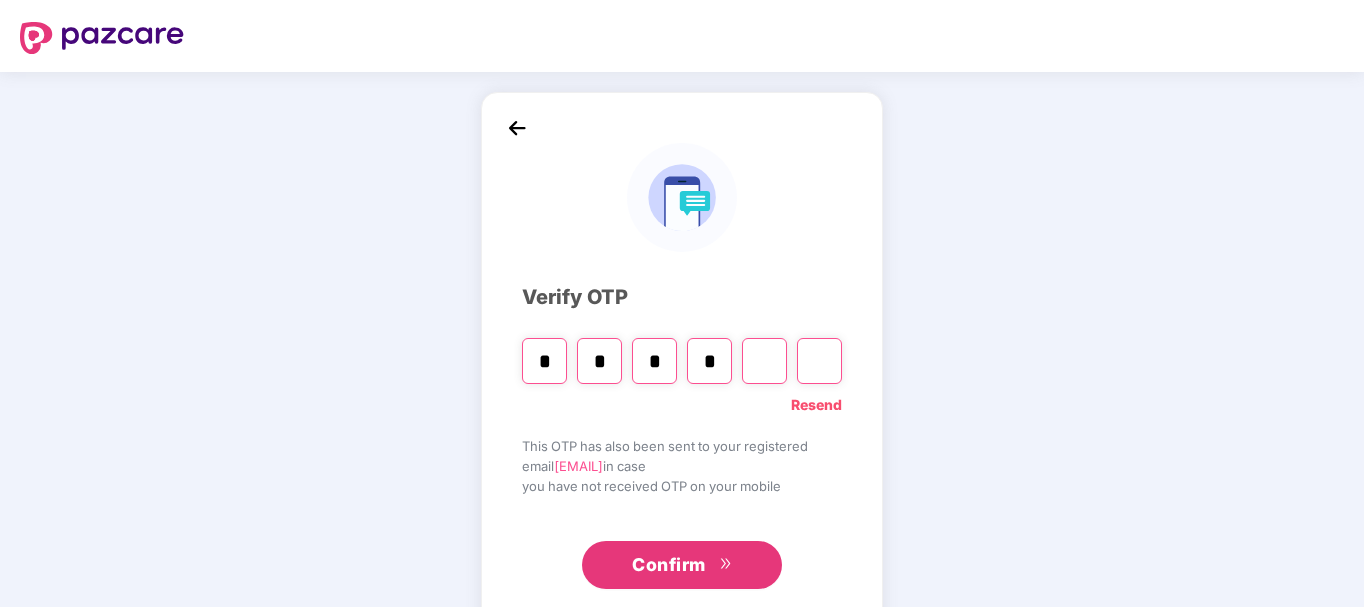 type on "*" 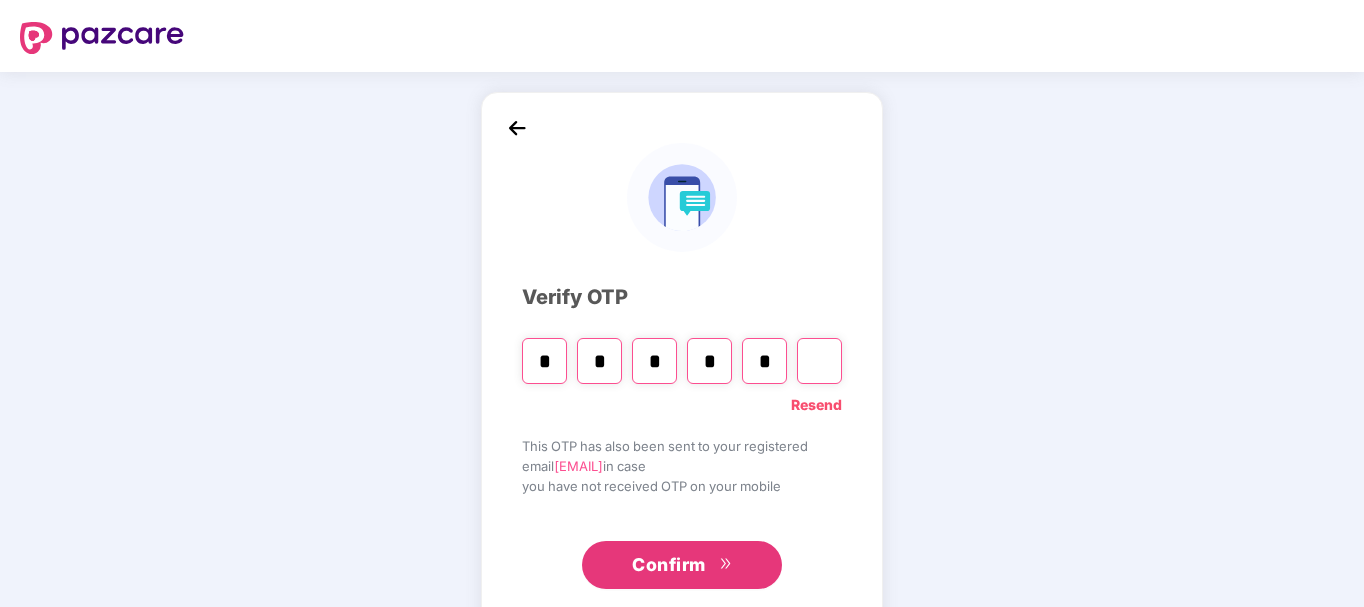 type on "*" 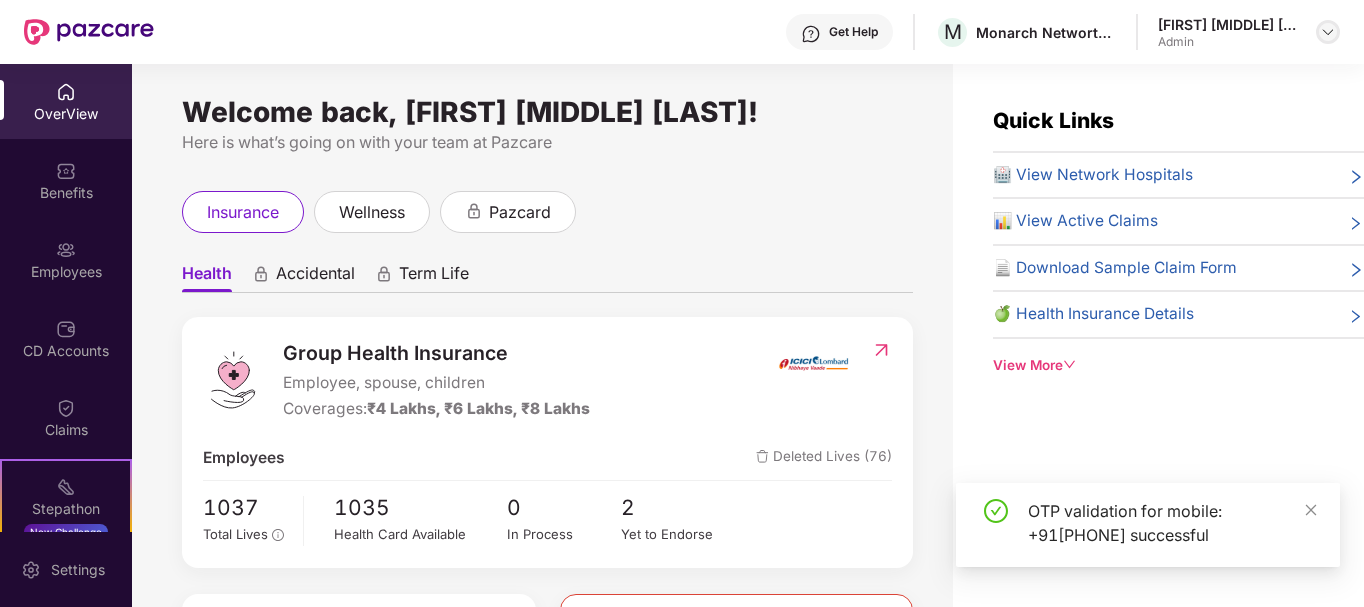 click at bounding box center (1328, 32) 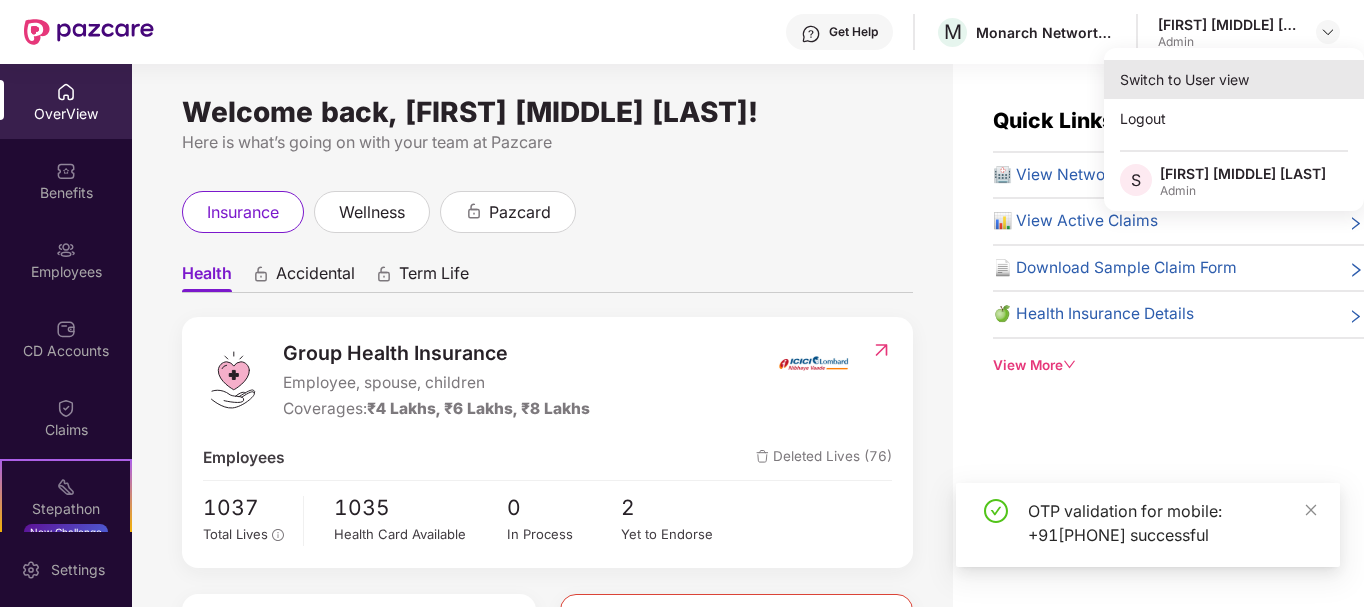 click on "Switch to User view" at bounding box center [1234, 79] 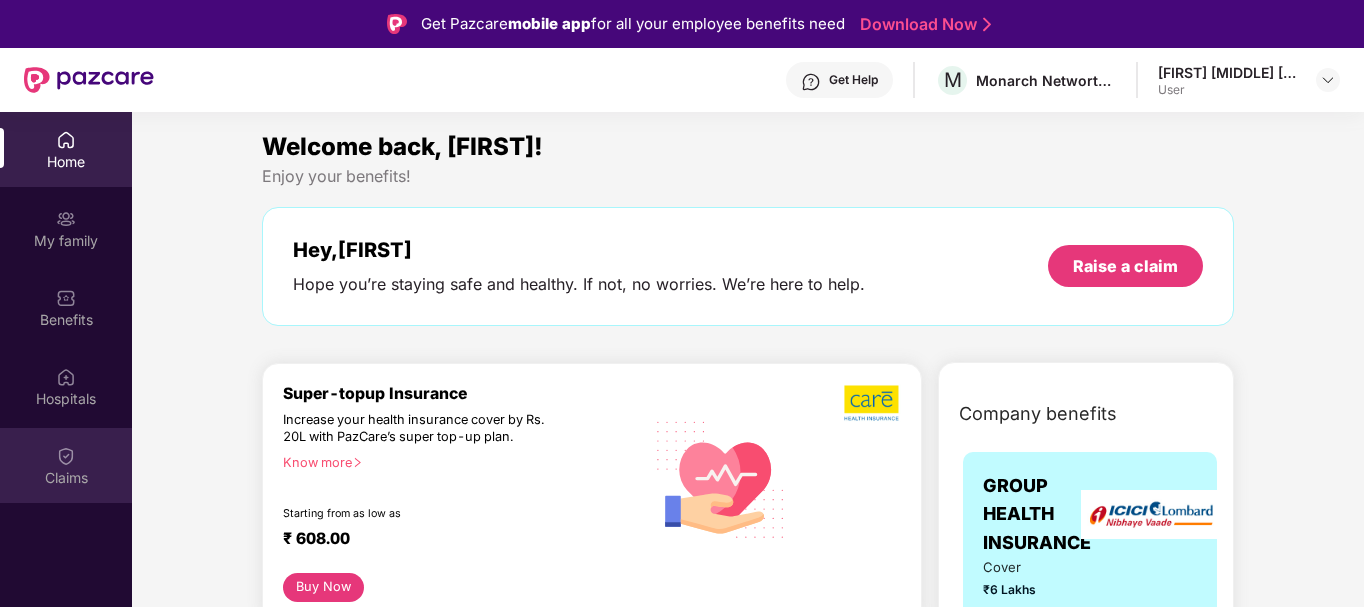 click at bounding box center (66, 456) 